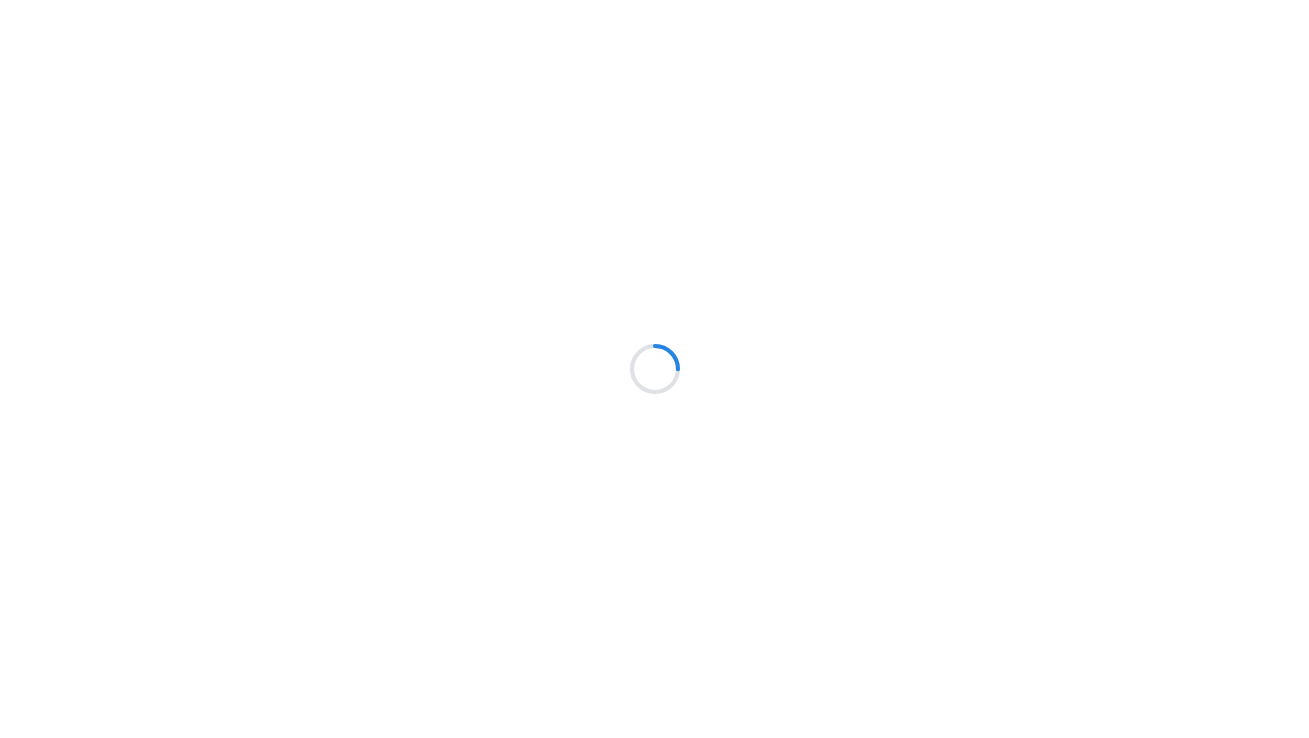 scroll, scrollTop: 0, scrollLeft: 0, axis: both 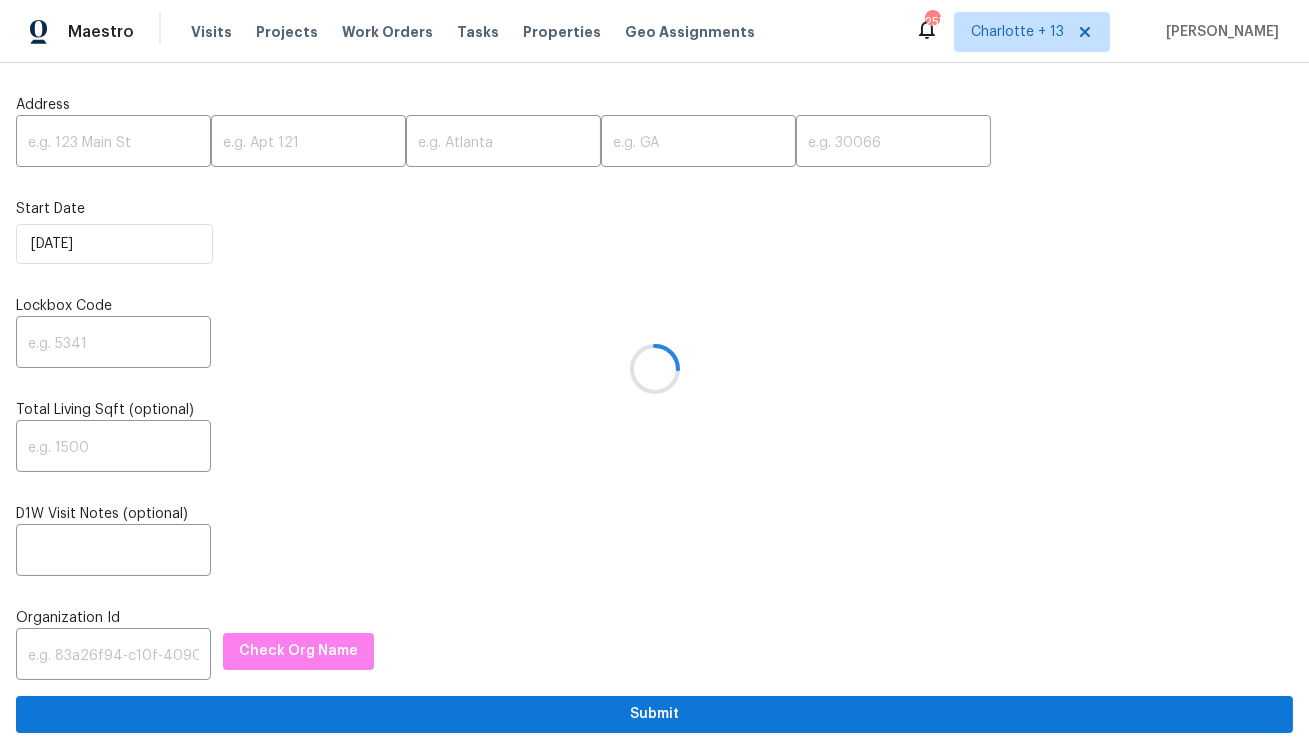 click at bounding box center [654, 369] 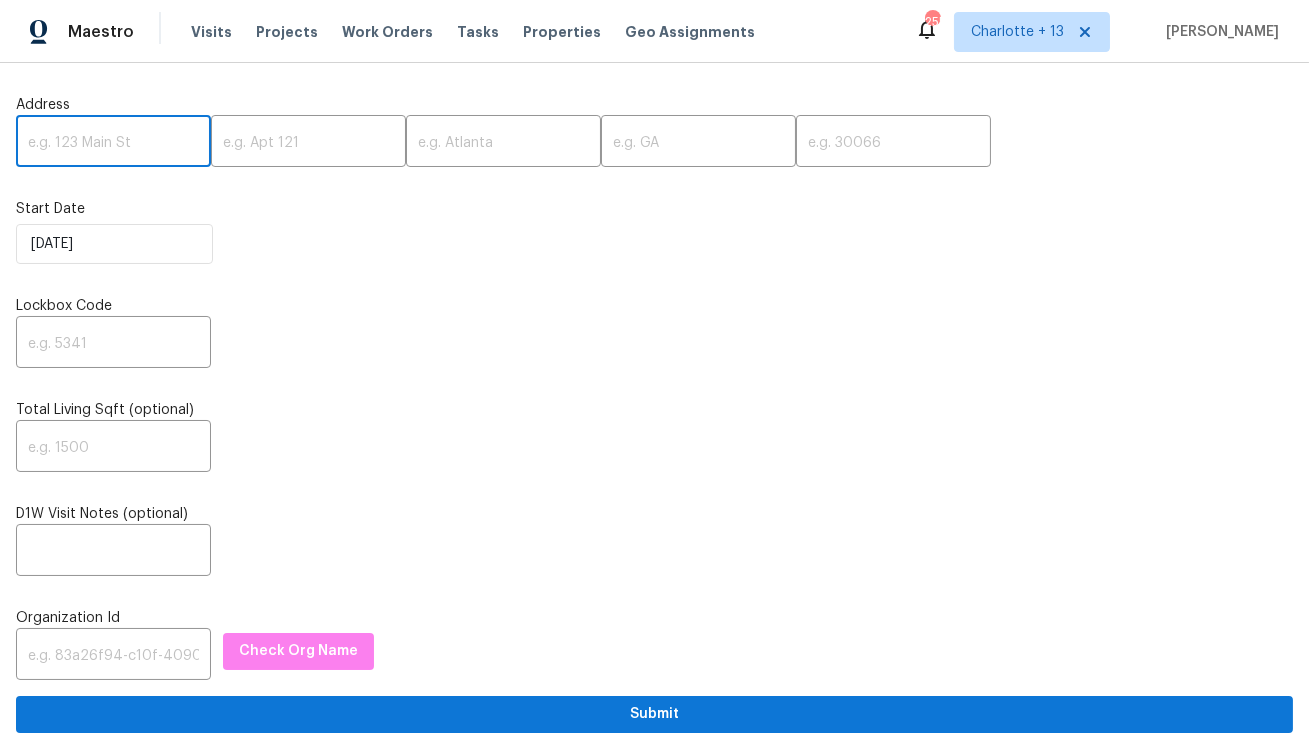 click at bounding box center [113, 143] 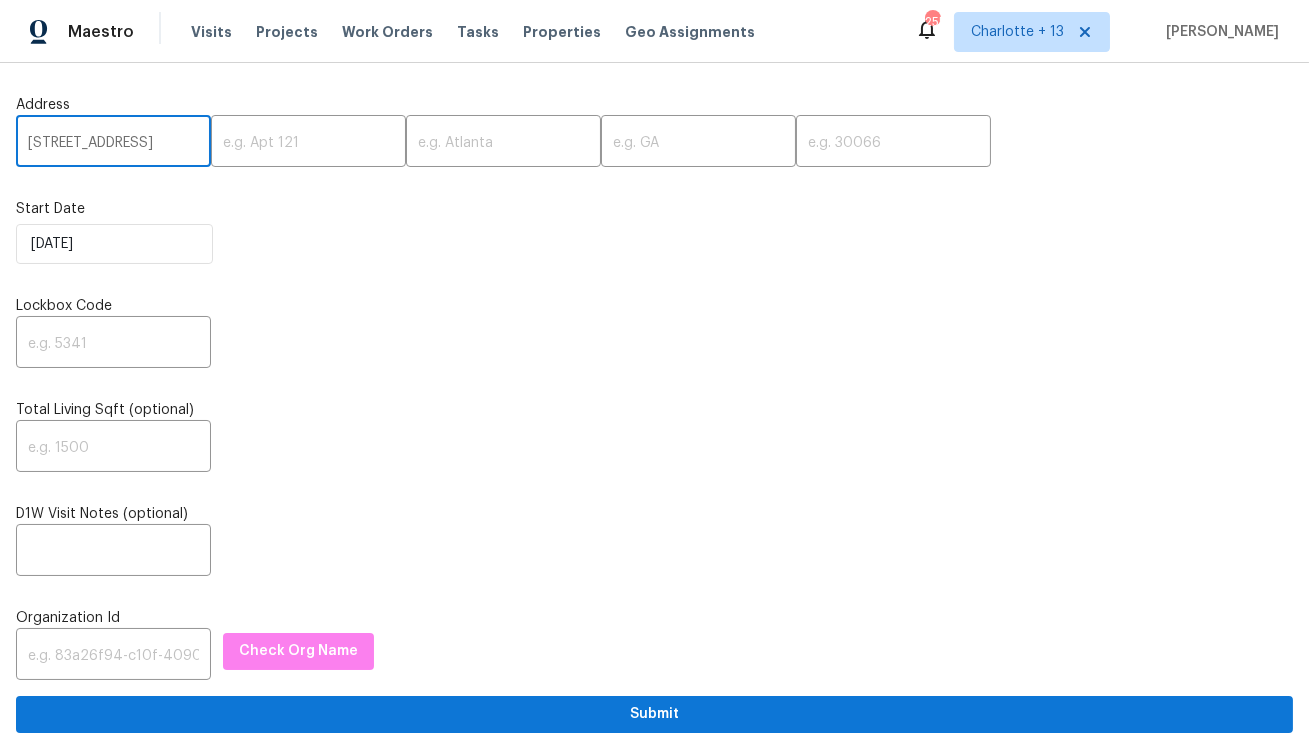 scroll, scrollTop: 0, scrollLeft: 137, axis: horizontal 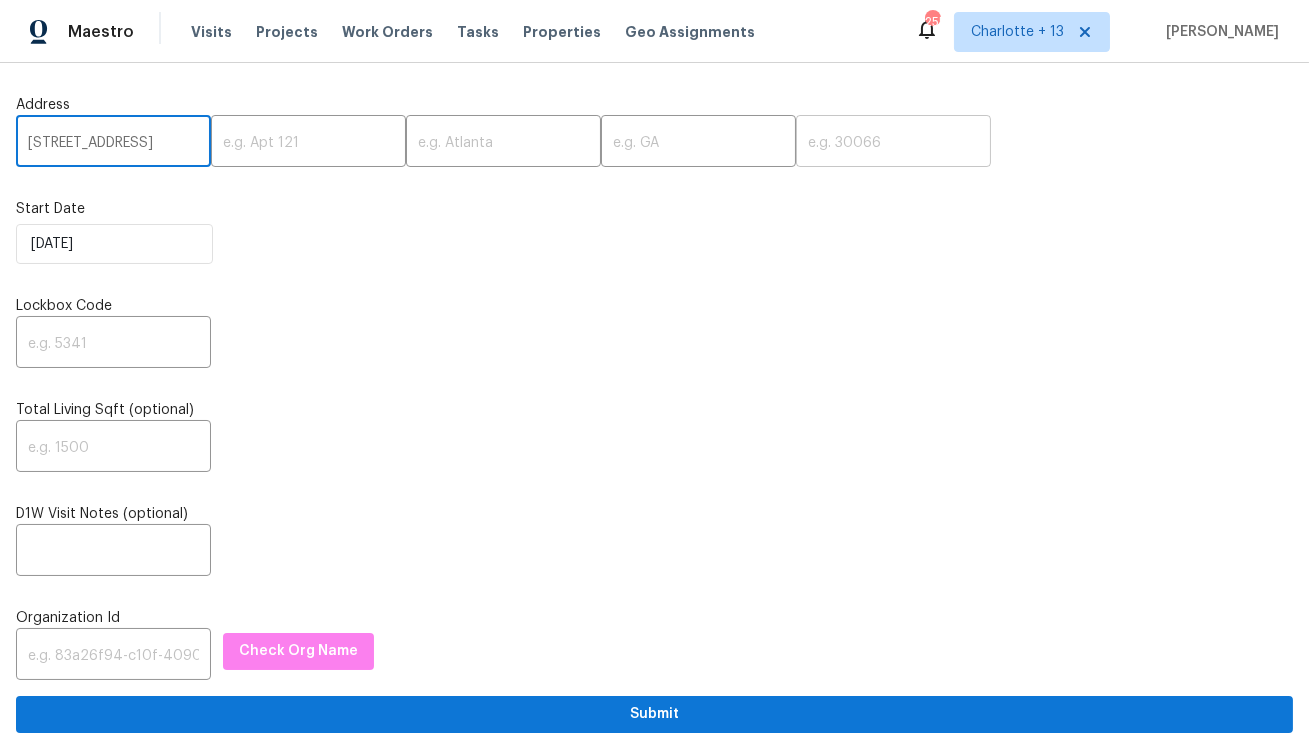 type on "1123 Redan Way, Stone Mountain, GA" 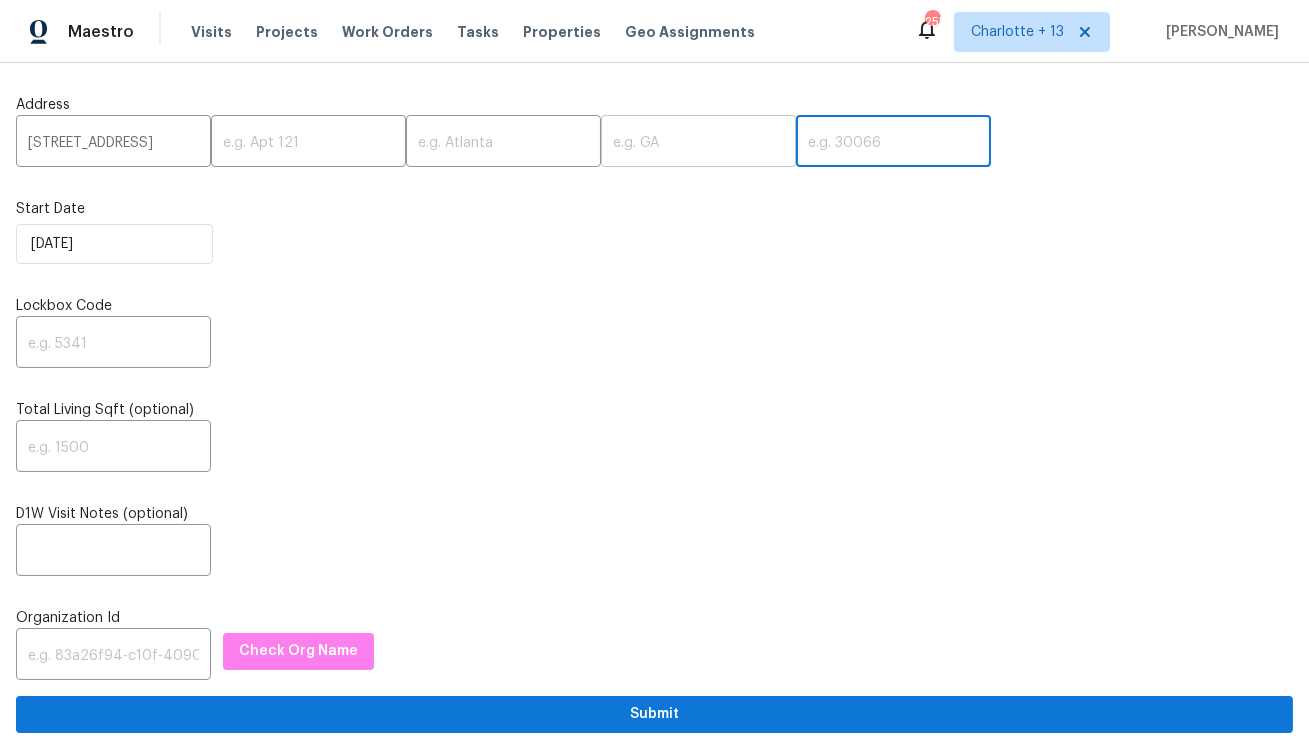 paste on "30088" 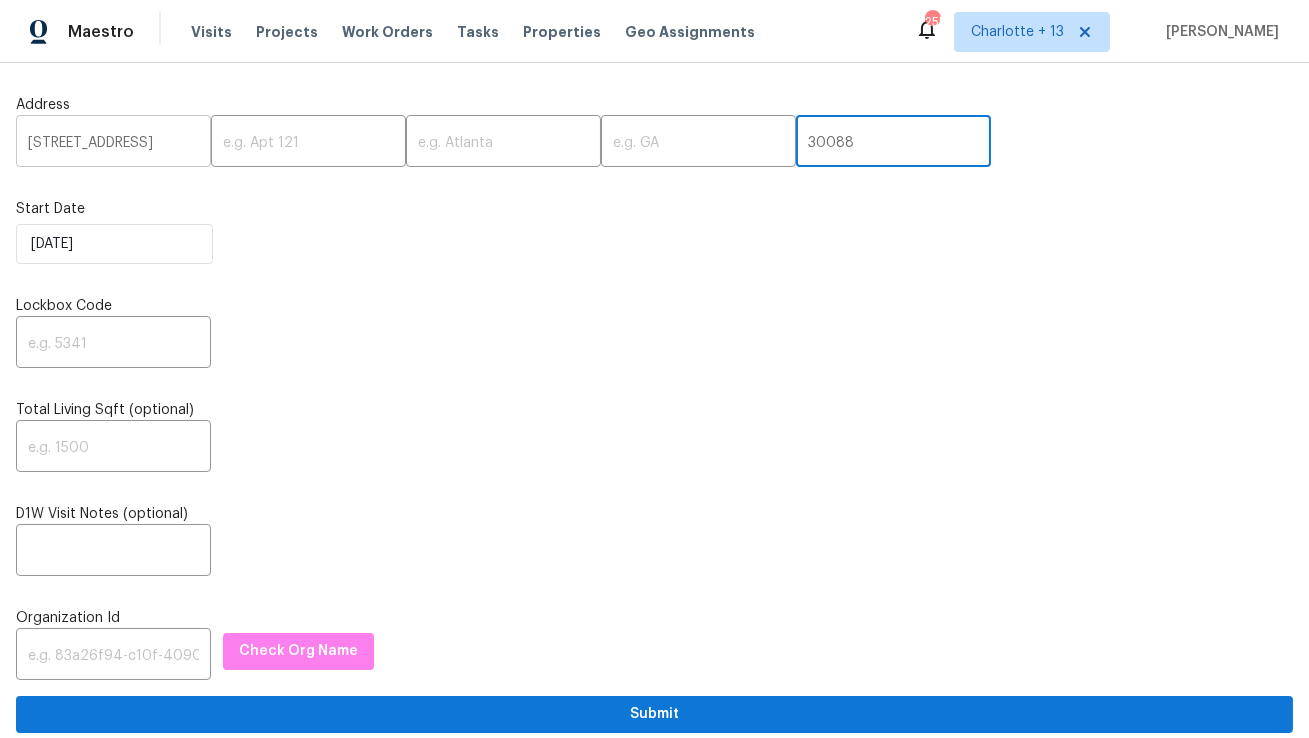 scroll, scrollTop: 0, scrollLeft: 89, axis: horizontal 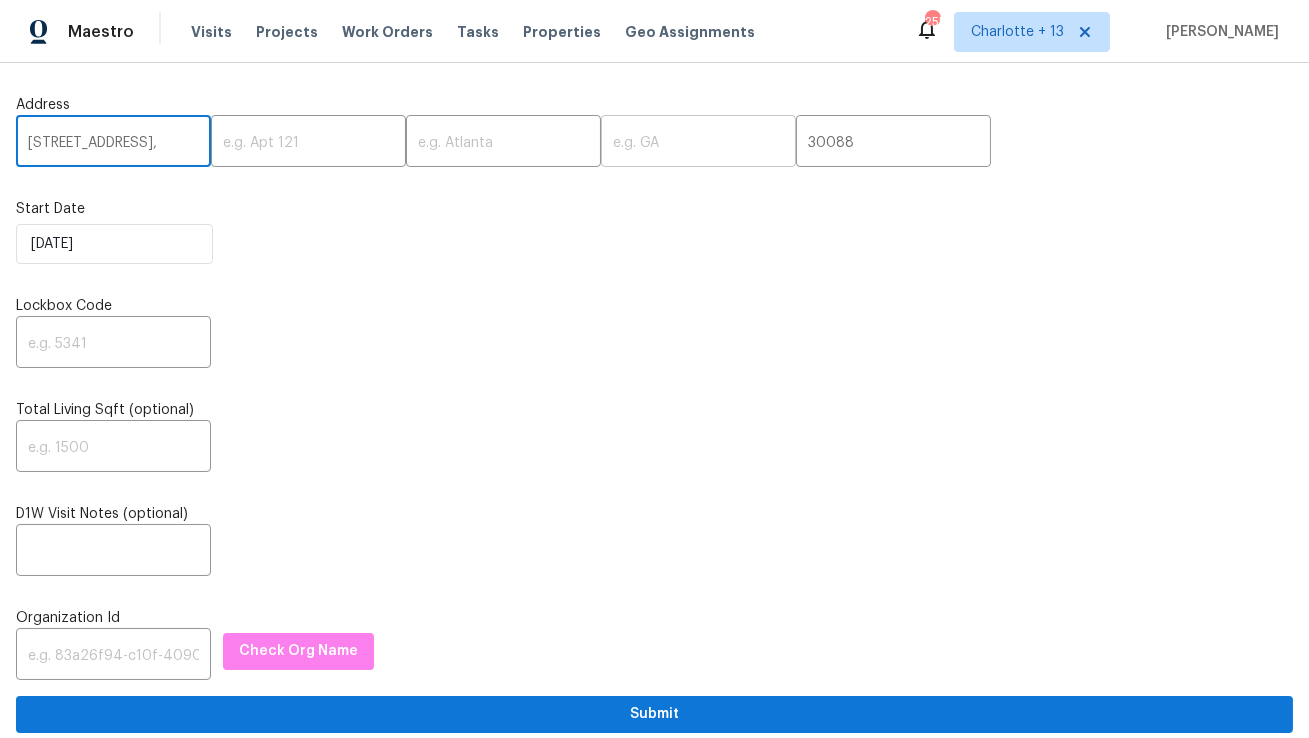 type on "1123 Redan Way, Stone Mountain," 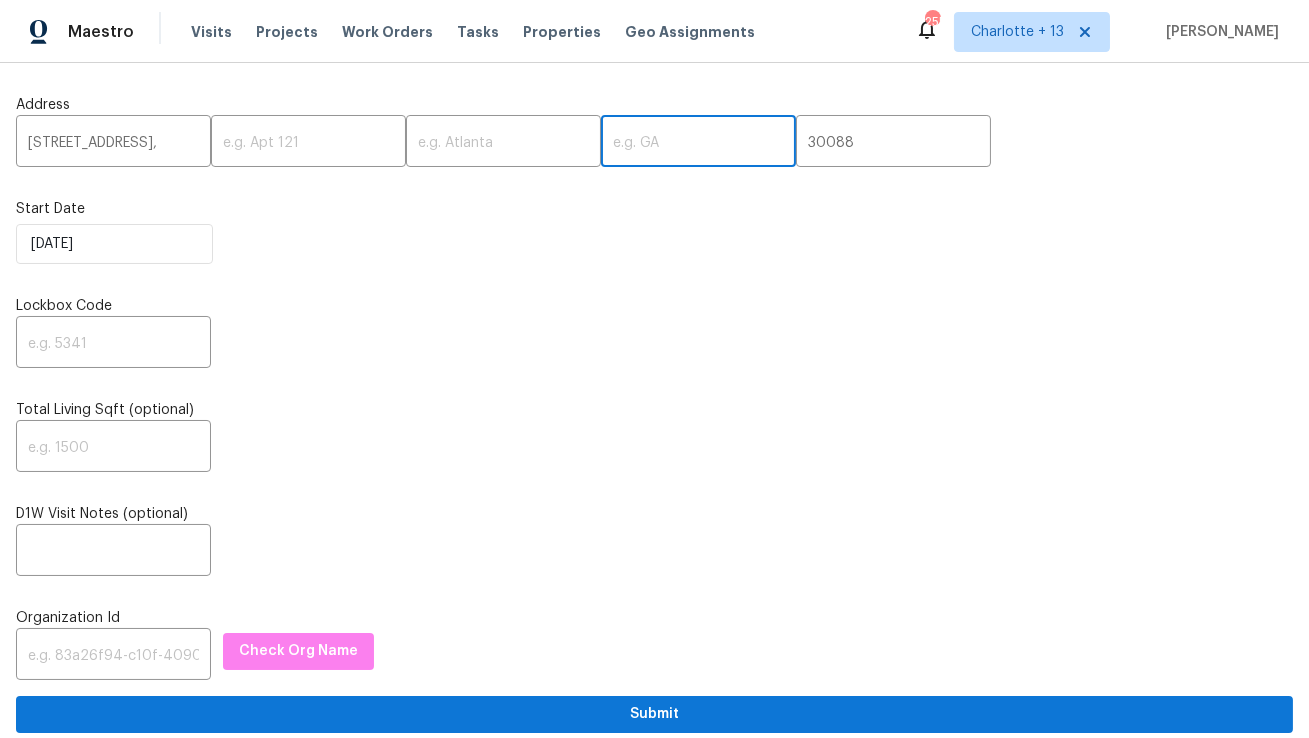 scroll, scrollTop: 0, scrollLeft: 0, axis: both 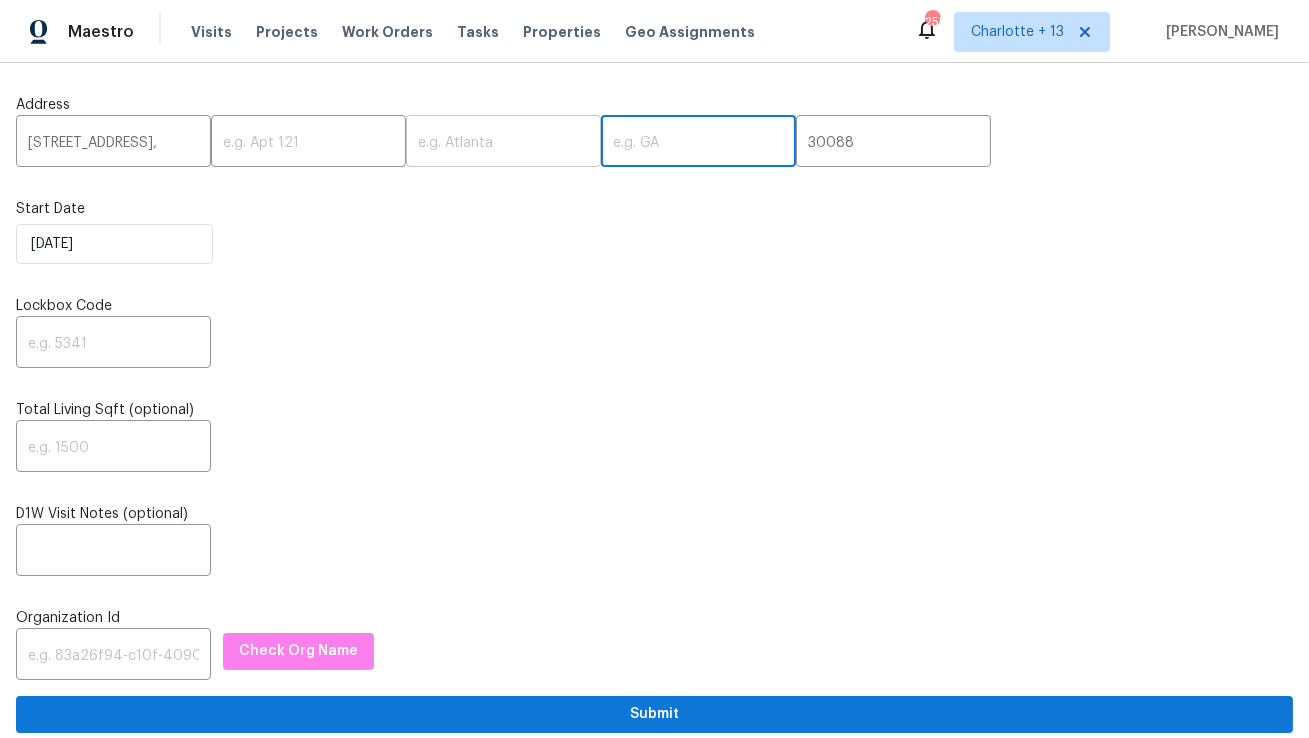 drag, startPoint x: 577, startPoint y: 152, endPoint x: 495, endPoint y: 153, distance: 82.006096 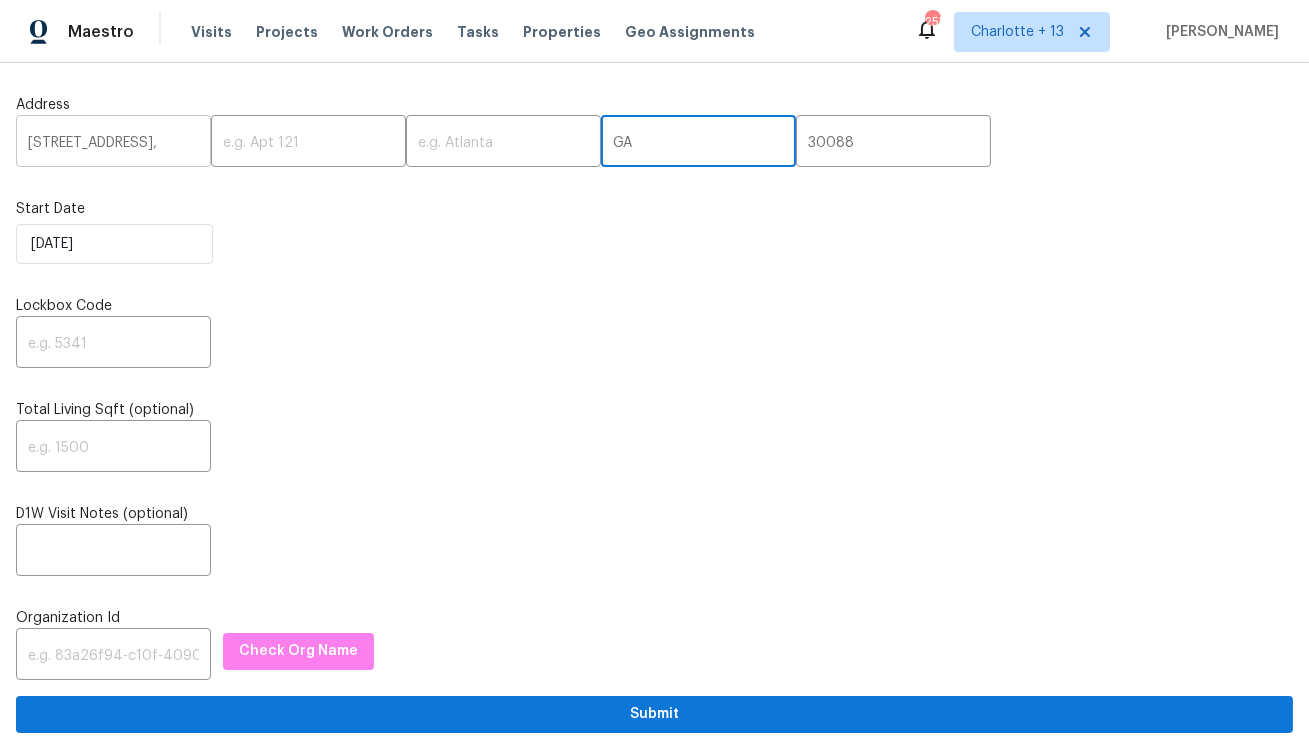 scroll, scrollTop: 0, scrollLeft: 65, axis: horizontal 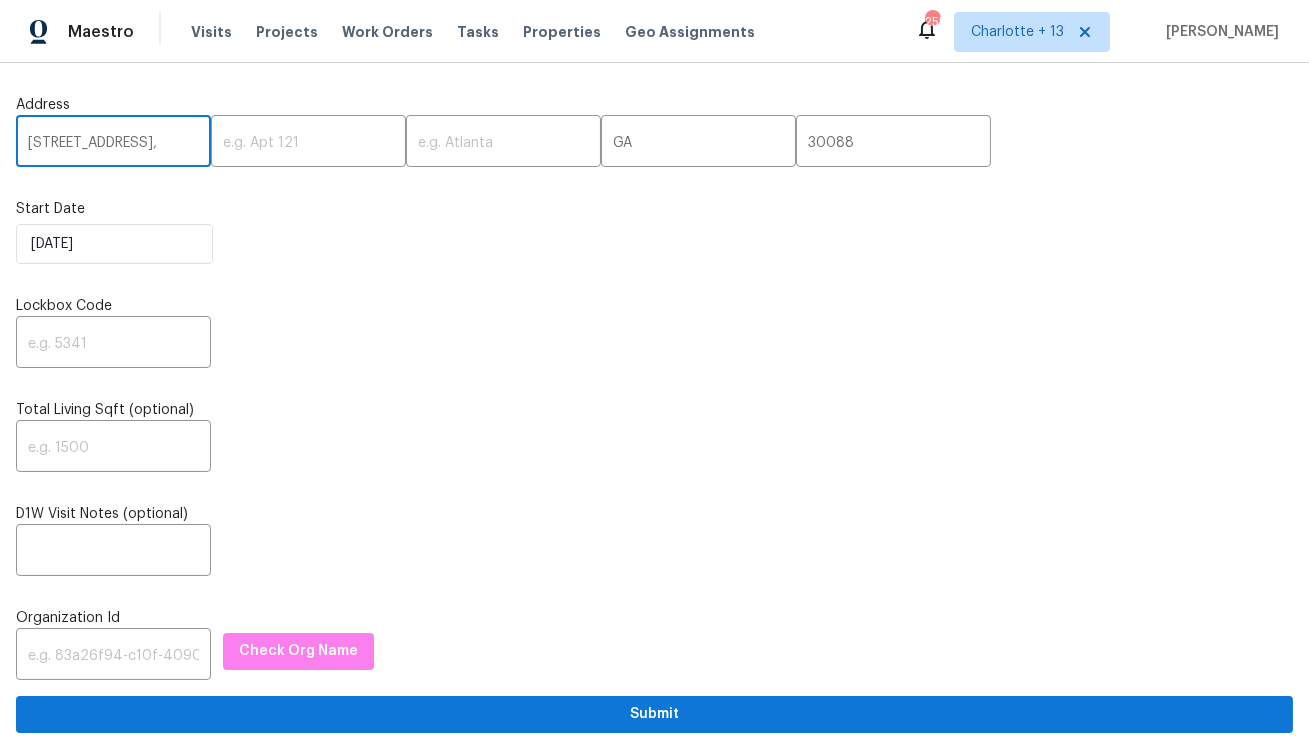 drag, startPoint x: 75, startPoint y: 144, endPoint x: 175, endPoint y: 147, distance: 100.04499 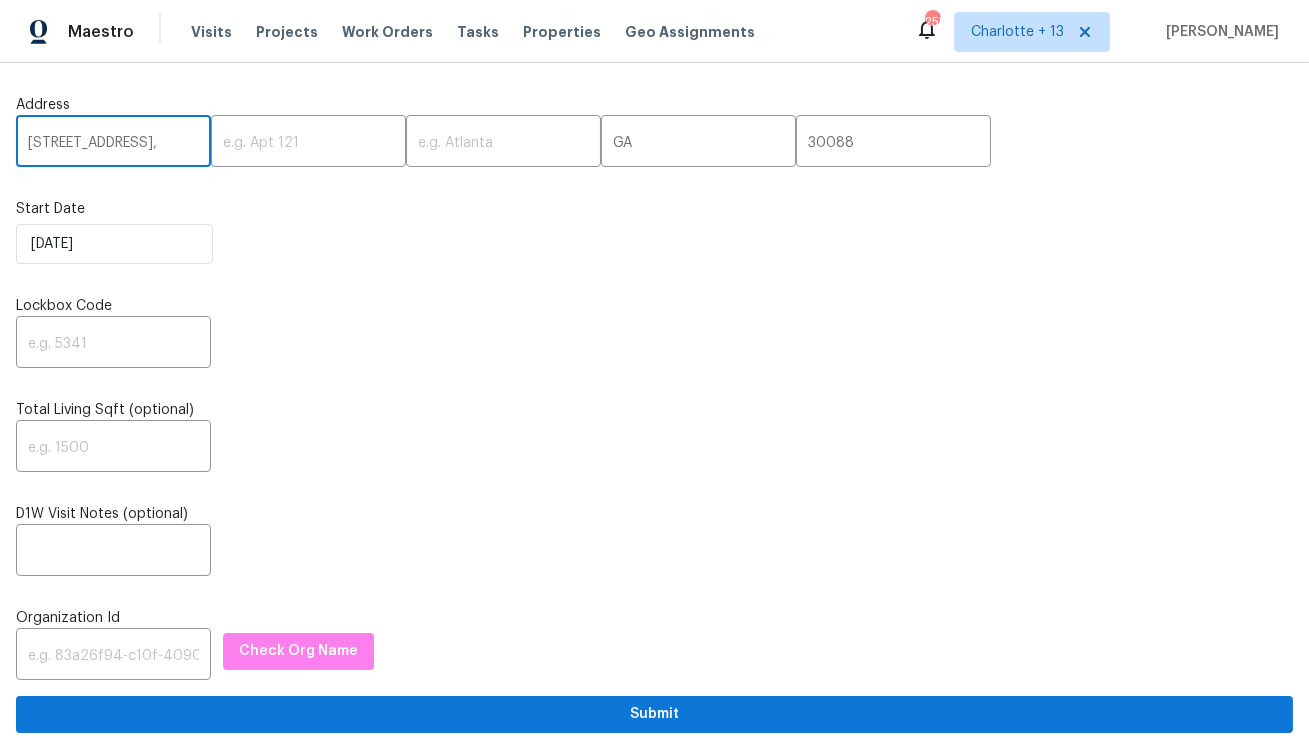 click on "1123 Redan Way, Stone Mountain," at bounding box center [113, 143] 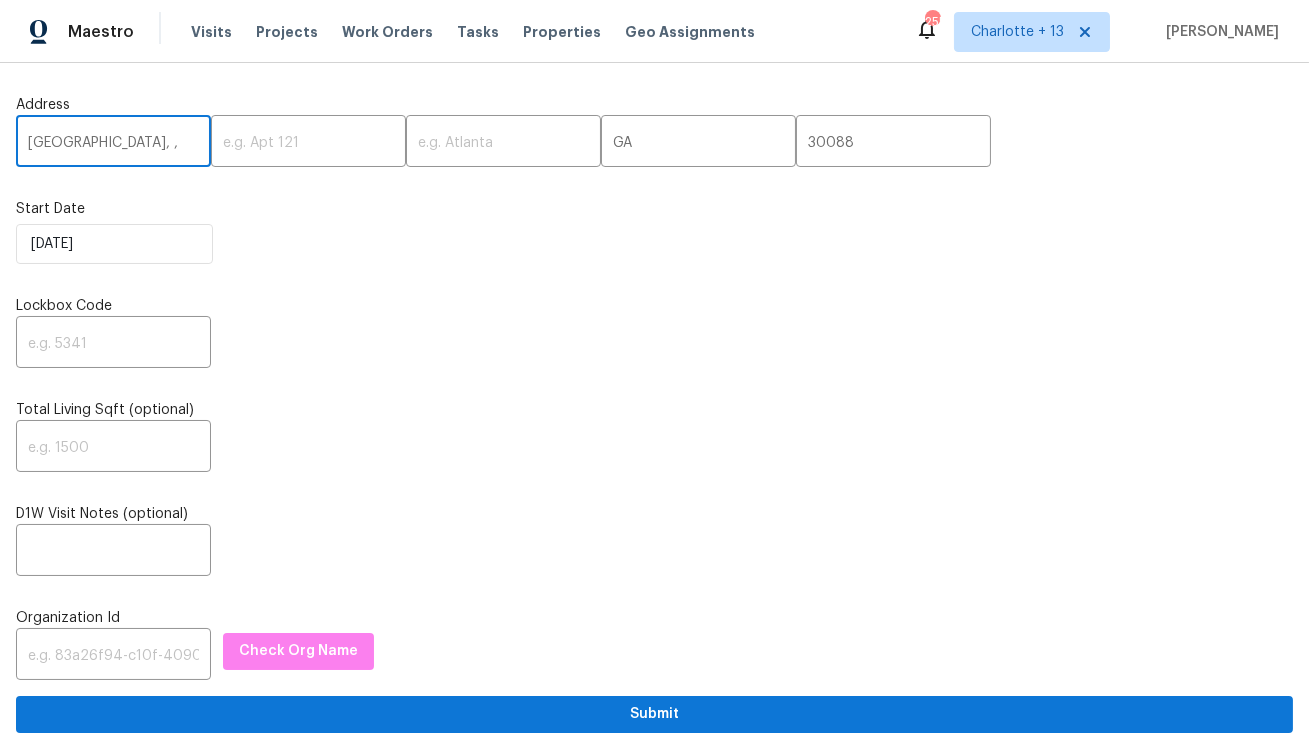 scroll, scrollTop: 0, scrollLeft: 0, axis: both 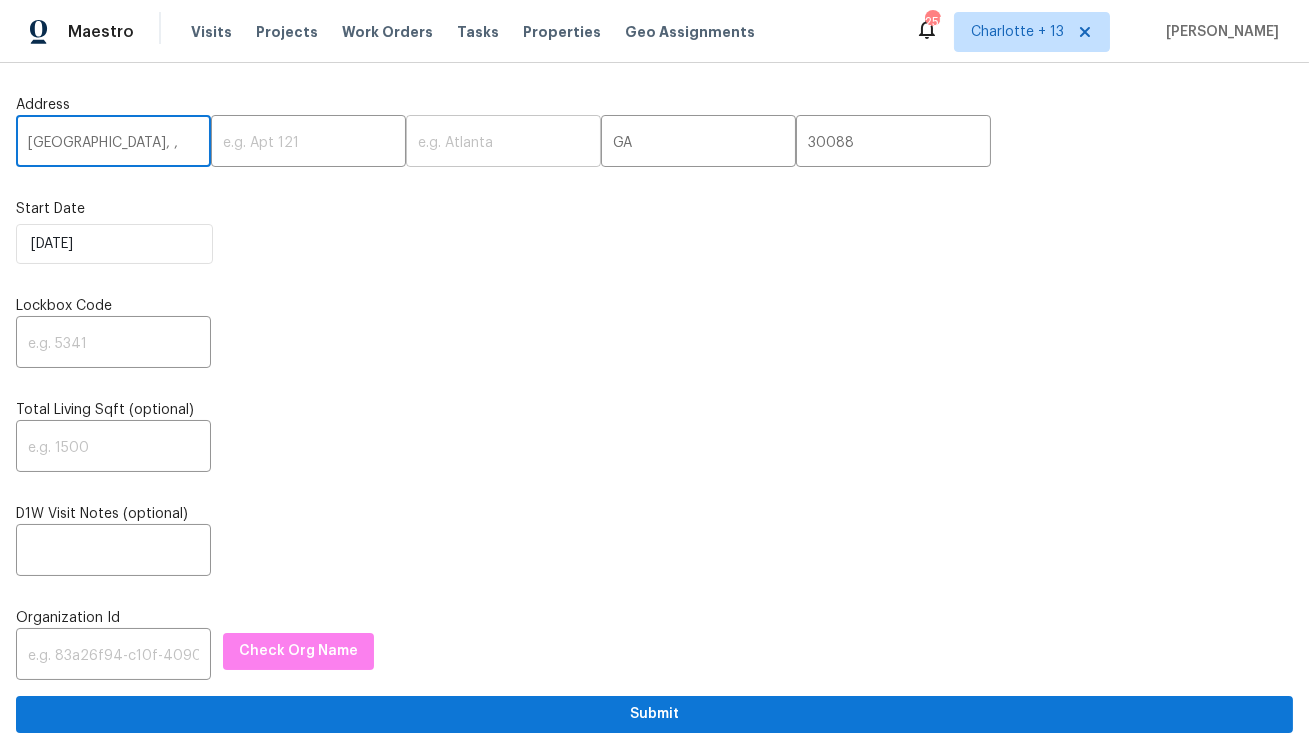 type on "1123 Redan Way, ," 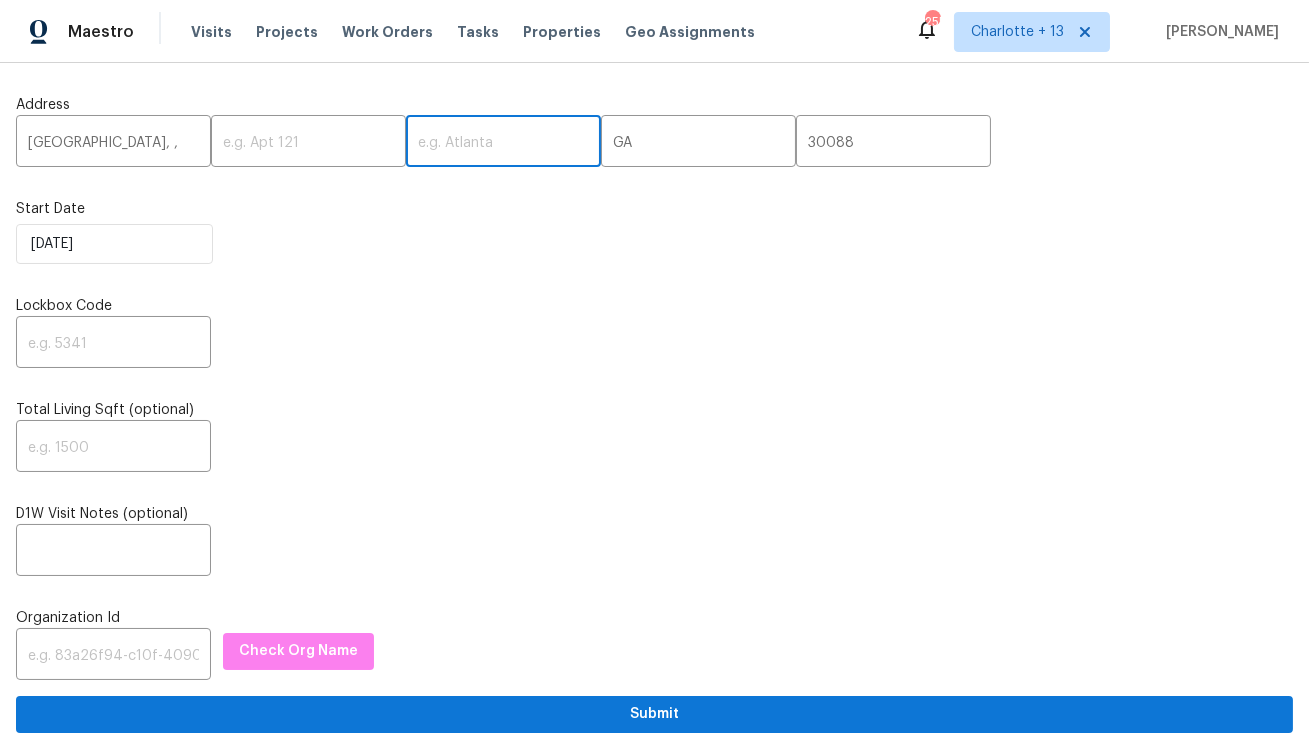 paste on "Stone Mountain" 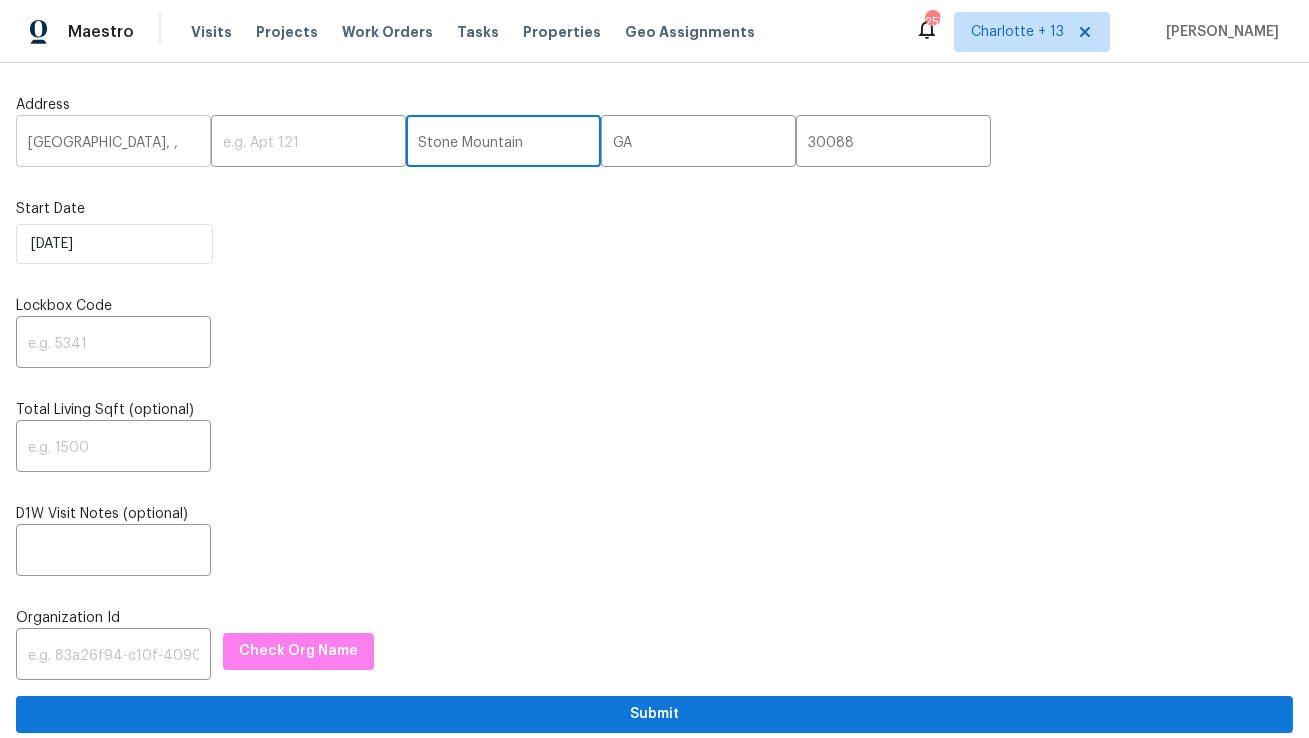 type on "Stone Mountain" 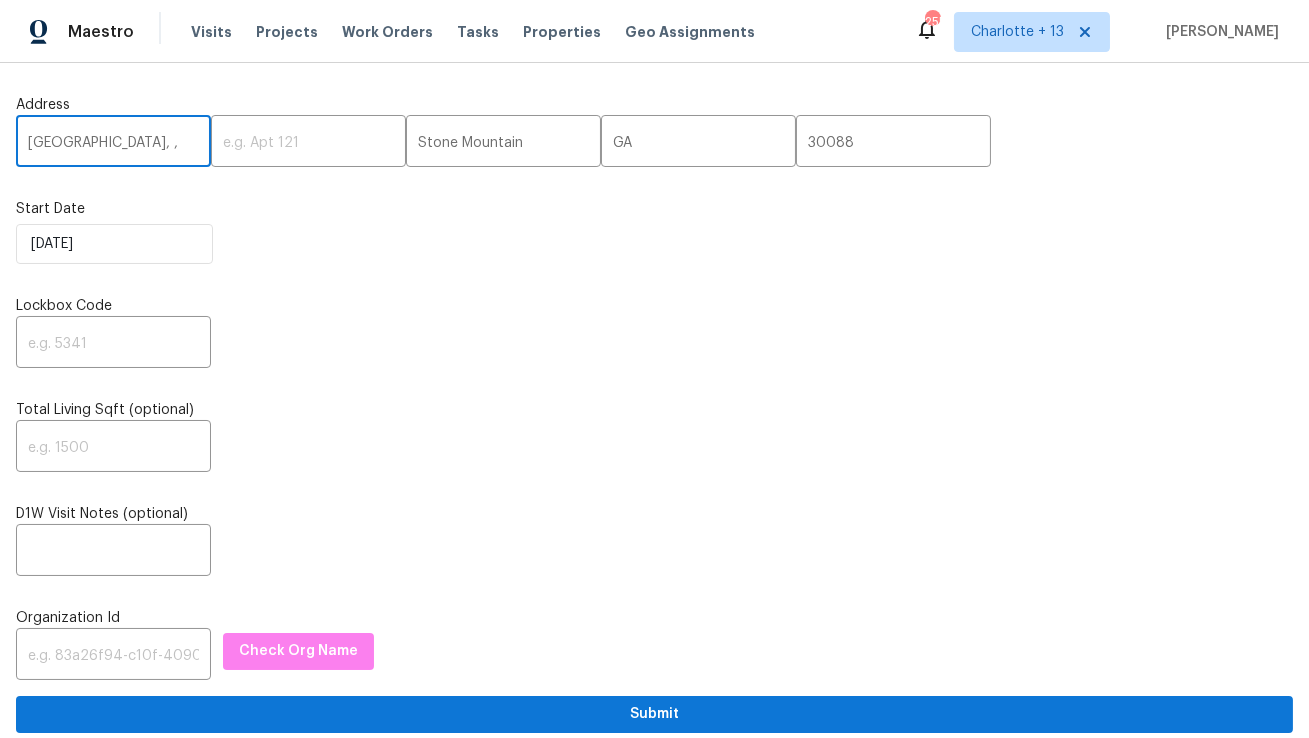 click on "1123 Redan Way, ," at bounding box center (113, 143) 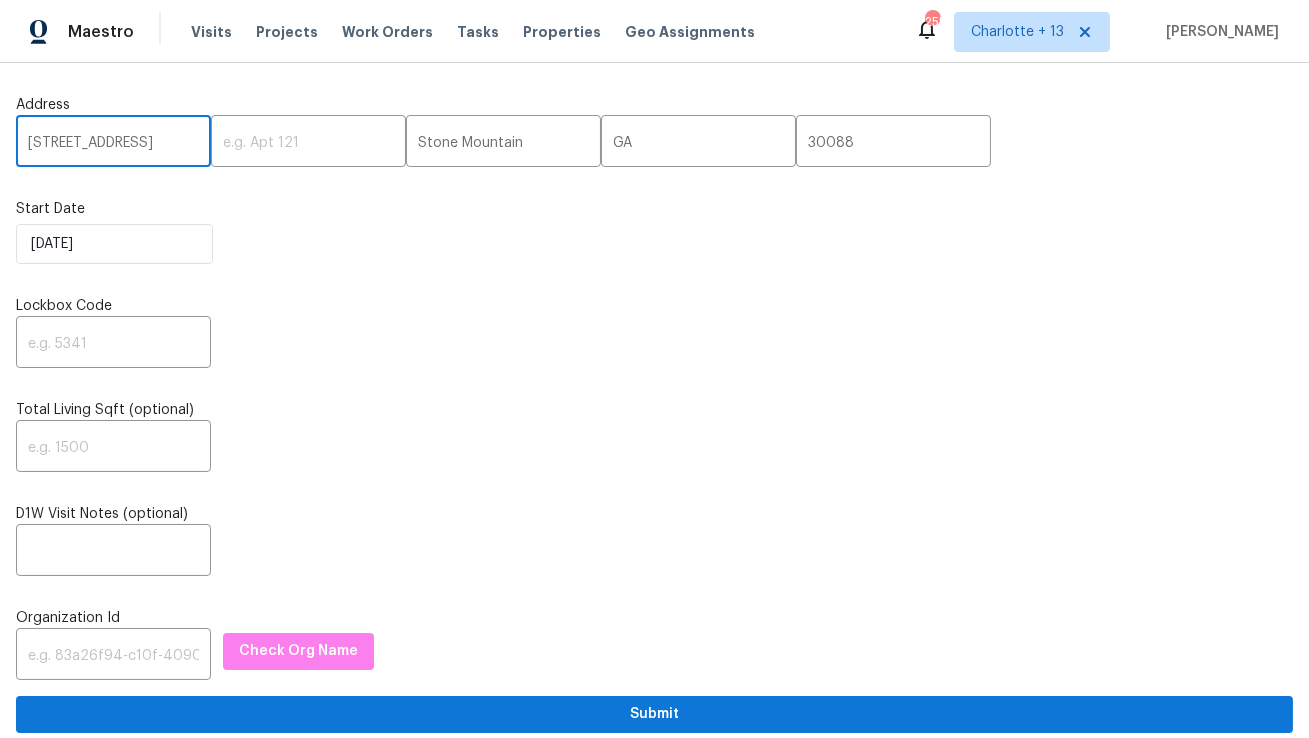 type on "1123 Redan Way" 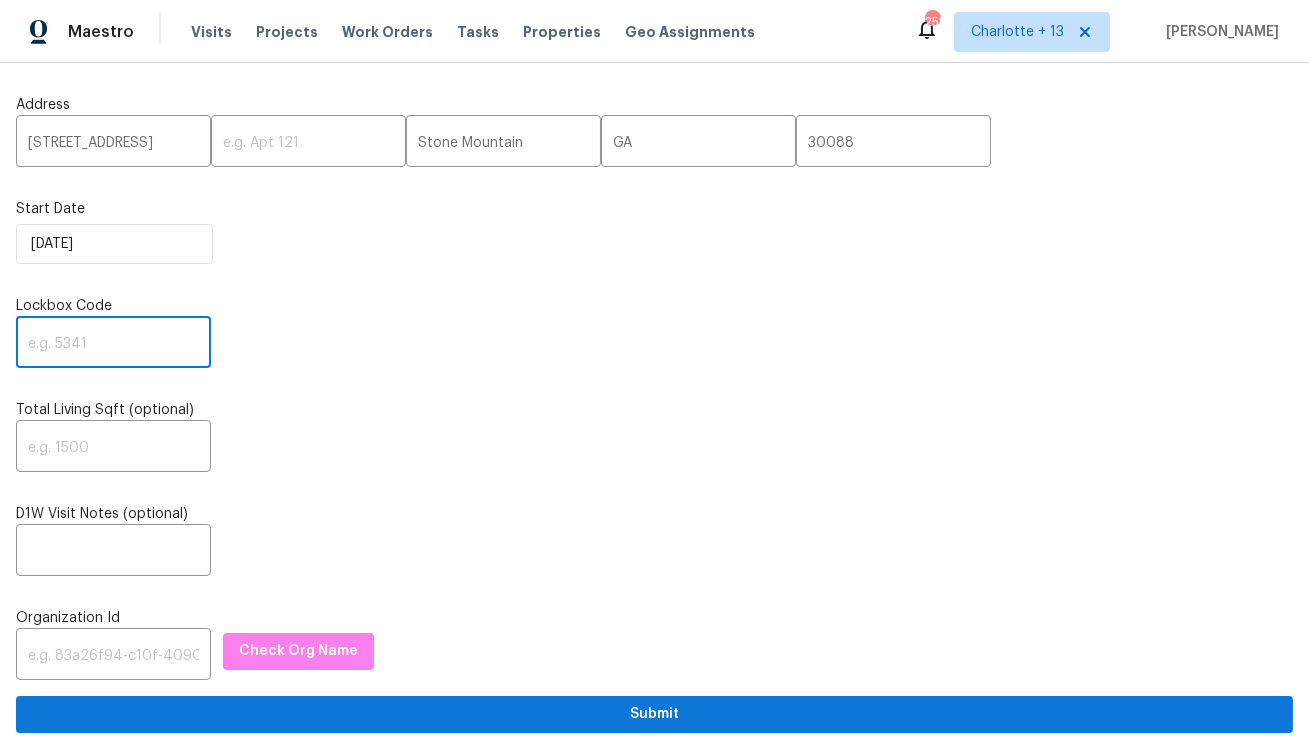 click at bounding box center (113, 344) 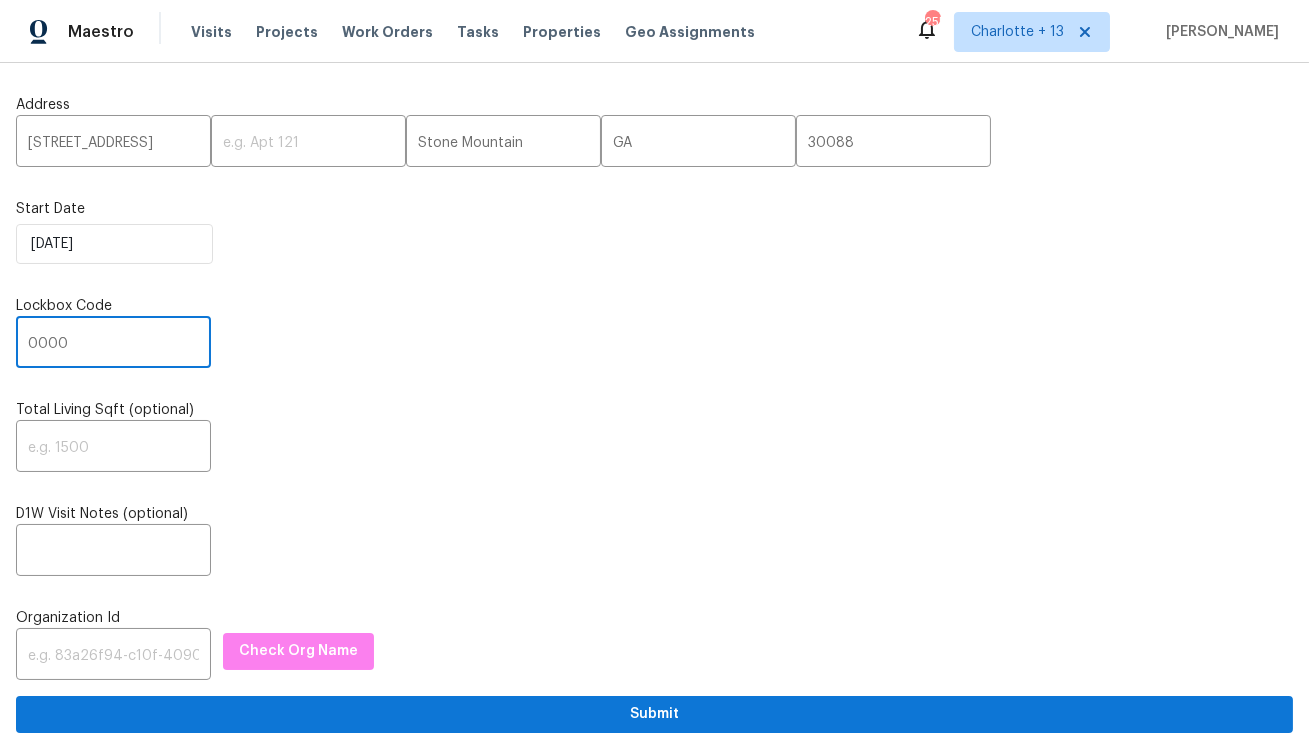 type on "0000" 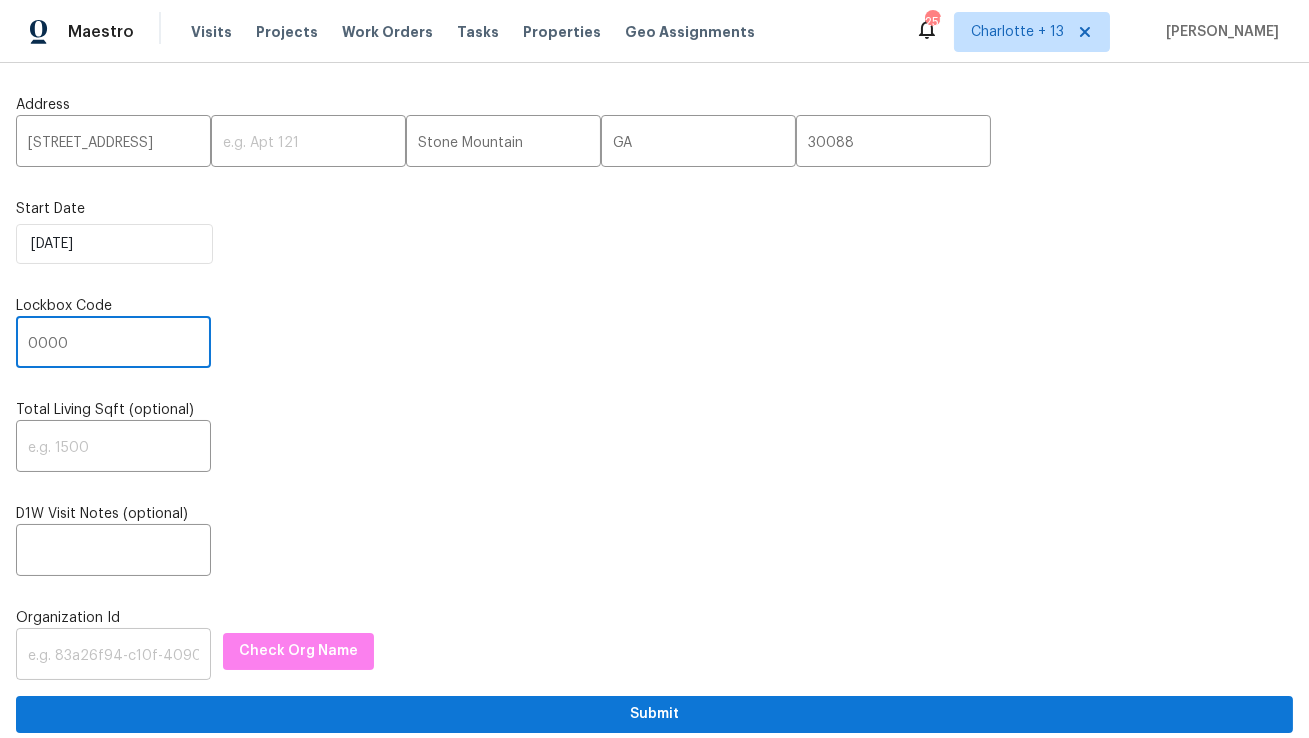 click at bounding box center [113, 656] 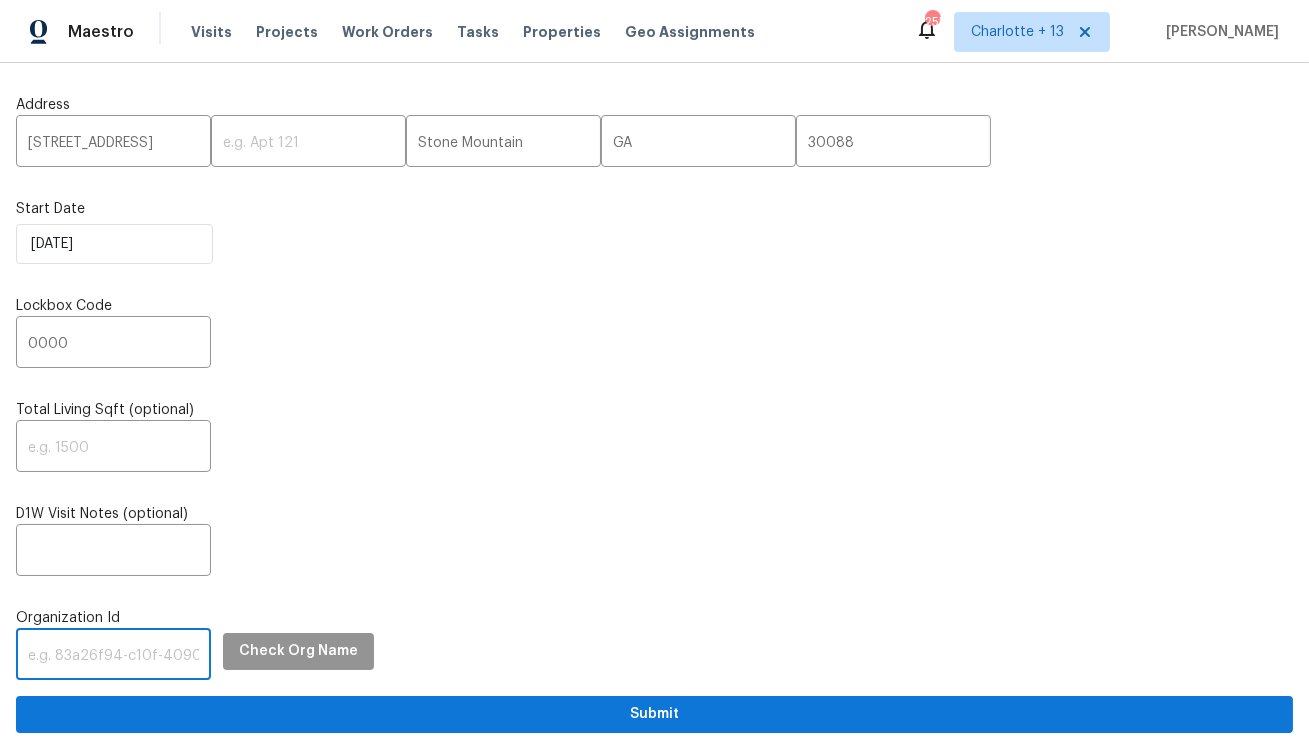 paste on "1349d153-b359-4f9b-b4dd-758ff939cc37" 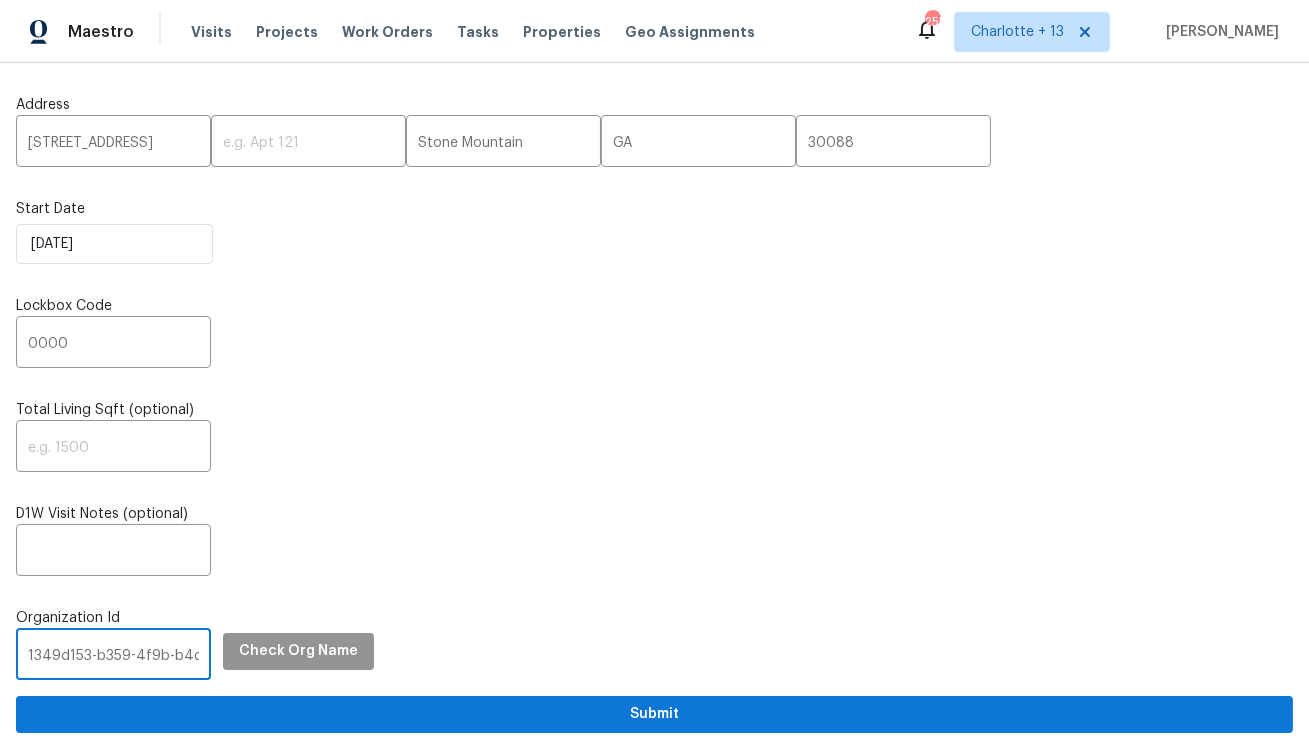 scroll, scrollTop: 0, scrollLeft: 118, axis: horizontal 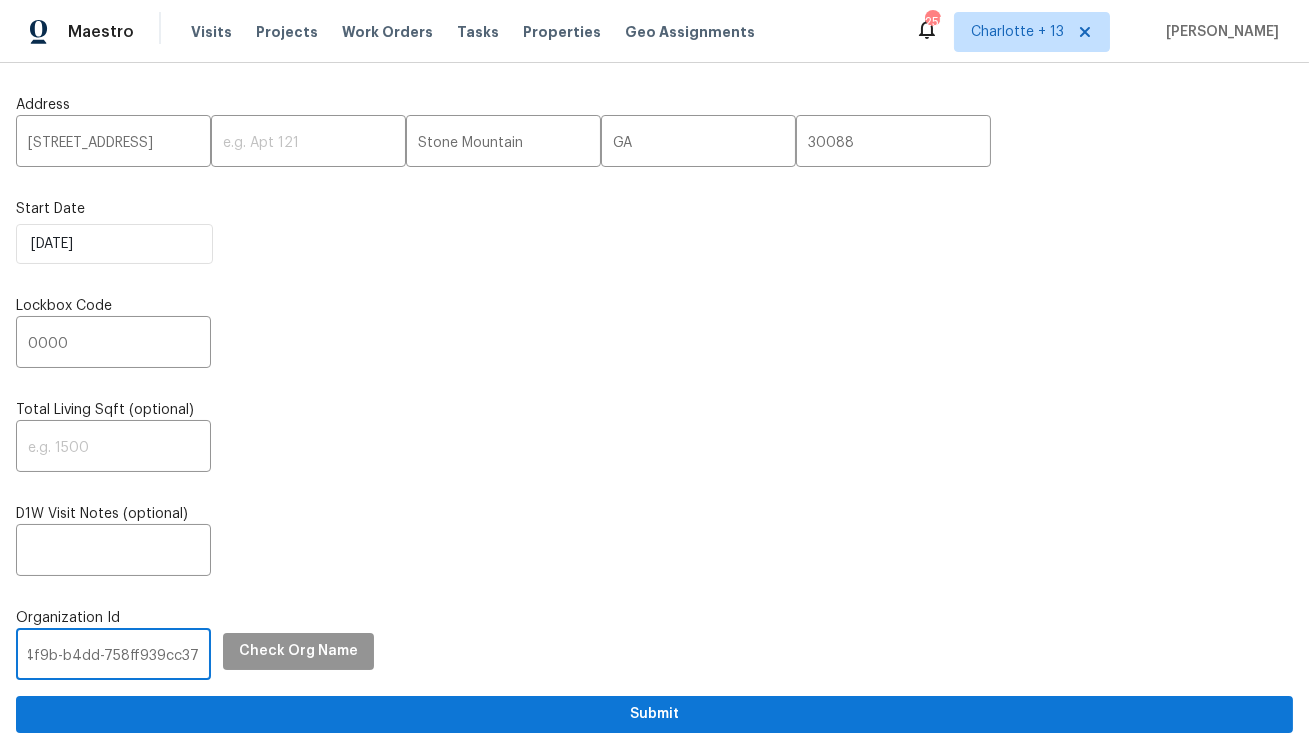 type on "1349d153-b359-4f9b-b4dd-758ff939cc37" 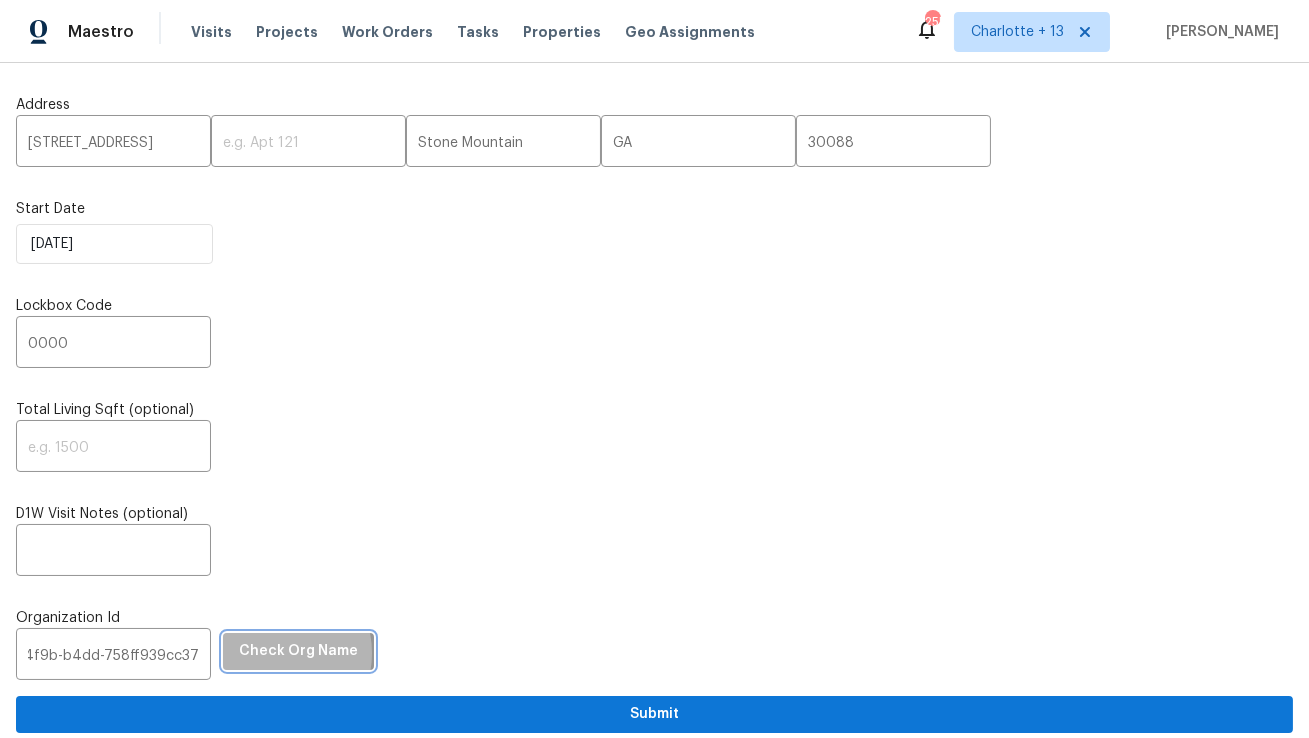 click on "Check Org Name" at bounding box center (298, 651) 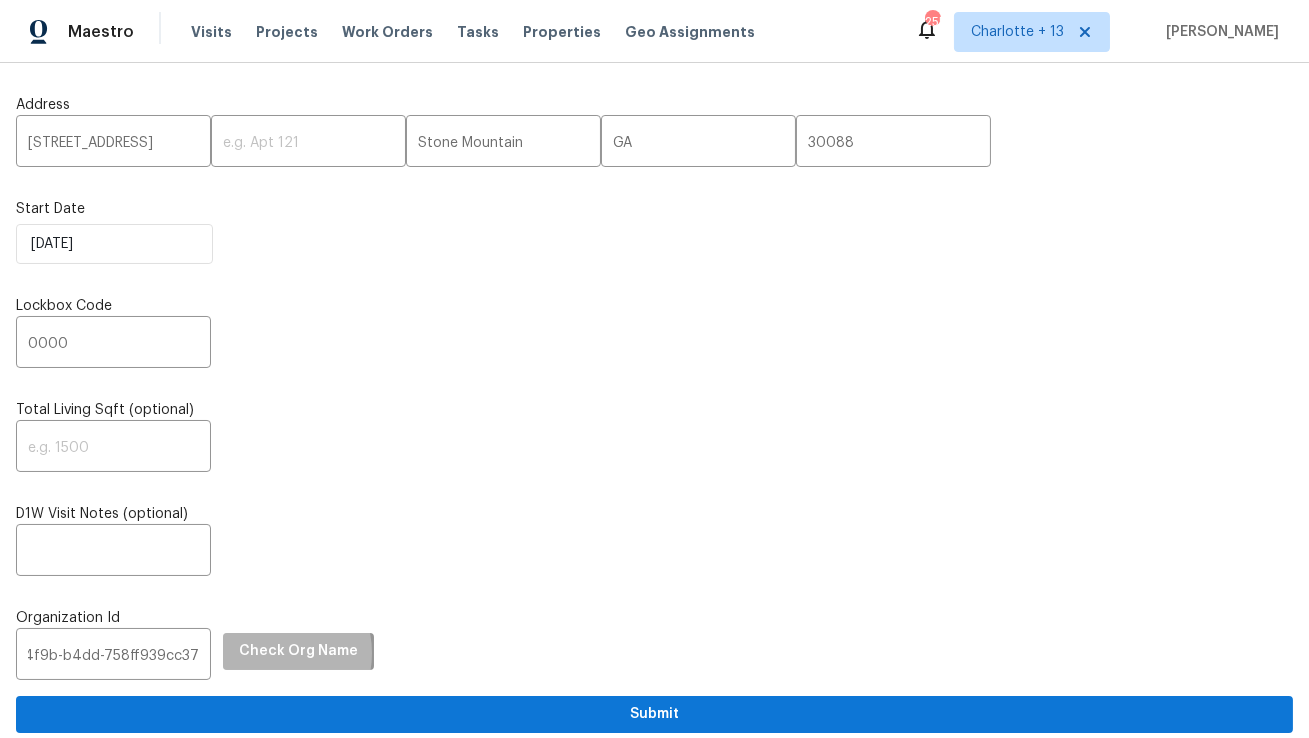 scroll, scrollTop: 0, scrollLeft: 0, axis: both 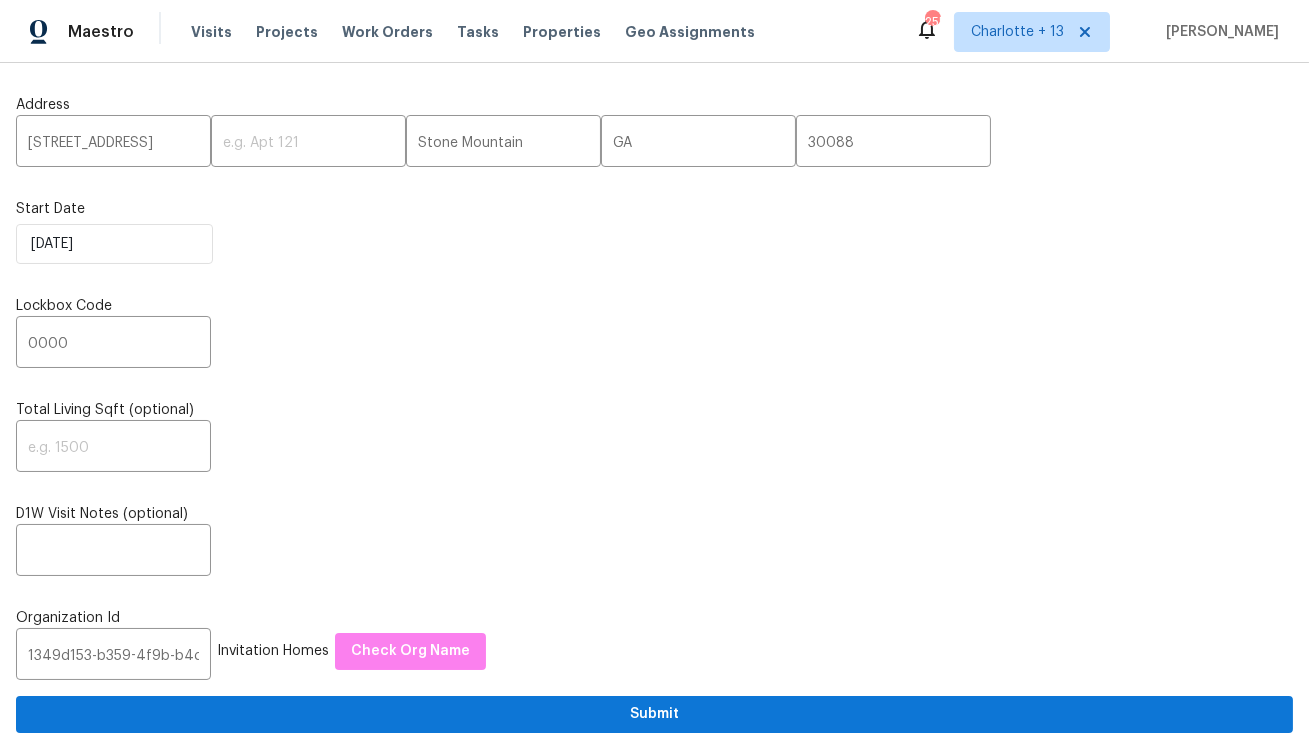 click on "Address   1123 Redan Way ​ ​ Stone Mountain ​ GA ​ 30088 ​ Start Date   7/10/2025 Lockbox Code   0000 ​ Total Living Sqft (optional)   ​ D1W Visit Notes (optional)   ​ Organization Id   1349d153-b359-4f9b-b4dd-758ff939cc37 ​ Invitation Homes Check Org Name Submit" at bounding box center [654, 406] 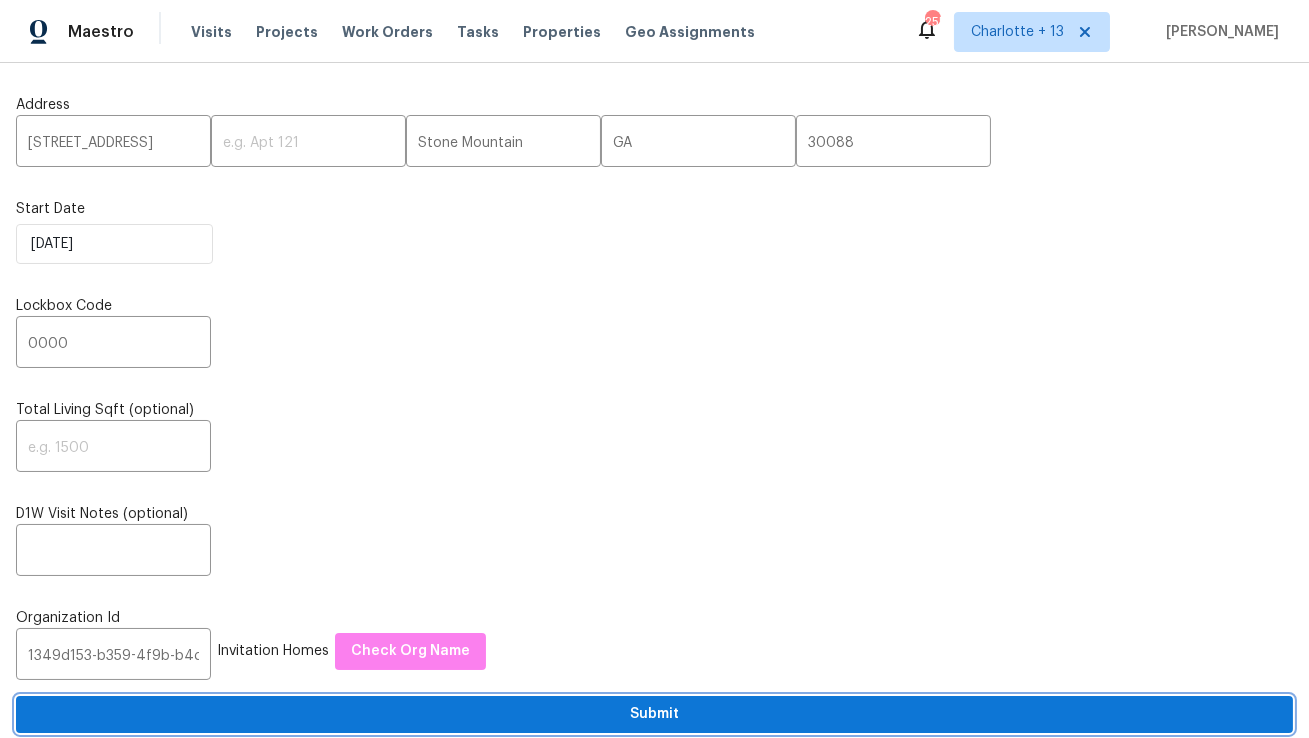 click on "Submit" at bounding box center [654, 714] 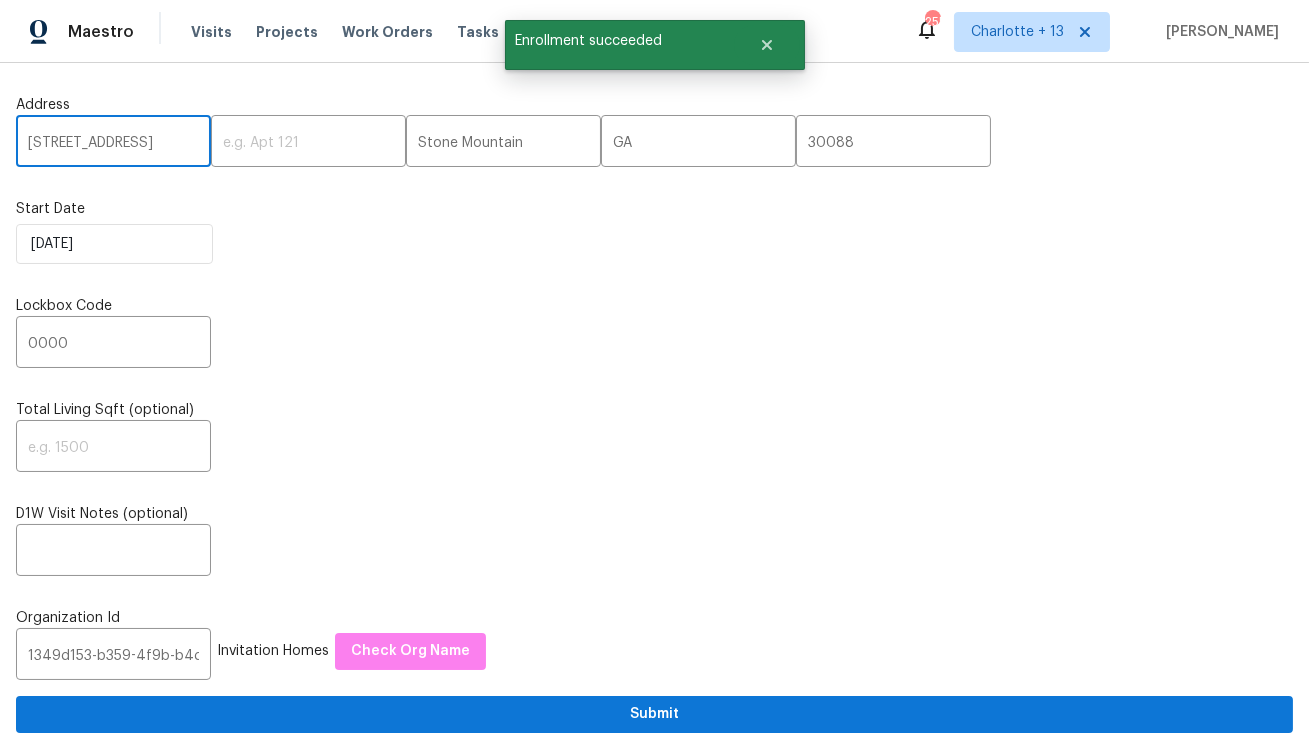 drag, startPoint x: 64, startPoint y: 142, endPoint x: -165, endPoint y: 138, distance: 229.03493 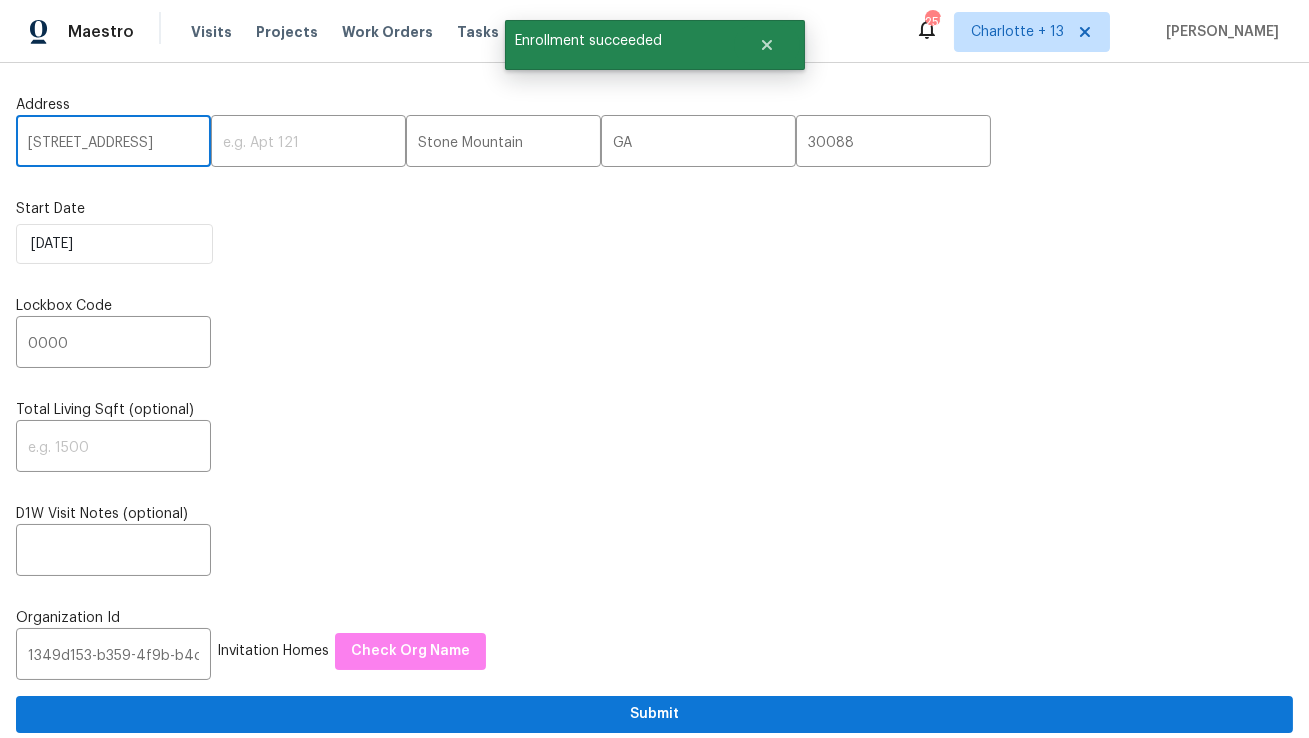 click on "Maestro Visits Projects Work Orders Tasks Properties Geo Assignments 255 Charlotte + 13 Elsa Frieri Address   1123 Redan Way ​ ​ Stone Mountain ​ GA ​ 30088 ​ Start Date   7/10/2025 Lockbox Code   0000 ​ Total Living Sqft (optional)   ​ D1W Visit Notes (optional)   ​ Organization Id   1349d153-b359-4f9b-b4dd-758ff939cc37 ​ Invitation Homes Check Org Name Submit In Progress Reit Renos 6586 Kreidt Dr, Orlando, FL 32818 Invitation Homes Caleb Hurst ​ Unenroll Home 4827 Elese St, Orlando, FL 32811 Invitation Homes Caleb Hurst ​ Unenroll Home 3025 Bon Air Dr, Orlando, FL 32818 Invitation Homes Caleb Hurst ​ Unenroll Home 737 Cardinal Dr, Saginaw, TX 76131 Progress Residential Spencer Kleintop ​ Unenroll Home 5600 Arundel Dr, Orlando, FL 32808 Invitation Homes Caleb Hurst ​ Unenroll Home 1602 Sheffield Rd, Leesburg, FL 34748 Invitation Homes Caleb Hurst ​ Unenroll Home 1300 Mercy Dr, Orlando, FL 32808 Invitation Homes Caleb Hurst ​ Unenroll Home 811 S Lone Oak Dr, Leesburg, FL 34748" at bounding box center [654, 369] 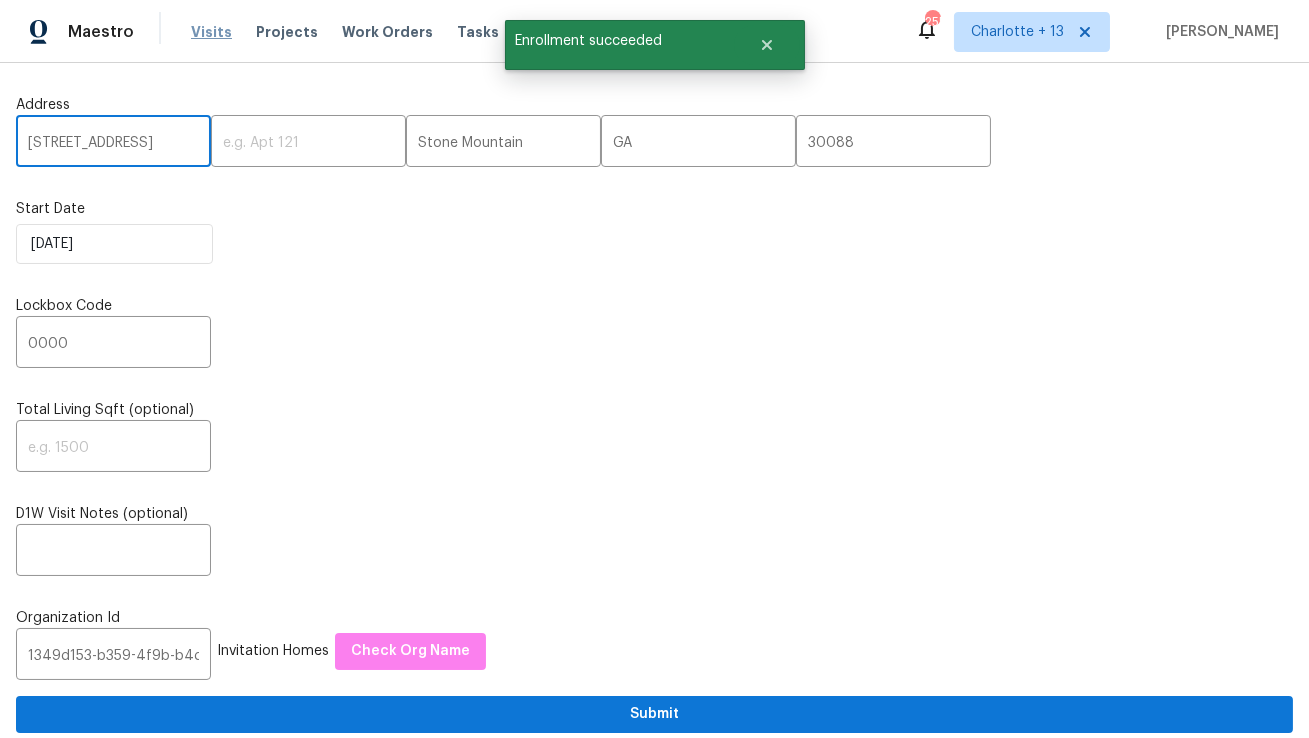 click on "Visits" at bounding box center (211, 32) 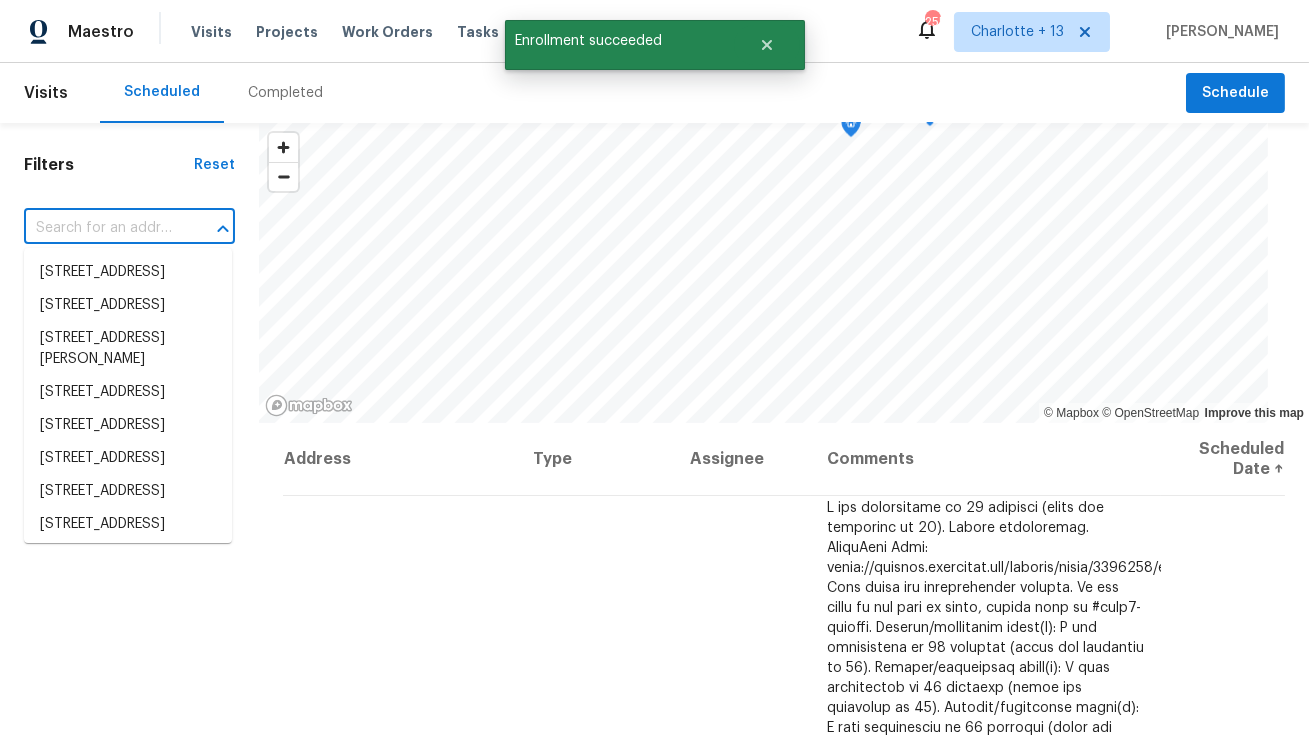click at bounding box center [101, 228] 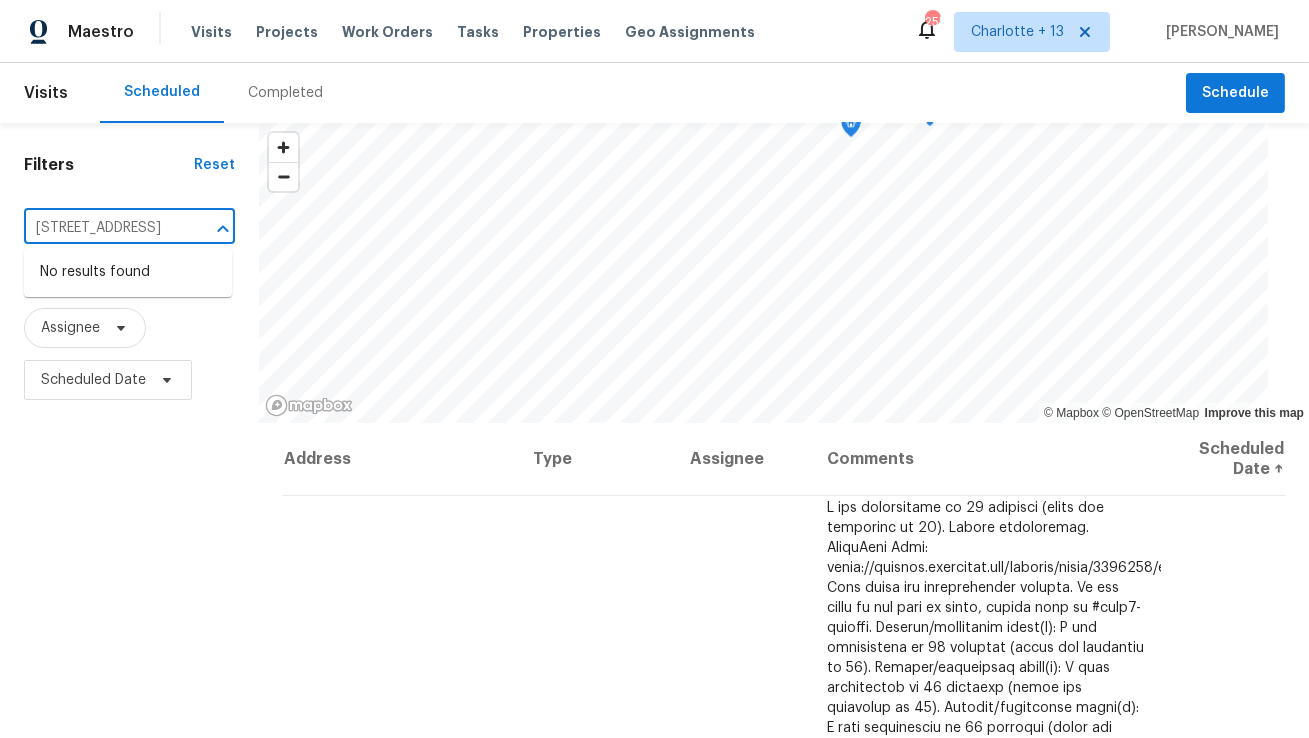 type on "1123 Redan Way" 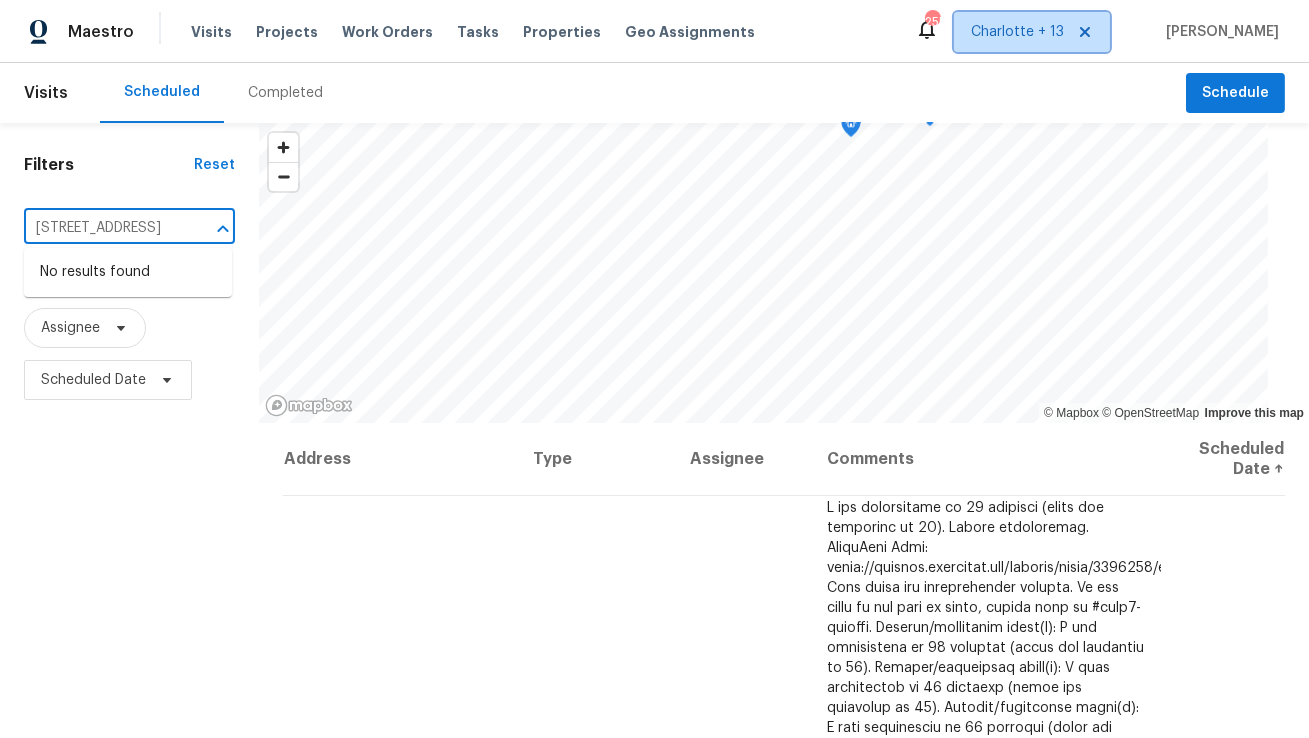 click on "Charlotte + 13" at bounding box center (1032, 32) 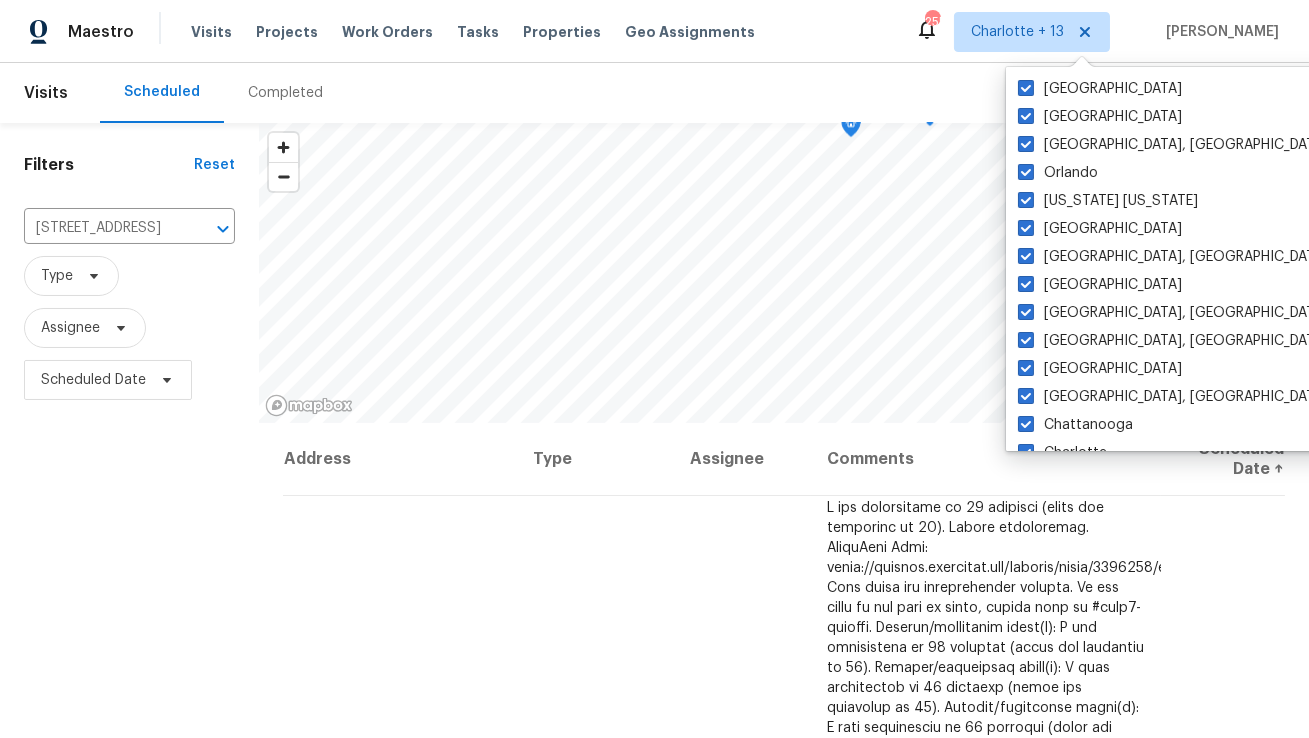 type 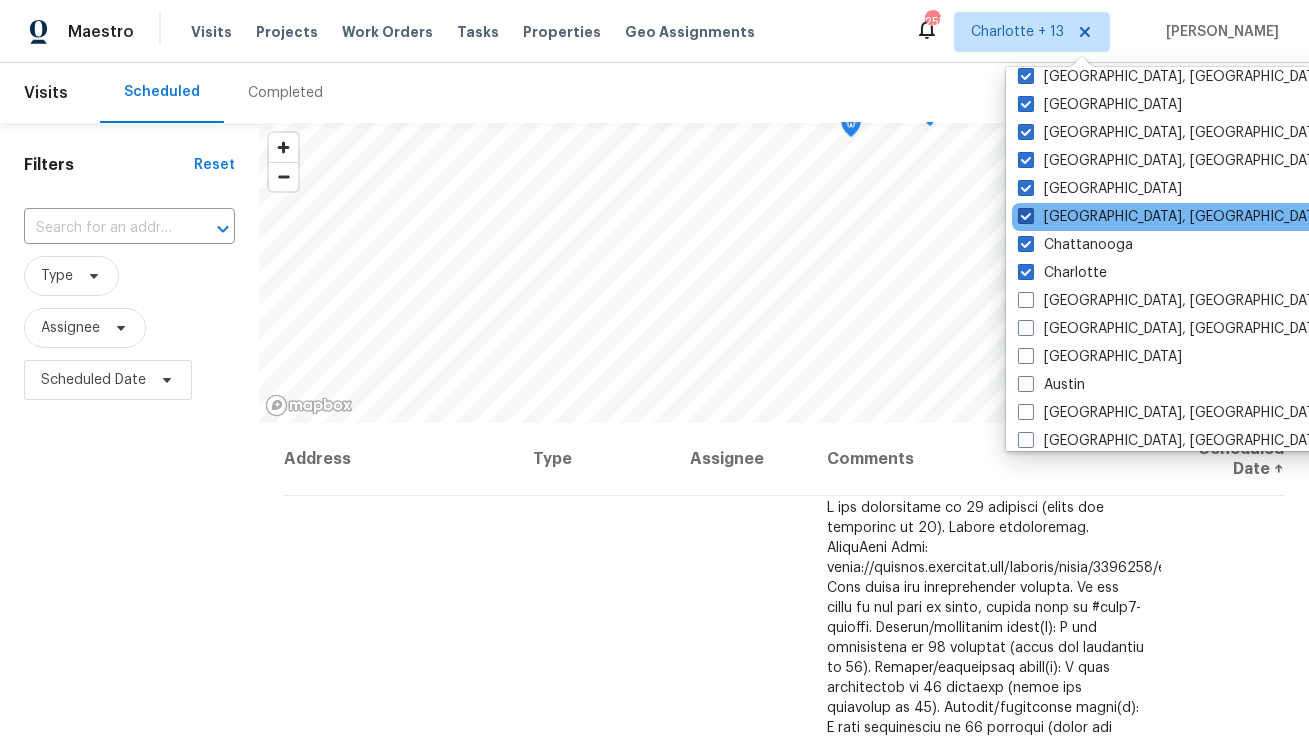scroll, scrollTop: 250, scrollLeft: 0, axis: vertical 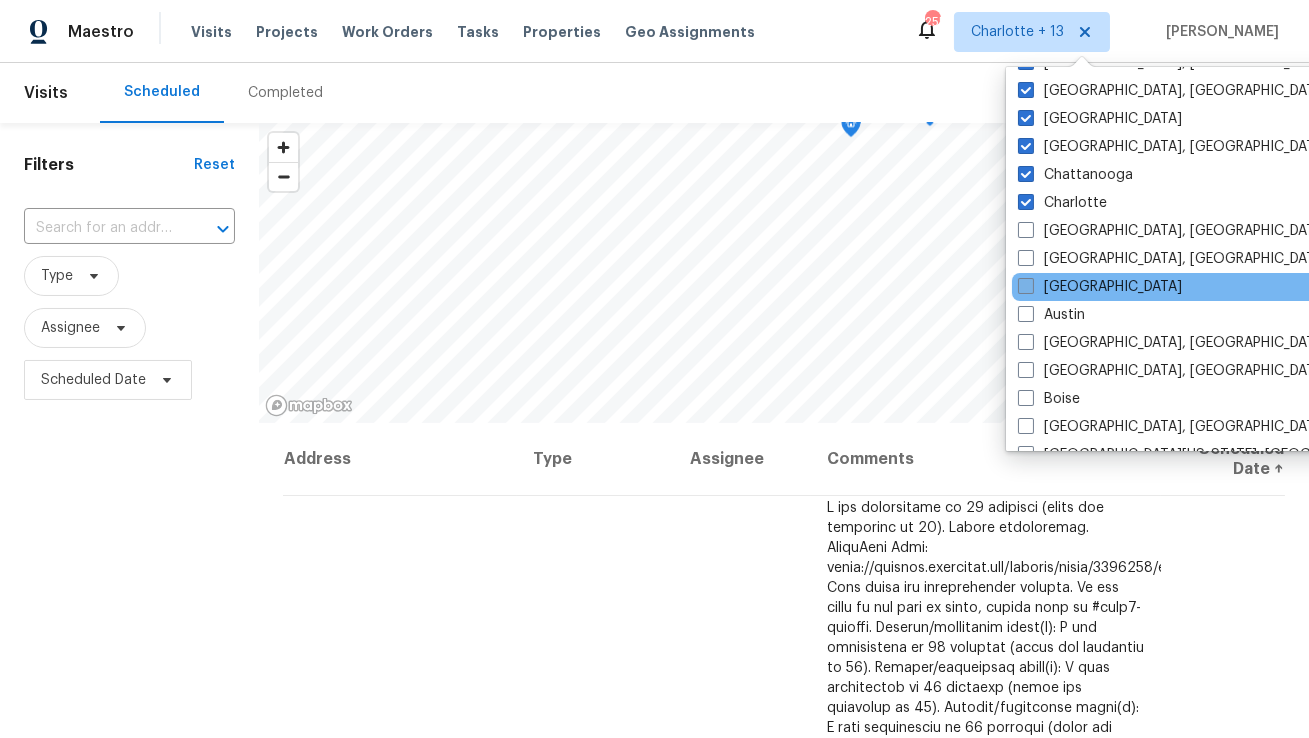 click on "Atlanta" at bounding box center (1100, 287) 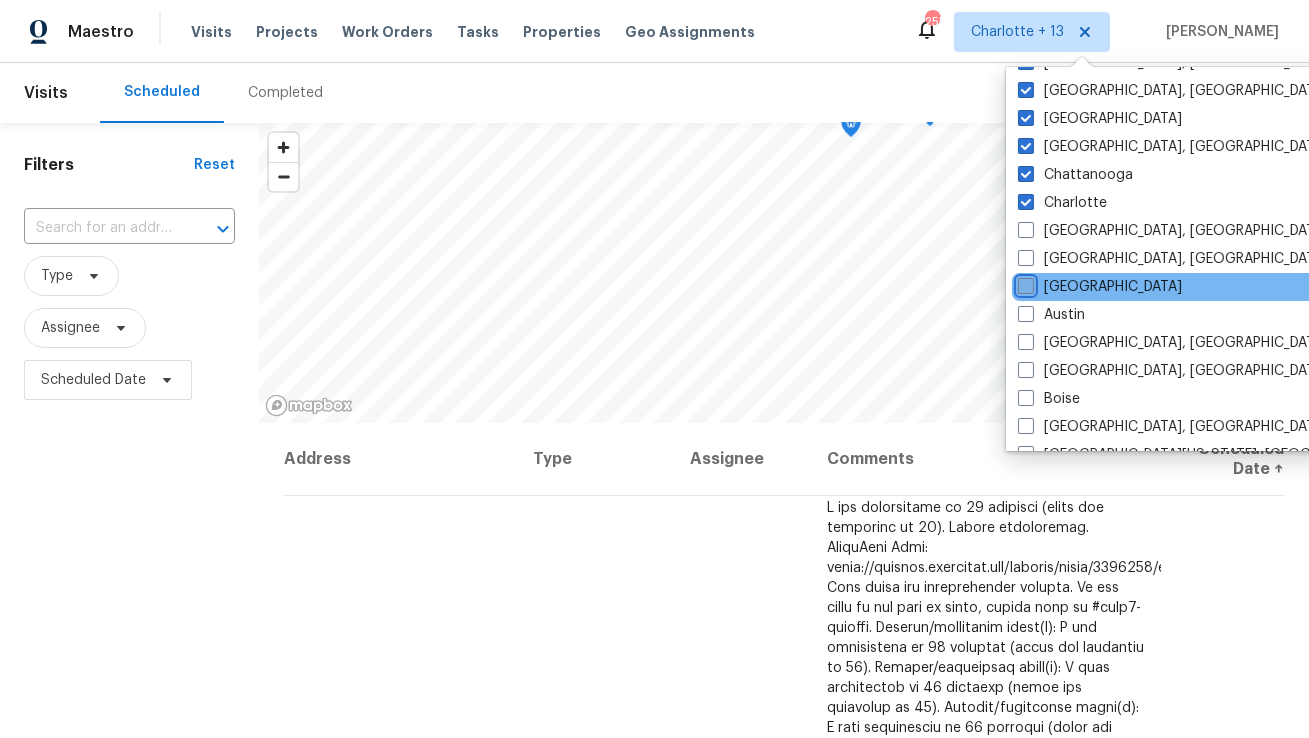 click on "Atlanta" at bounding box center [1024, 283] 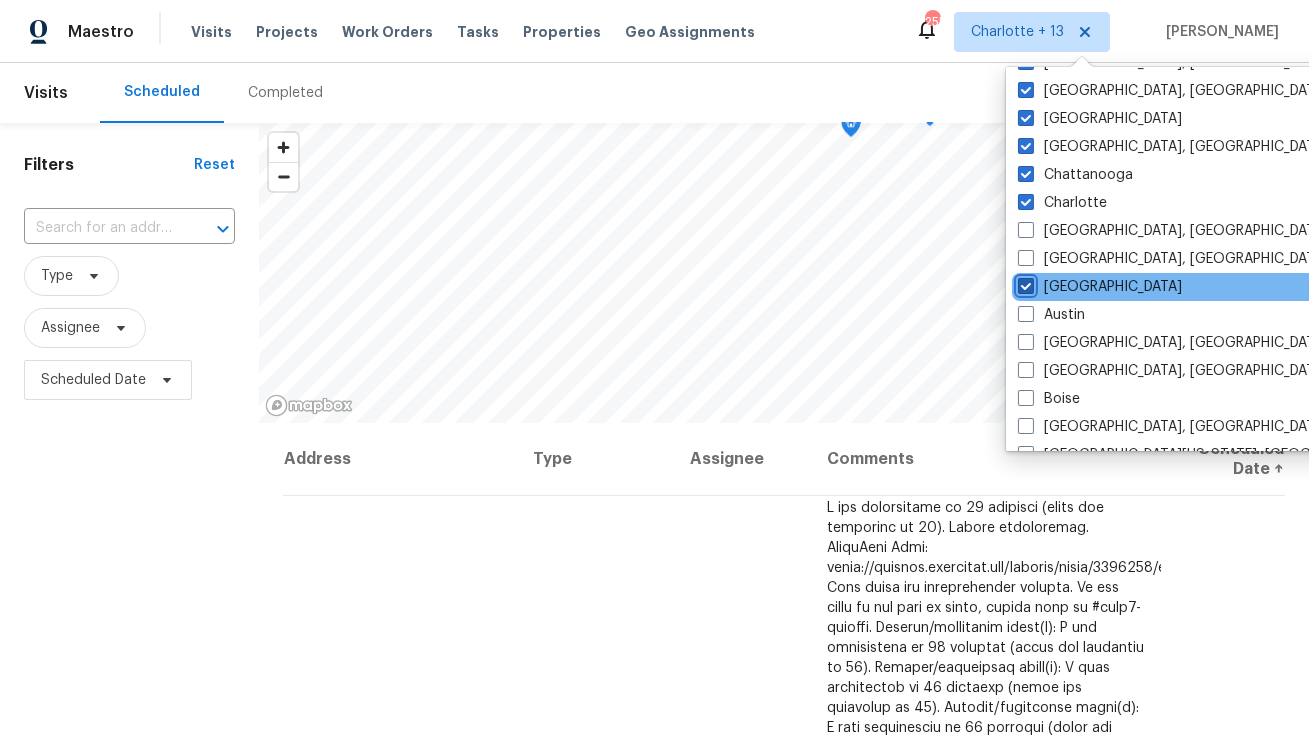 checkbox on "true" 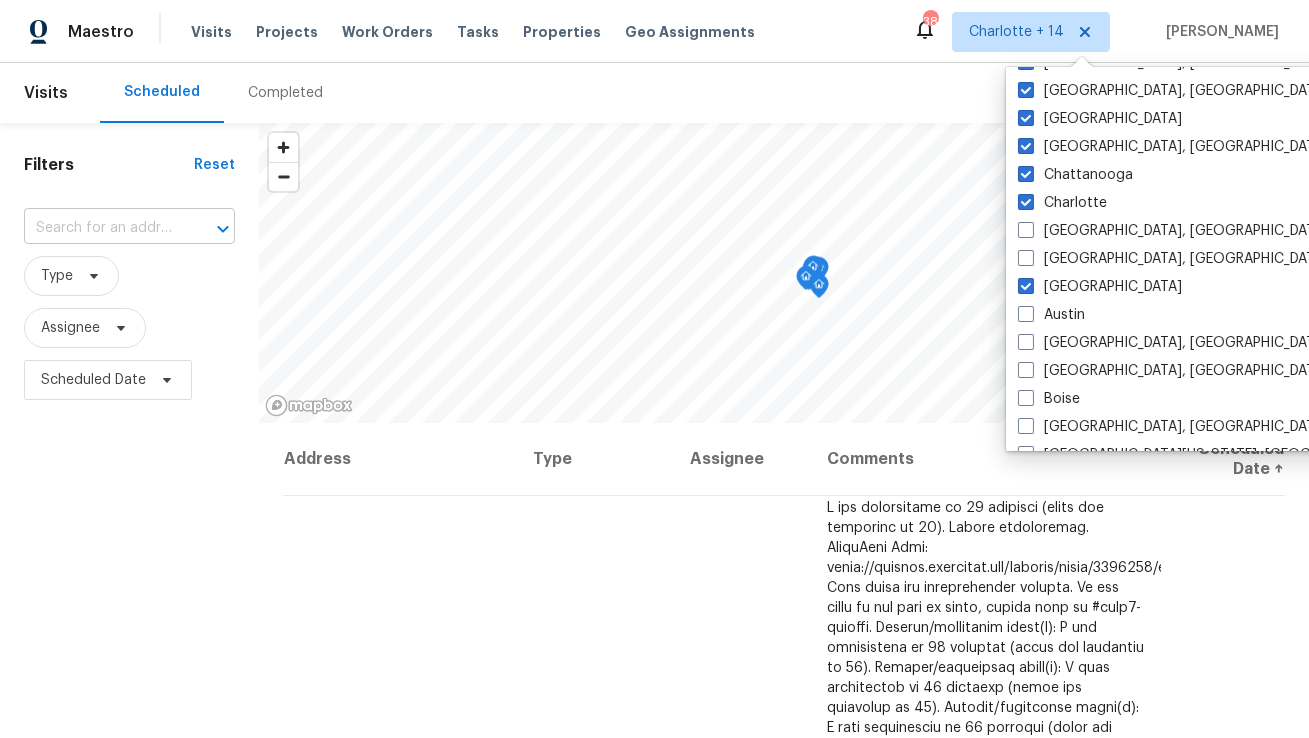 click at bounding box center [101, 228] 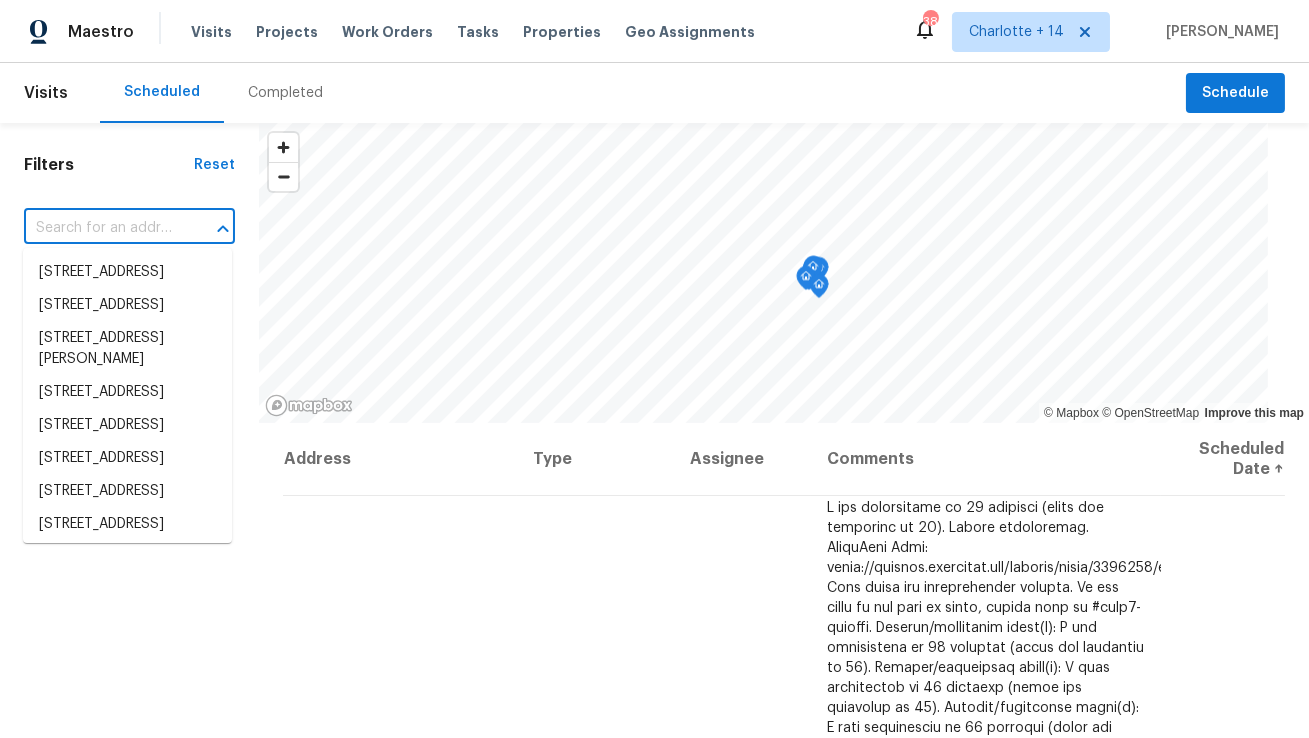 paste on "1123 Redan Way" 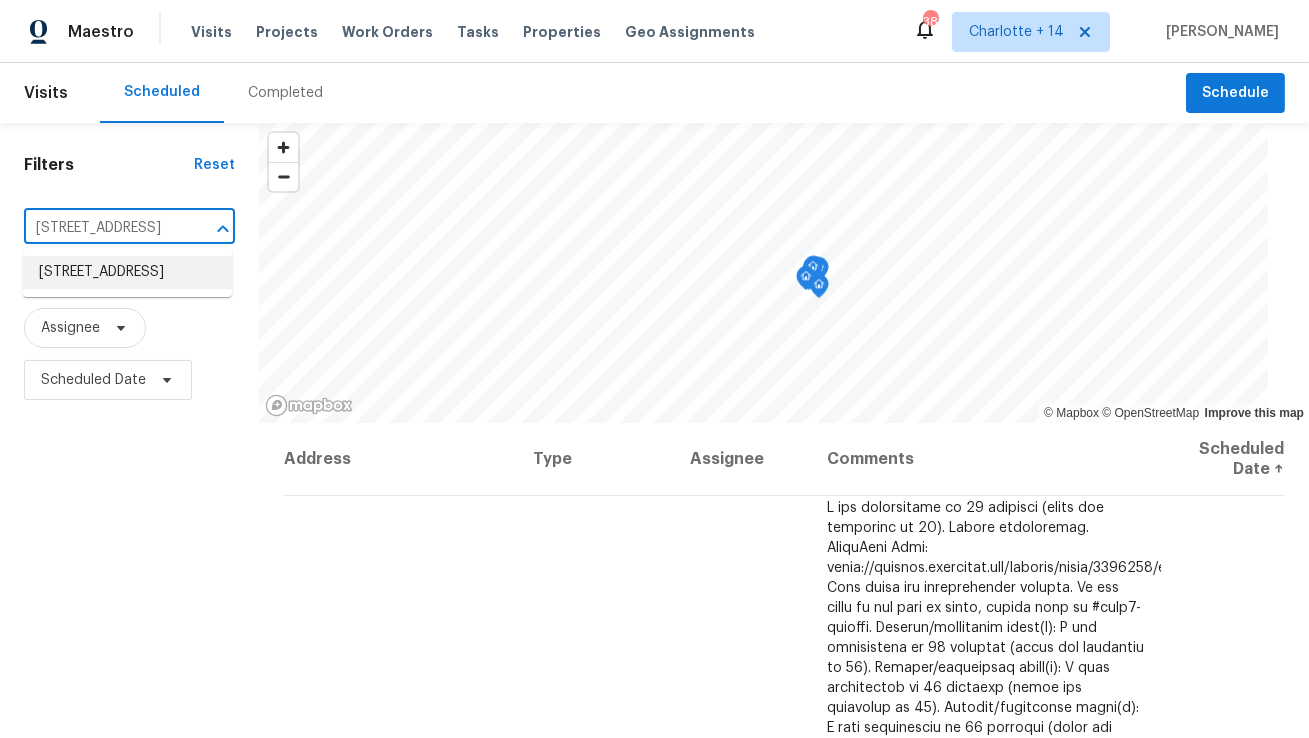 click on "1123 Redan Way, Stone Mountain, GA 30088" at bounding box center (127, 272) 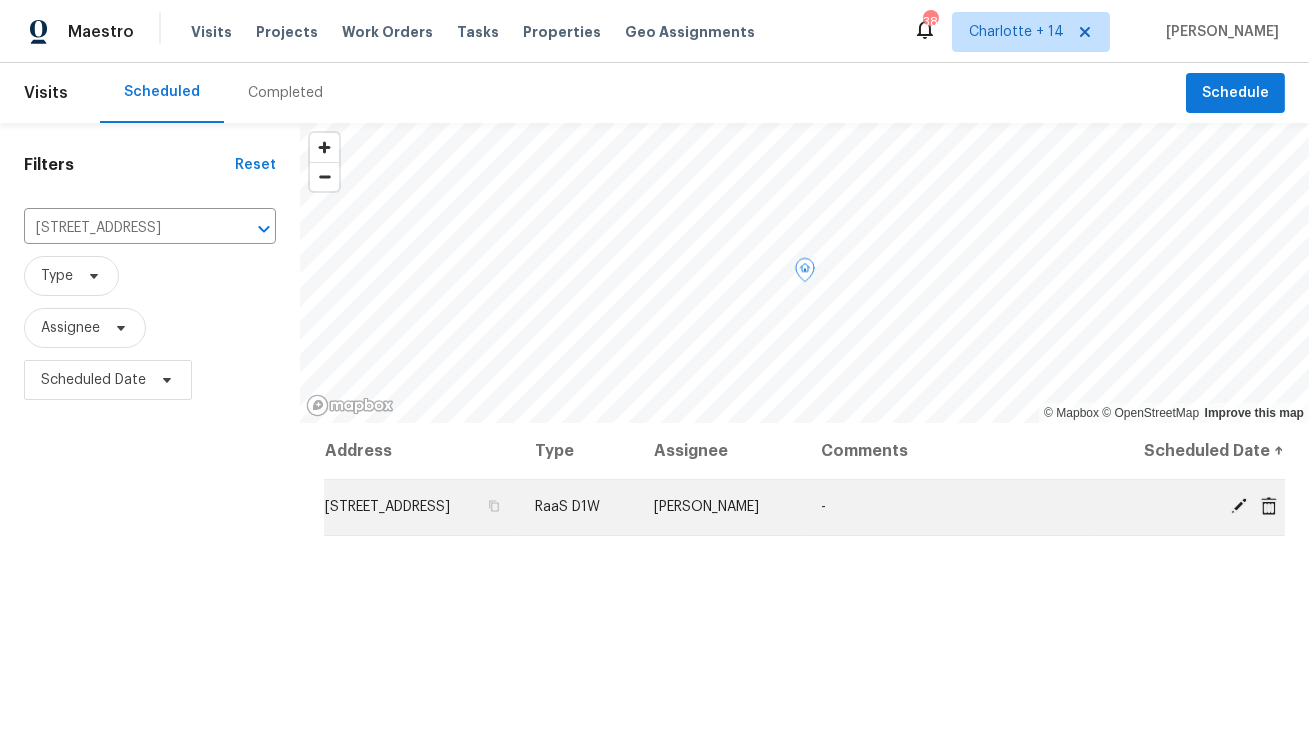 click 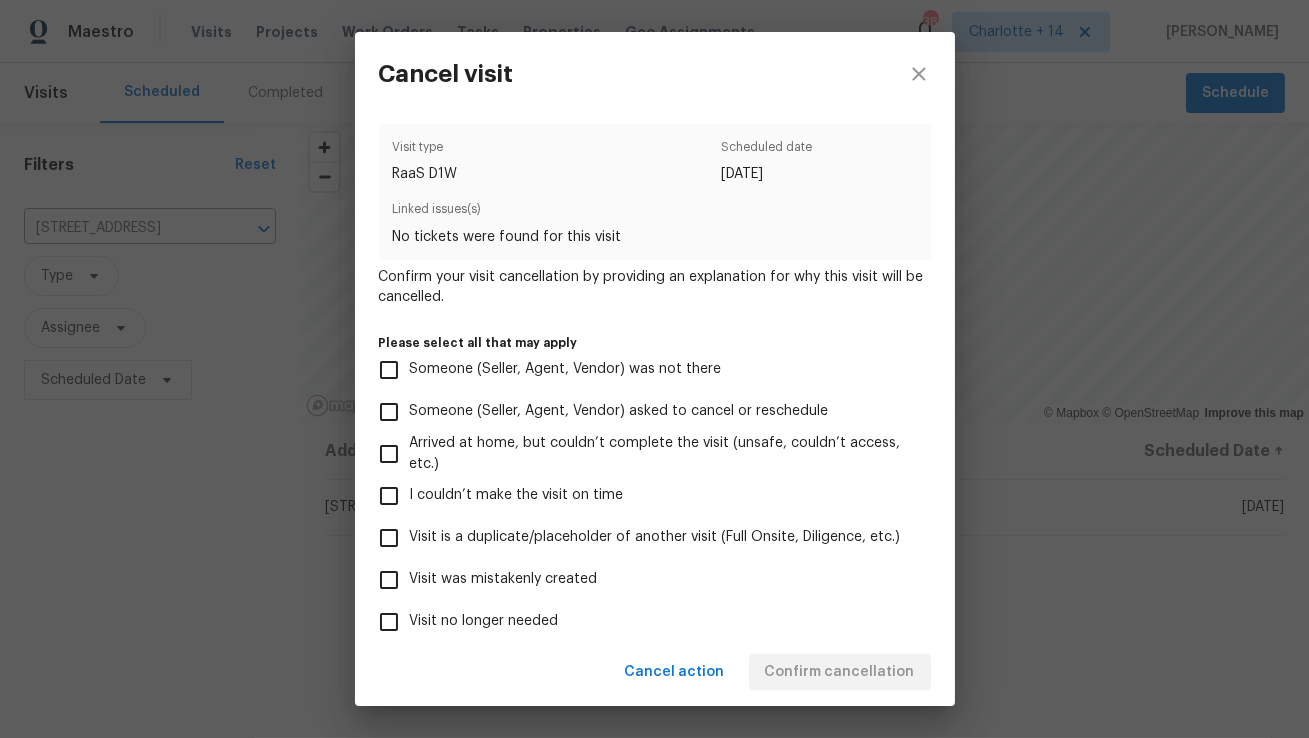 drag, startPoint x: 494, startPoint y: 574, endPoint x: 509, endPoint y: 578, distance: 15.524175 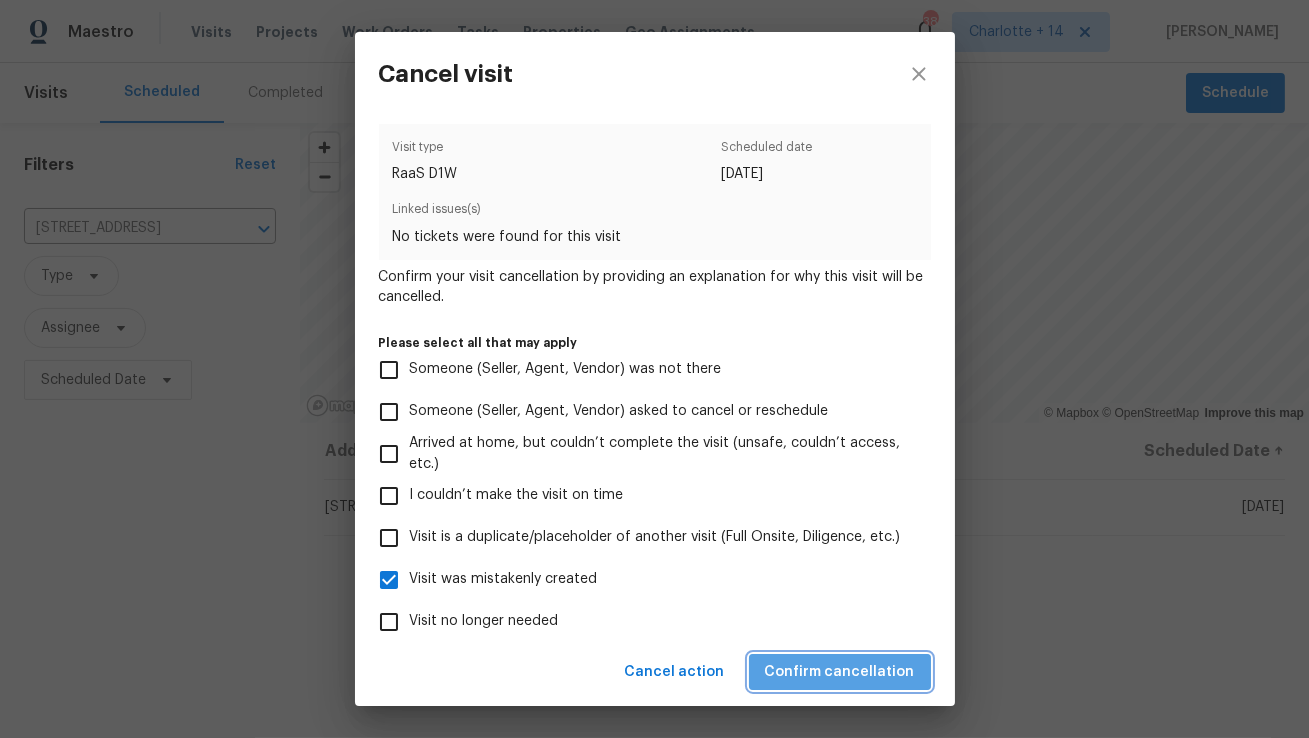 click on "Confirm cancellation" at bounding box center [840, 672] 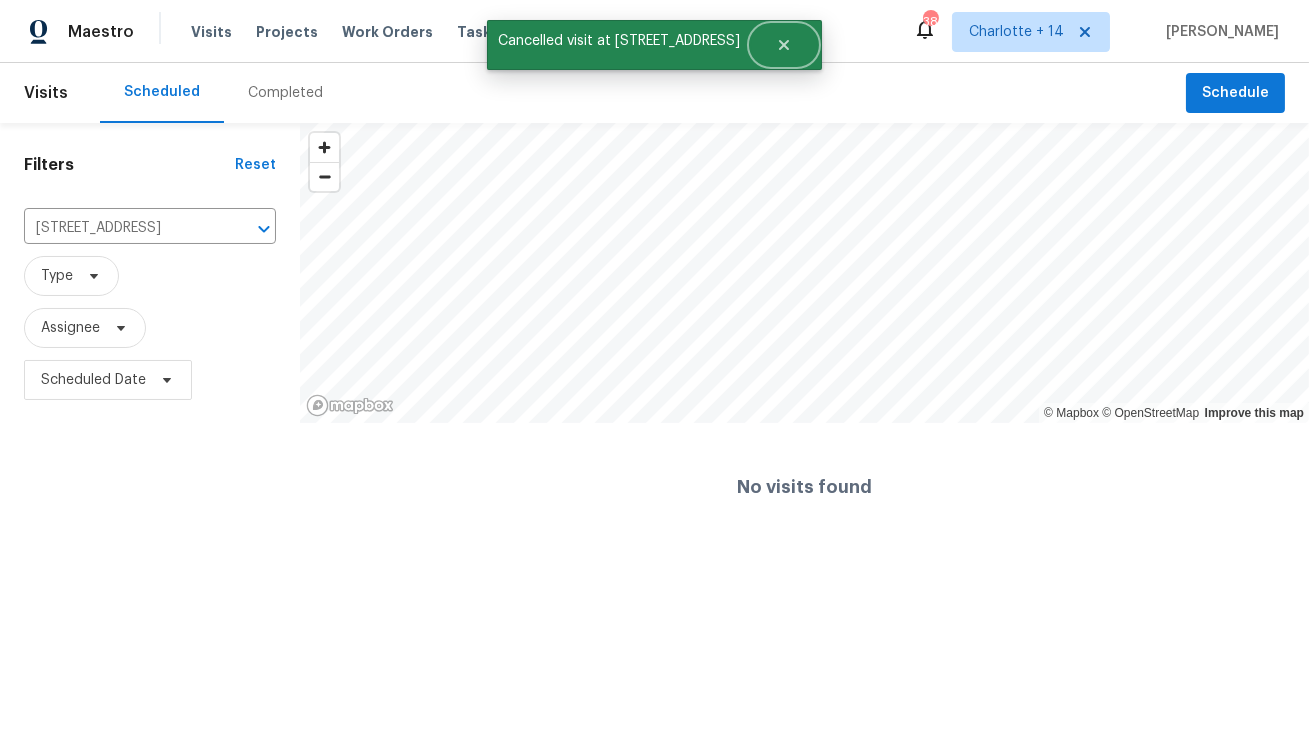 drag, startPoint x: 782, startPoint y: 46, endPoint x: 647, endPoint y: 39, distance: 135.18137 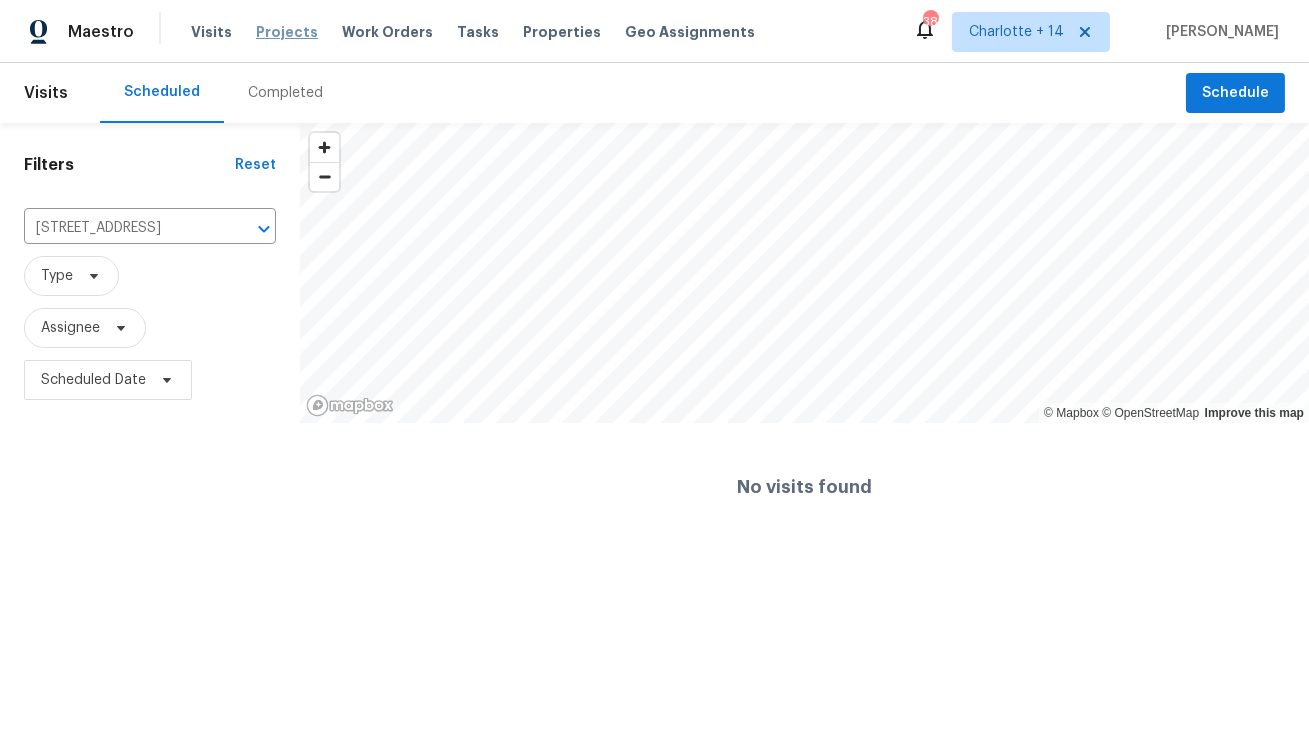 click on "Projects" at bounding box center (287, 32) 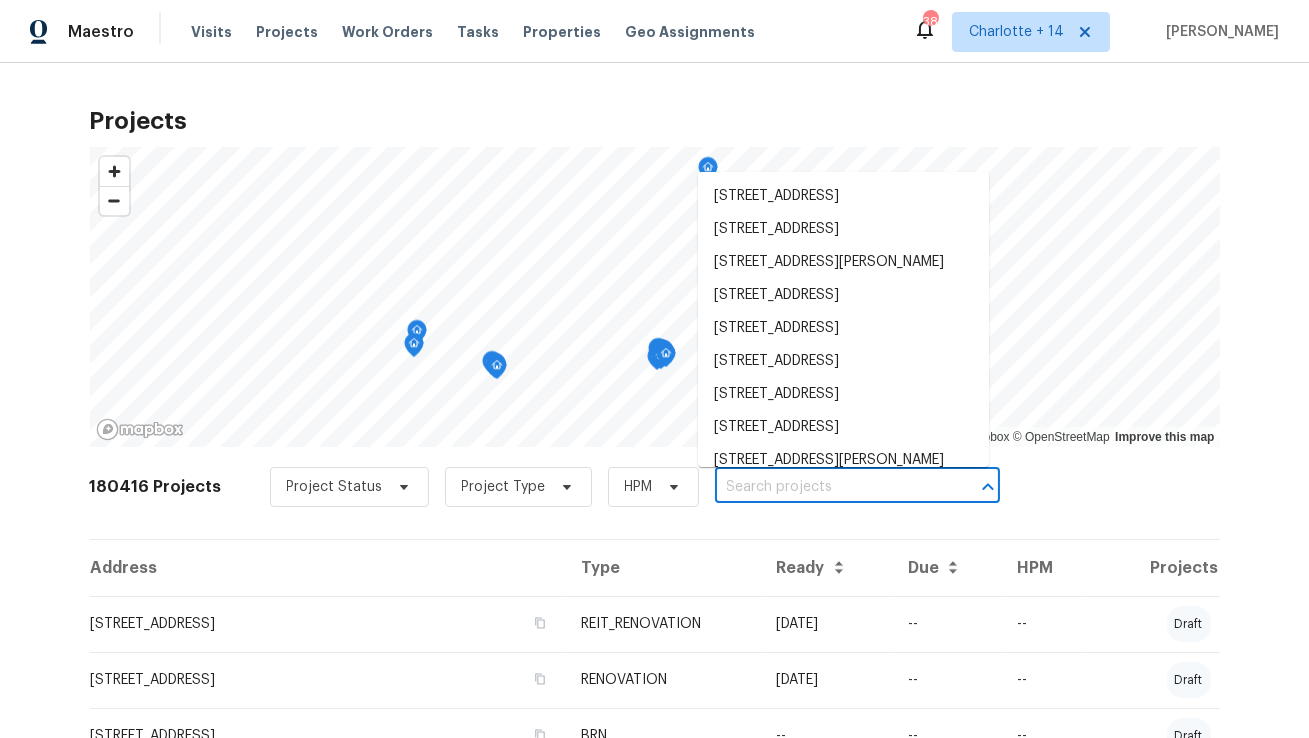 click at bounding box center [829, 487] 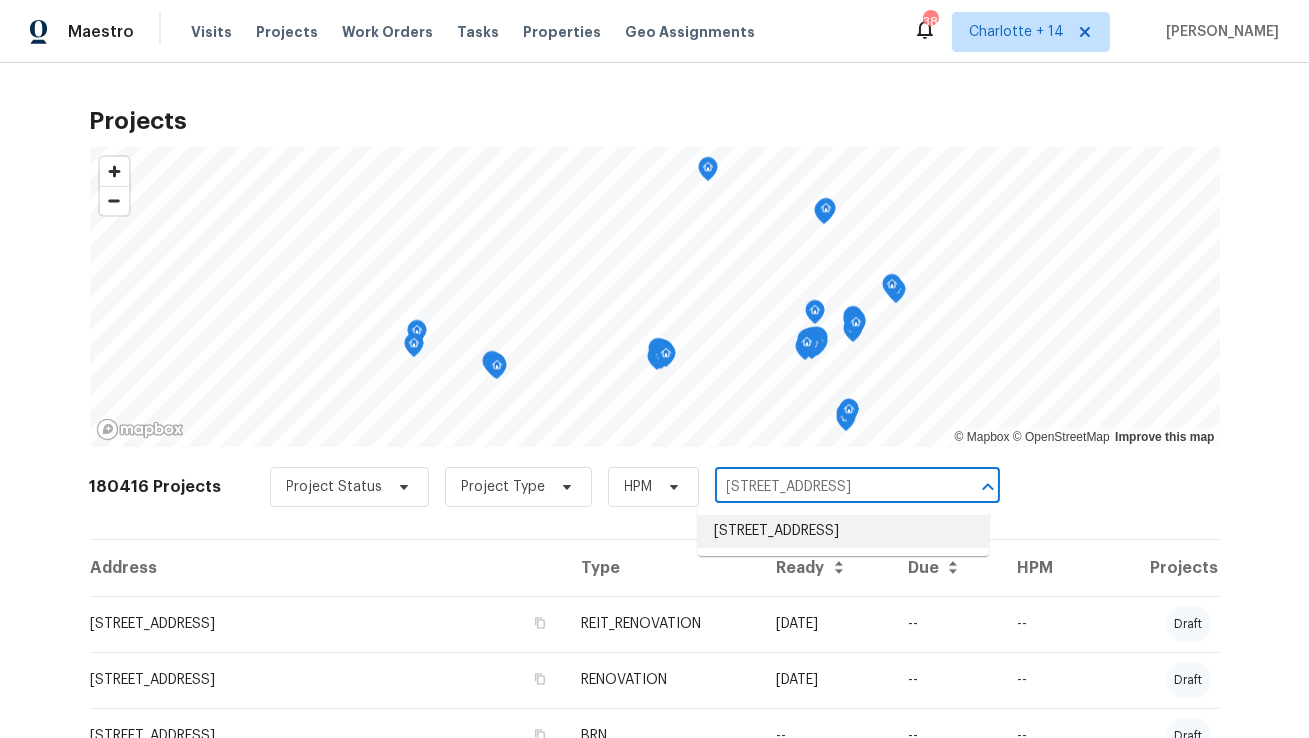 click on "1123 Redan Way, Stone Mountain, GA 30088" at bounding box center [843, 531] 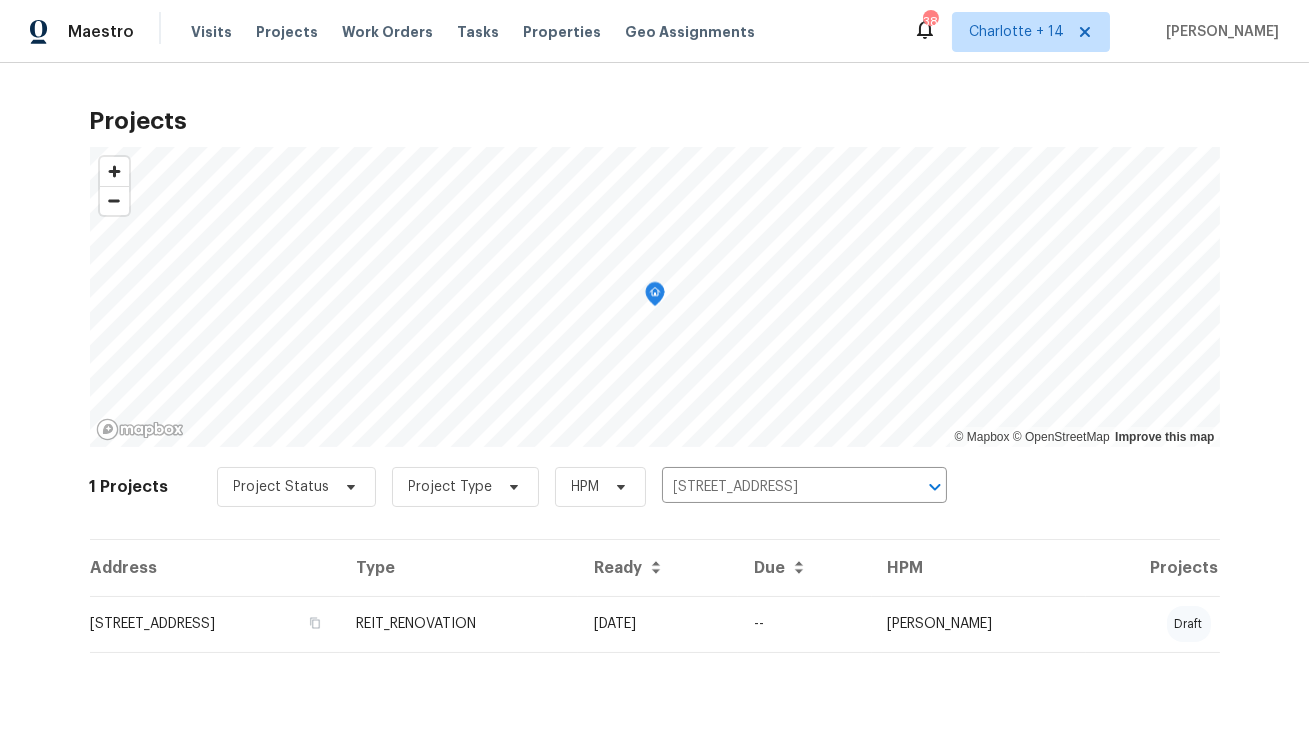 drag, startPoint x: 239, startPoint y: 633, endPoint x: 246, endPoint y: 625, distance: 10.630146 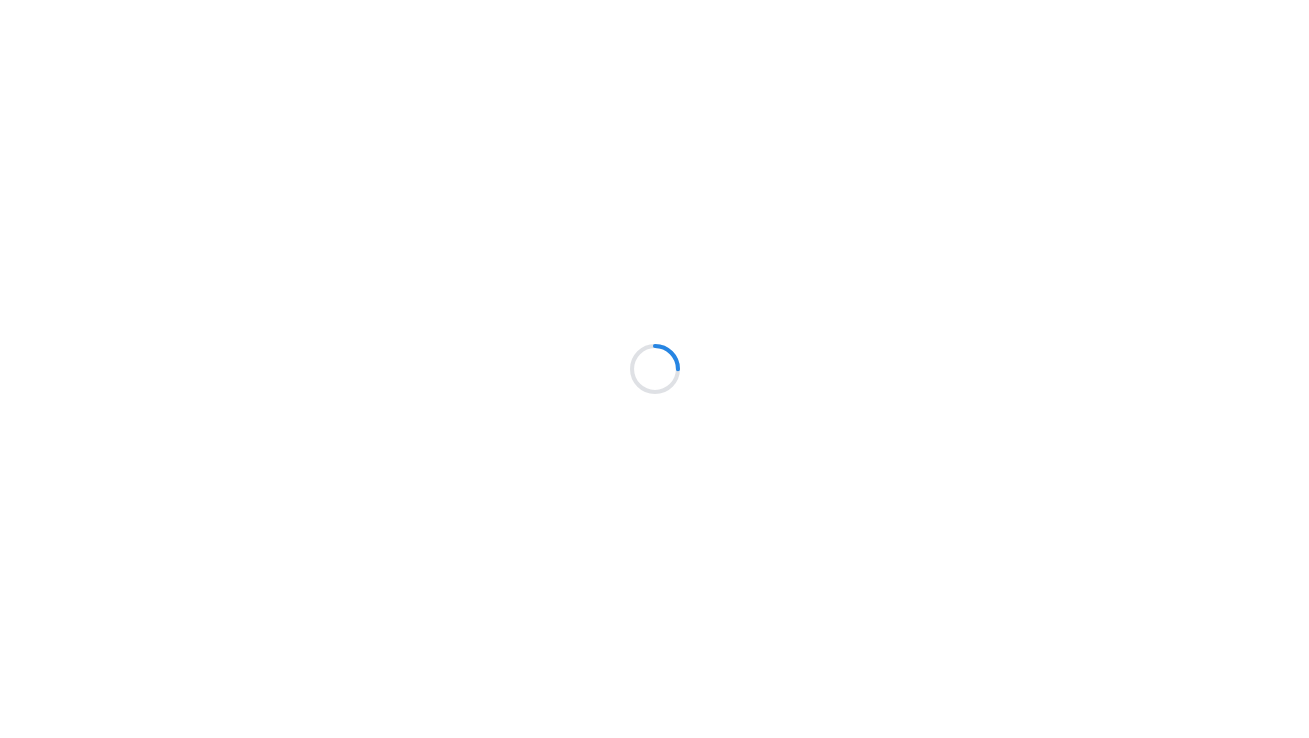 scroll, scrollTop: 0, scrollLeft: 0, axis: both 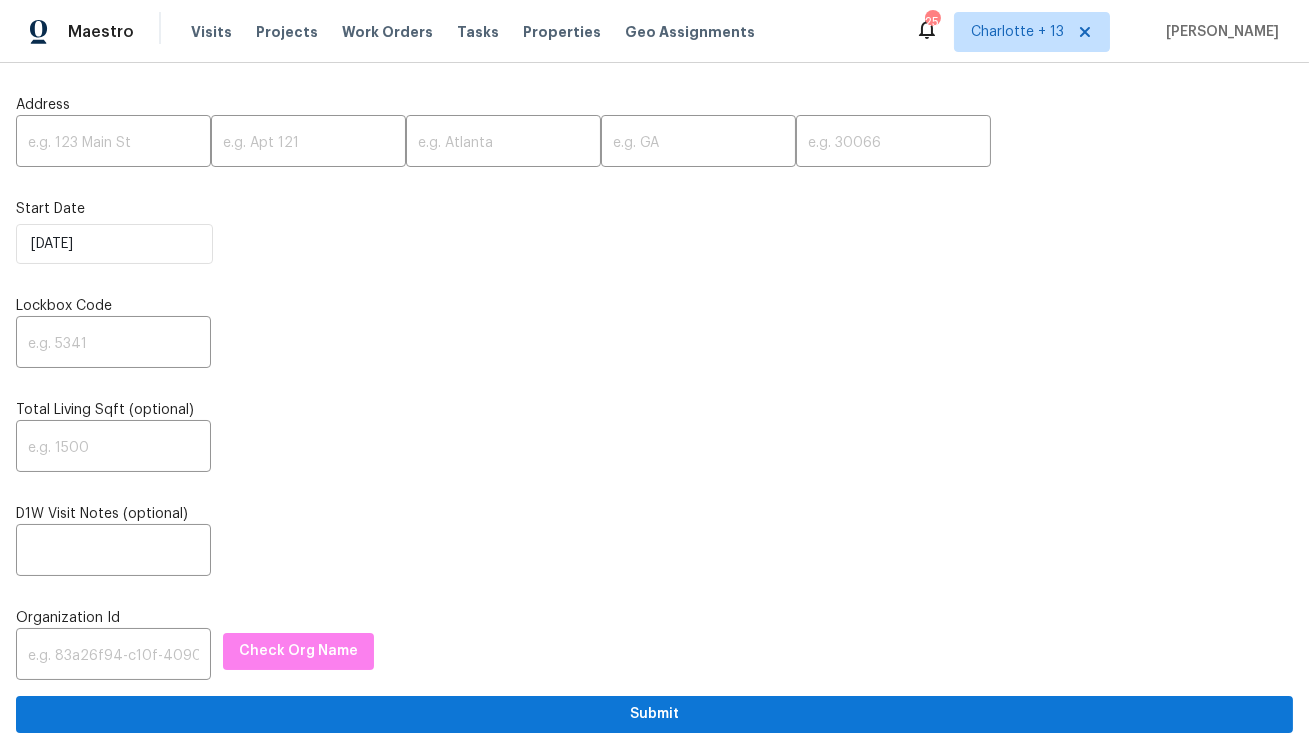 click at bounding box center (113, 143) 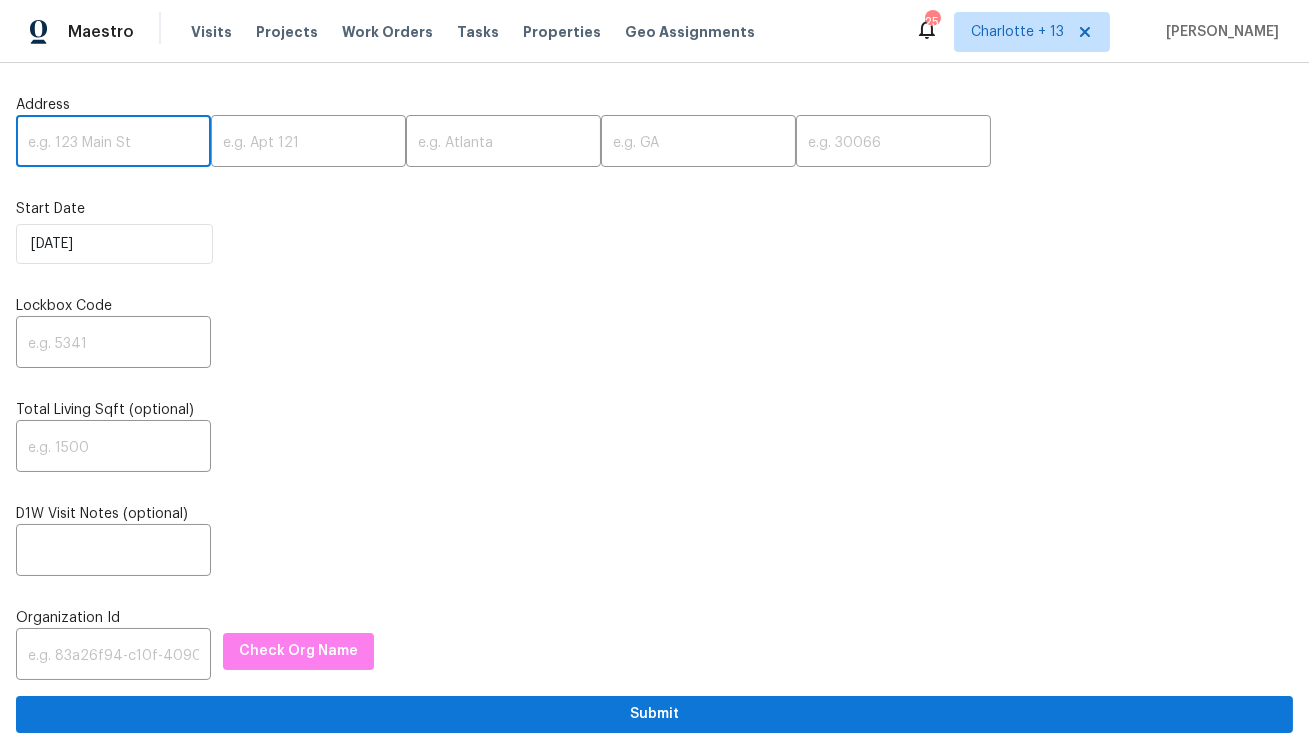paste on "[STREET_ADDRESS]" 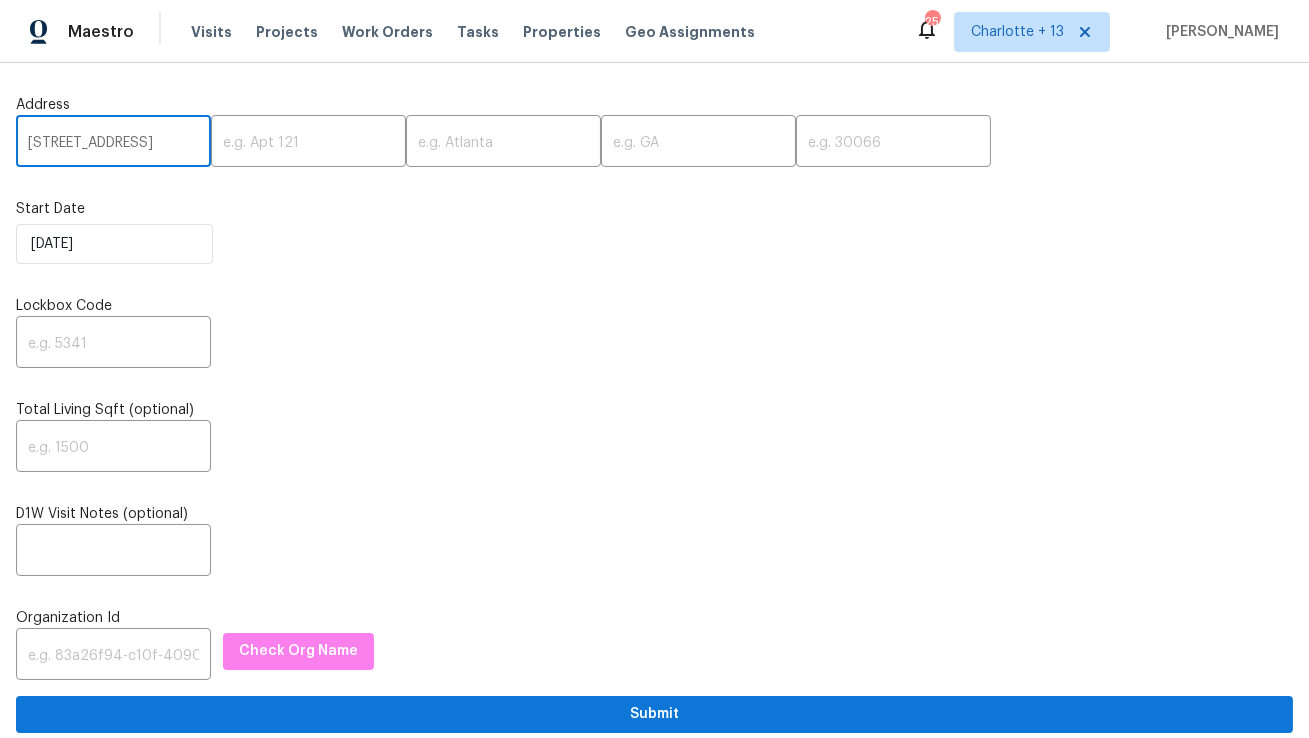 scroll, scrollTop: 0, scrollLeft: 94, axis: horizontal 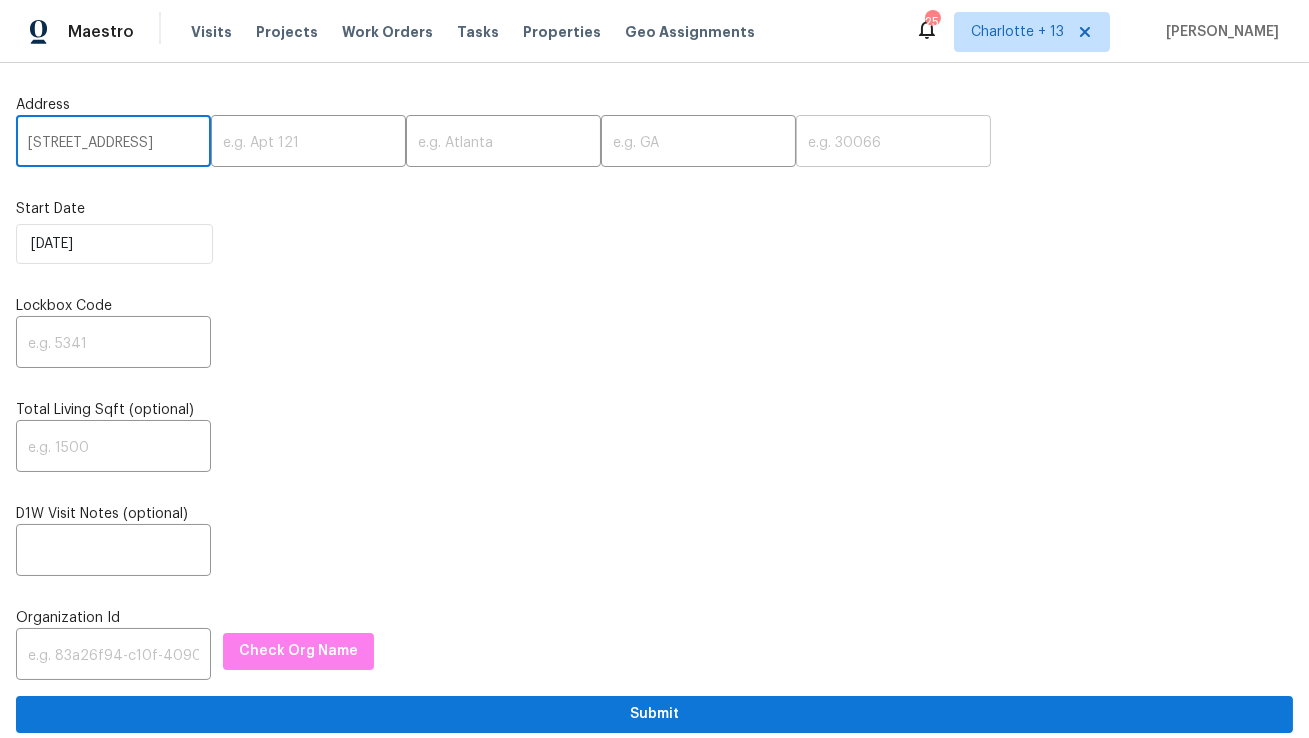 type on "2469 Newgate Dr, Decatur, GA" 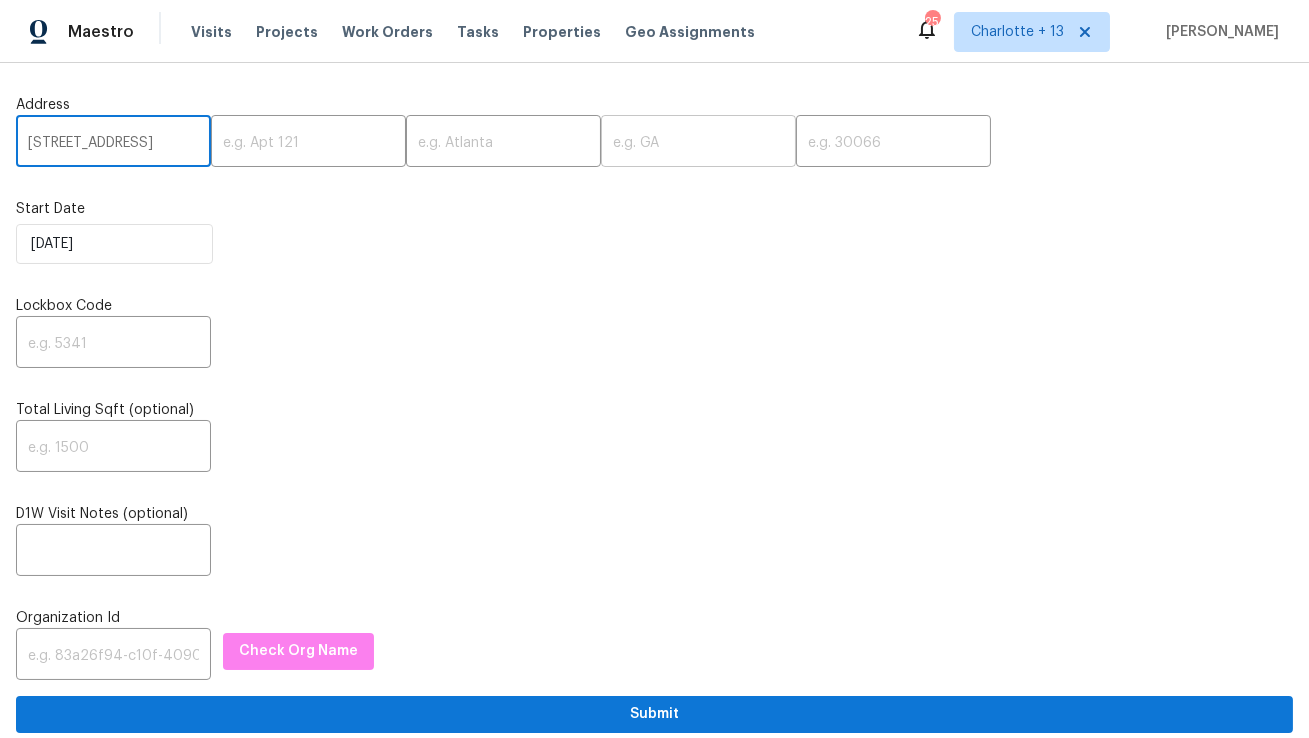 drag, startPoint x: 772, startPoint y: 144, endPoint x: 677, endPoint y: 165, distance: 97.29337 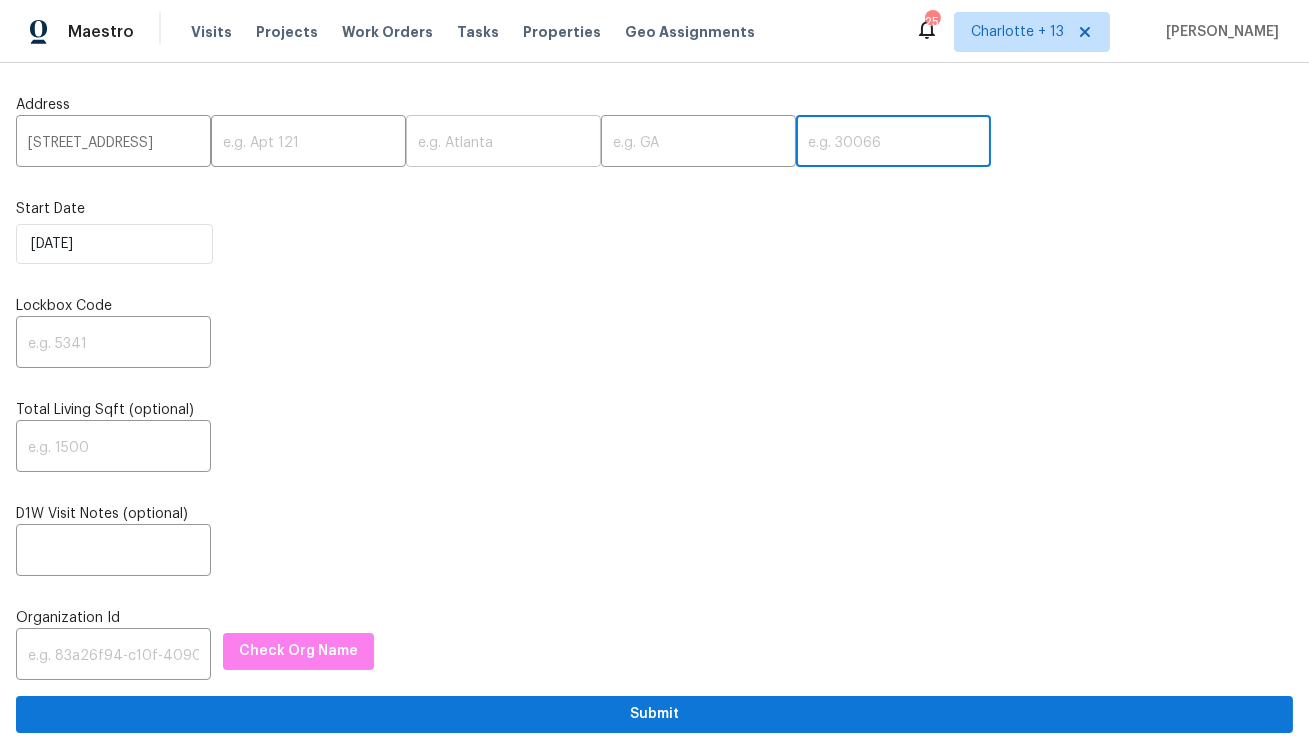 paste on "30035" 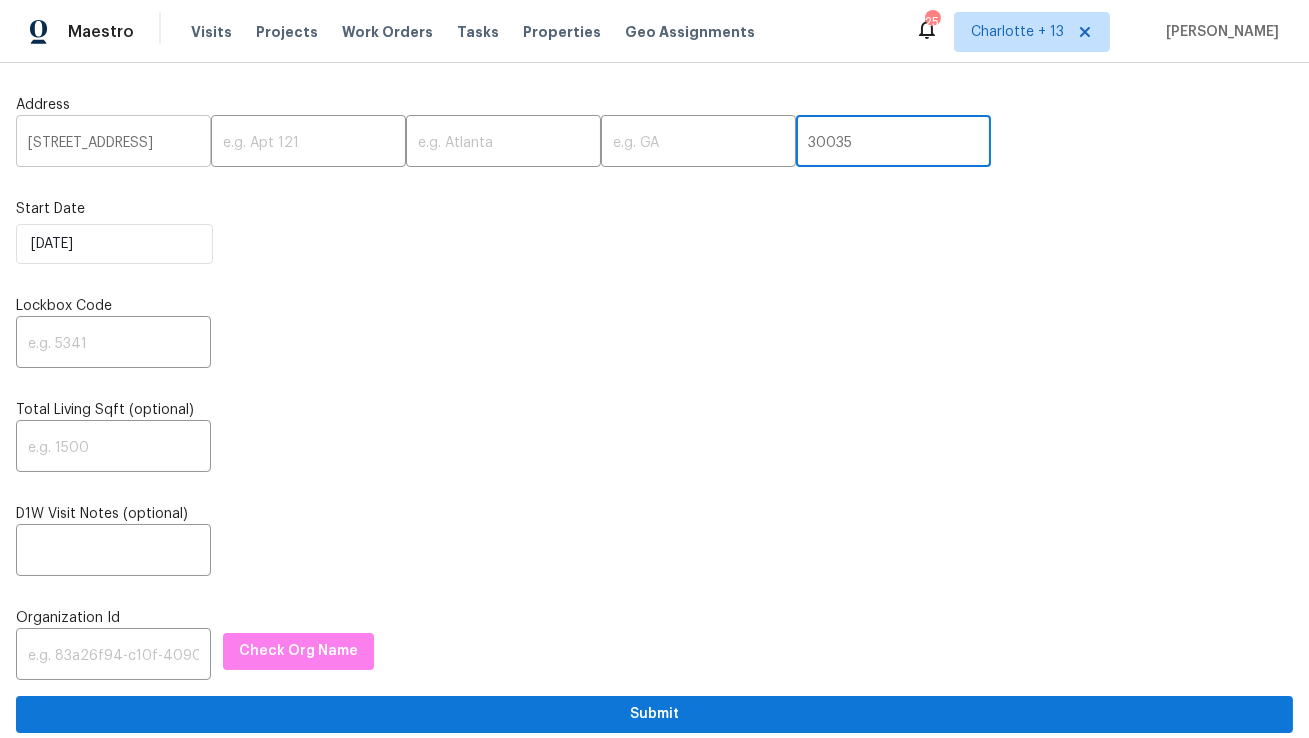 scroll, scrollTop: 0, scrollLeft: 46, axis: horizontal 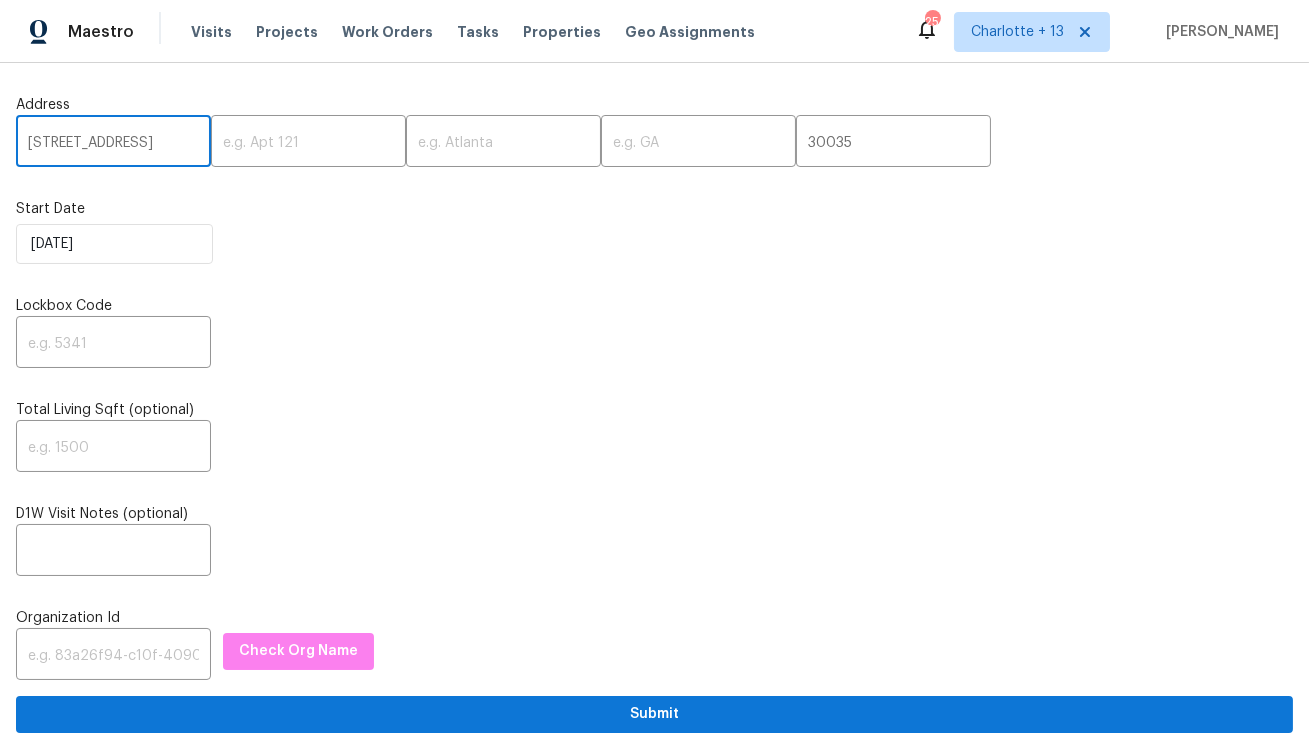 click on "2469 Newgate Dr, Decatur, GA" at bounding box center [113, 143] 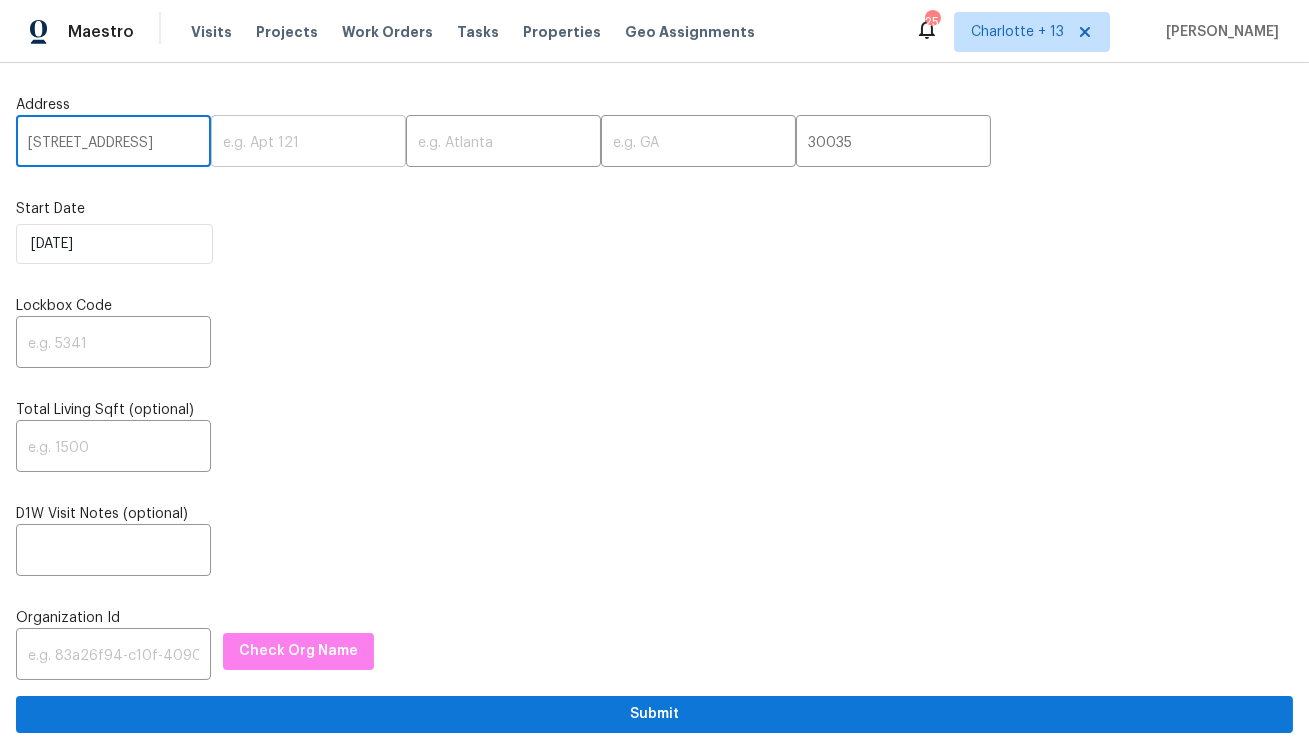 scroll, scrollTop: 0, scrollLeft: 0, axis: both 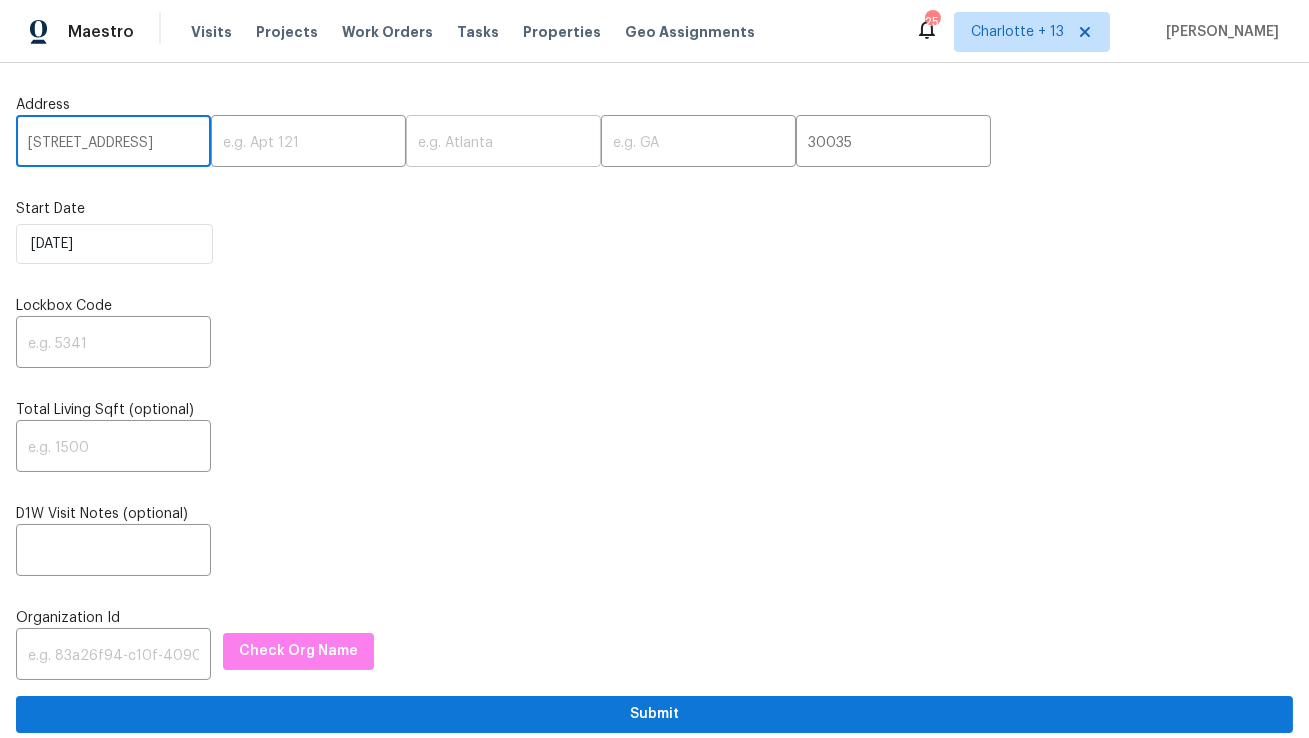 type on "2469 Newgate Dr,, GA" 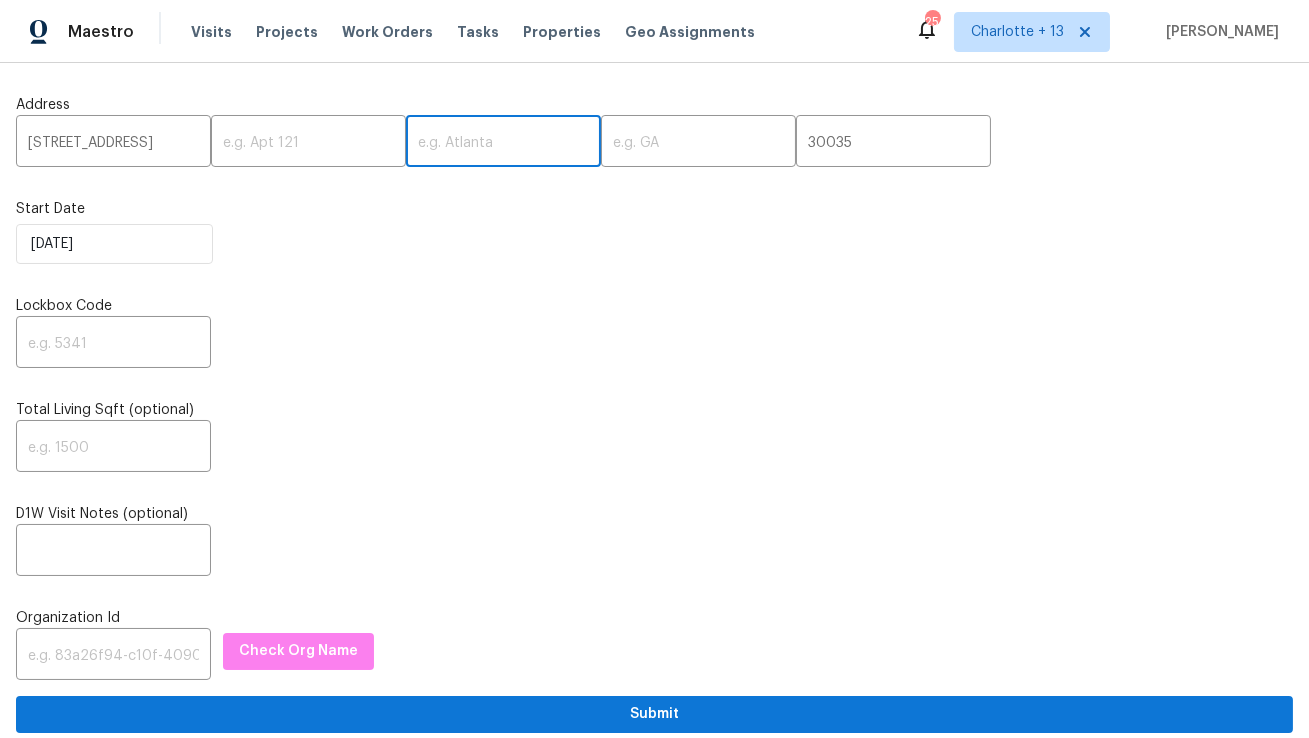 paste on "Decatur" 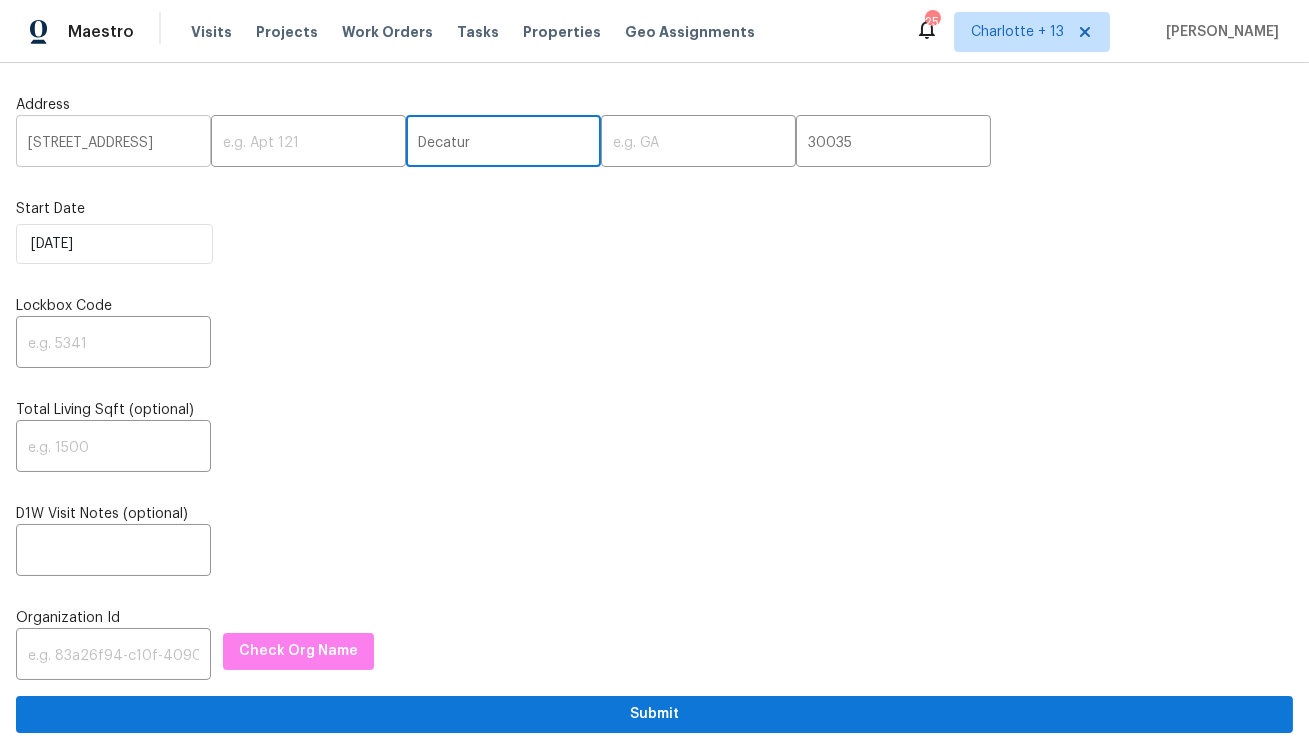 type on "Decatur" 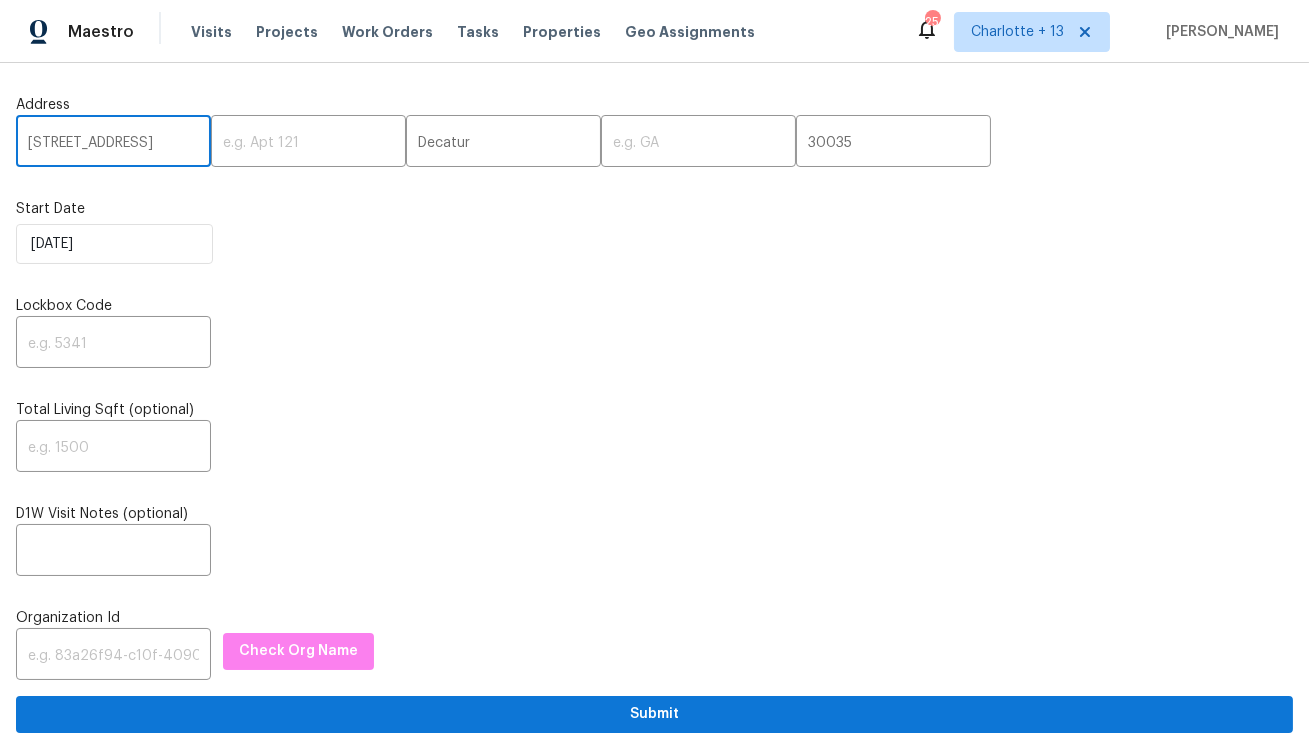 click on "2469 Newgate Dr,, GA" at bounding box center (113, 143) 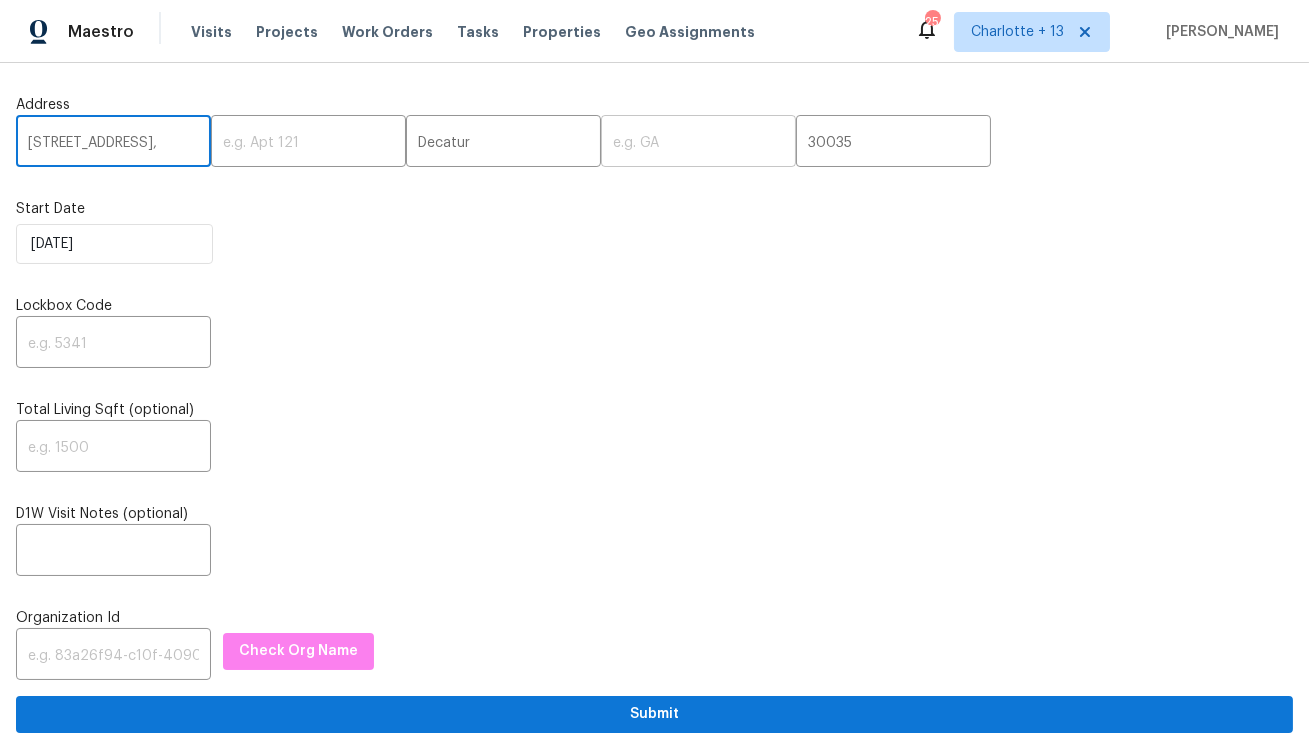 type on "2469 Newgate Dr,," 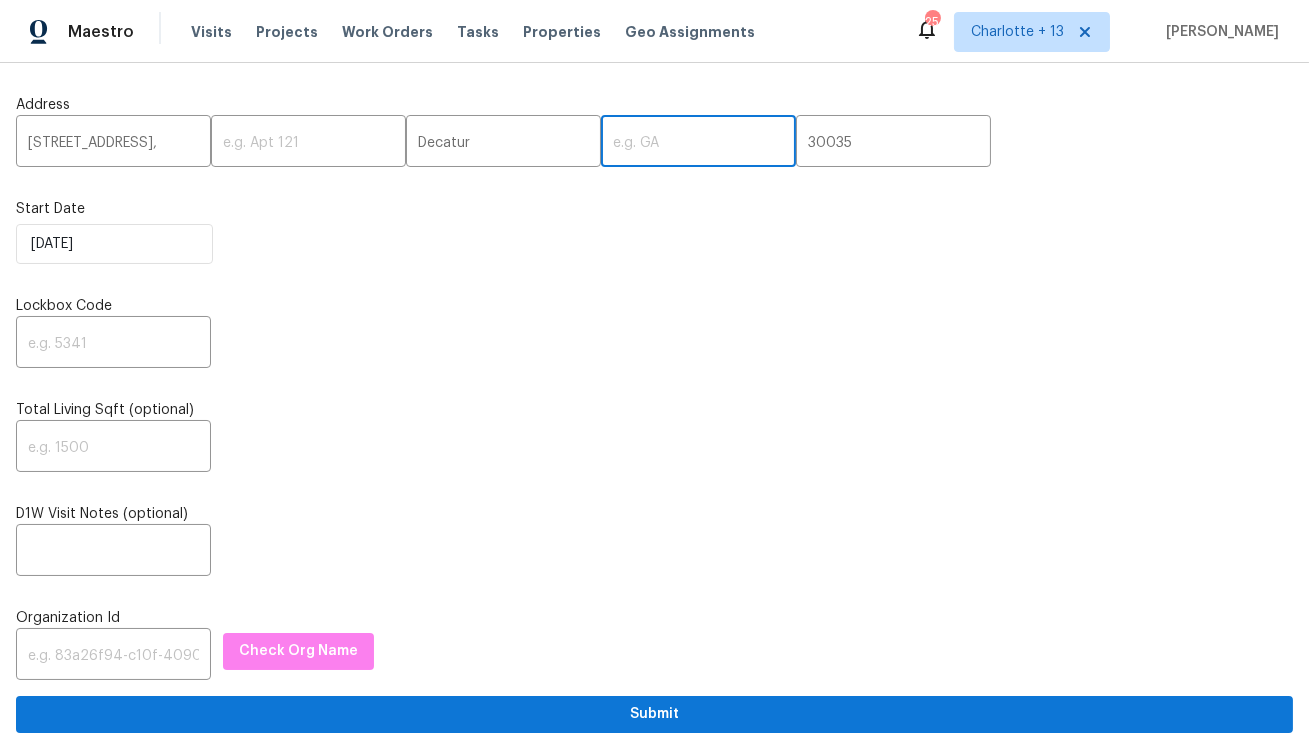 paste on "GA" 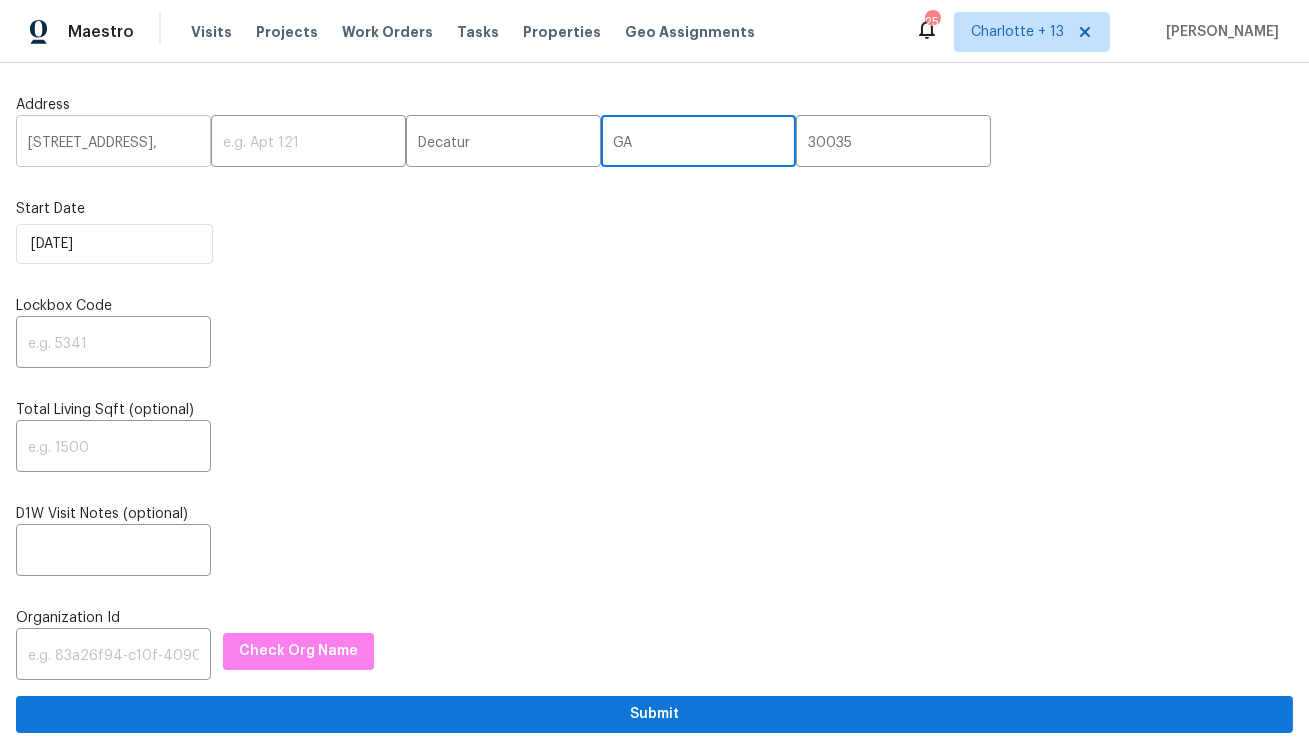 type on "GA" 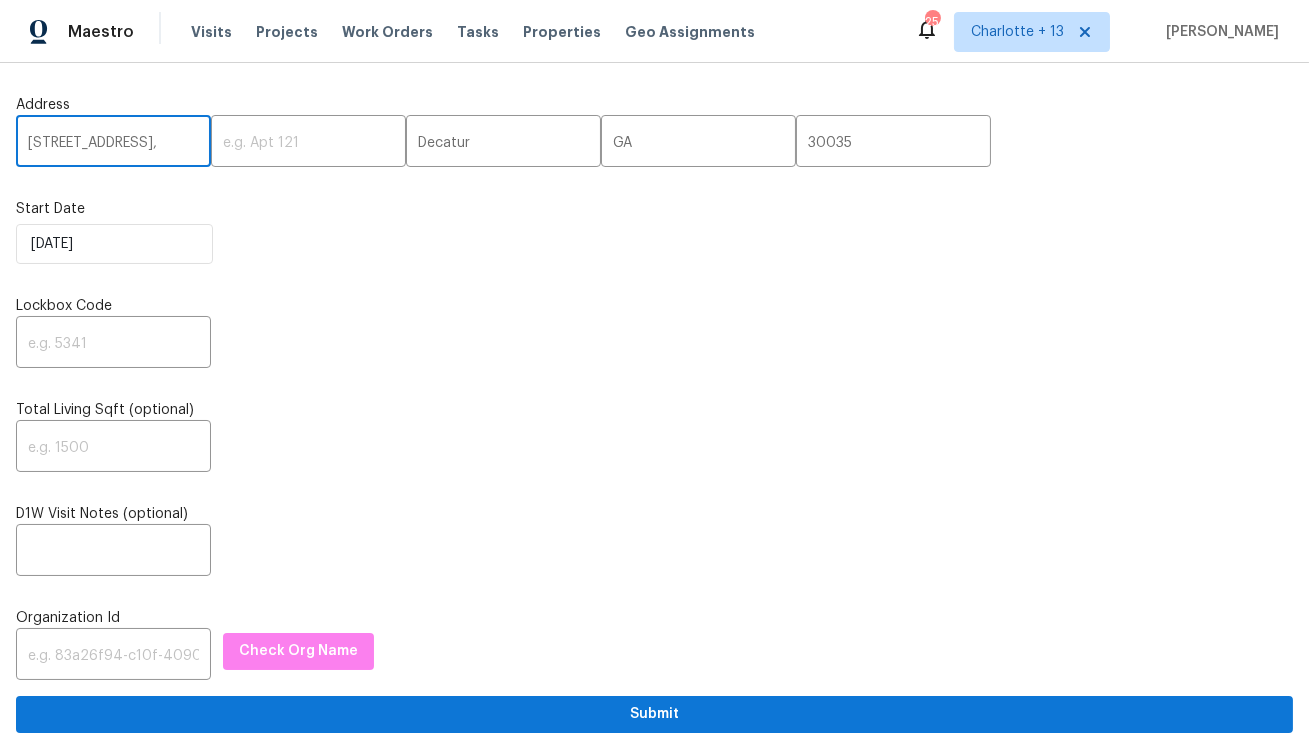 click on "2469 Newgate Dr,," at bounding box center (113, 143) 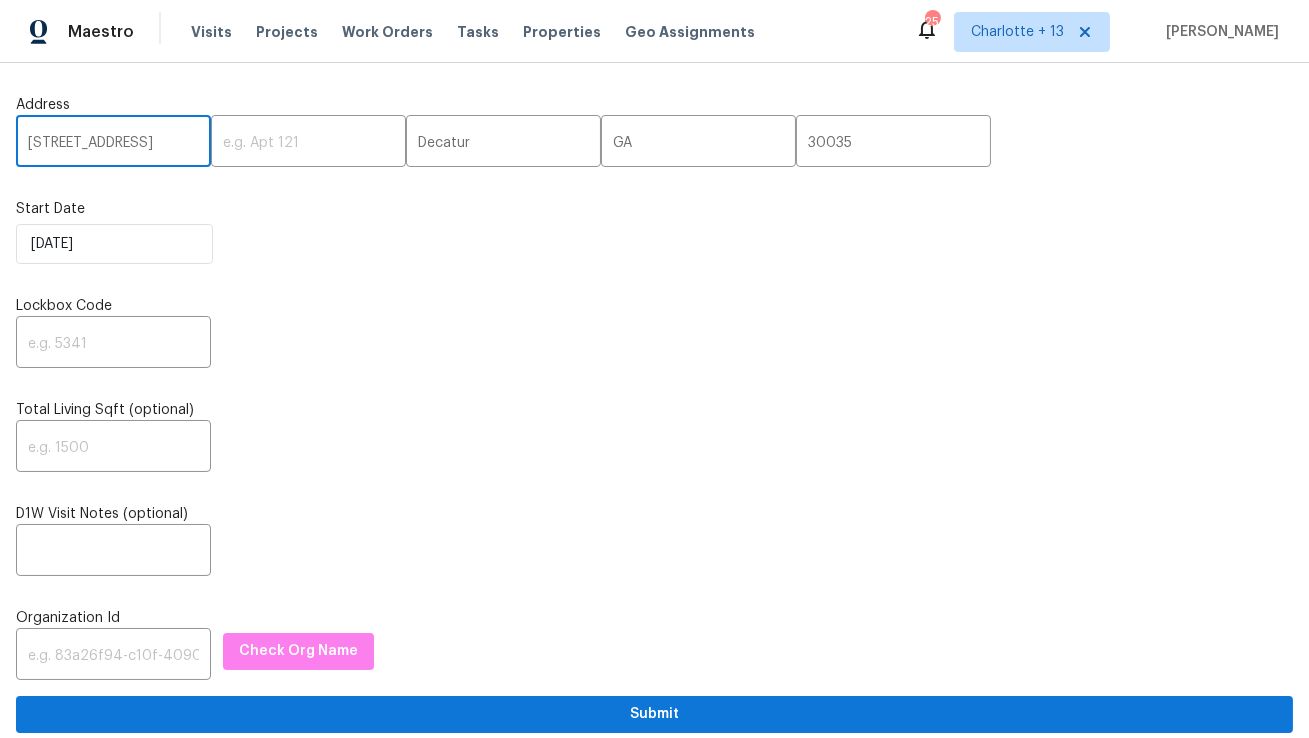 type on "2469 Newgate Dr" 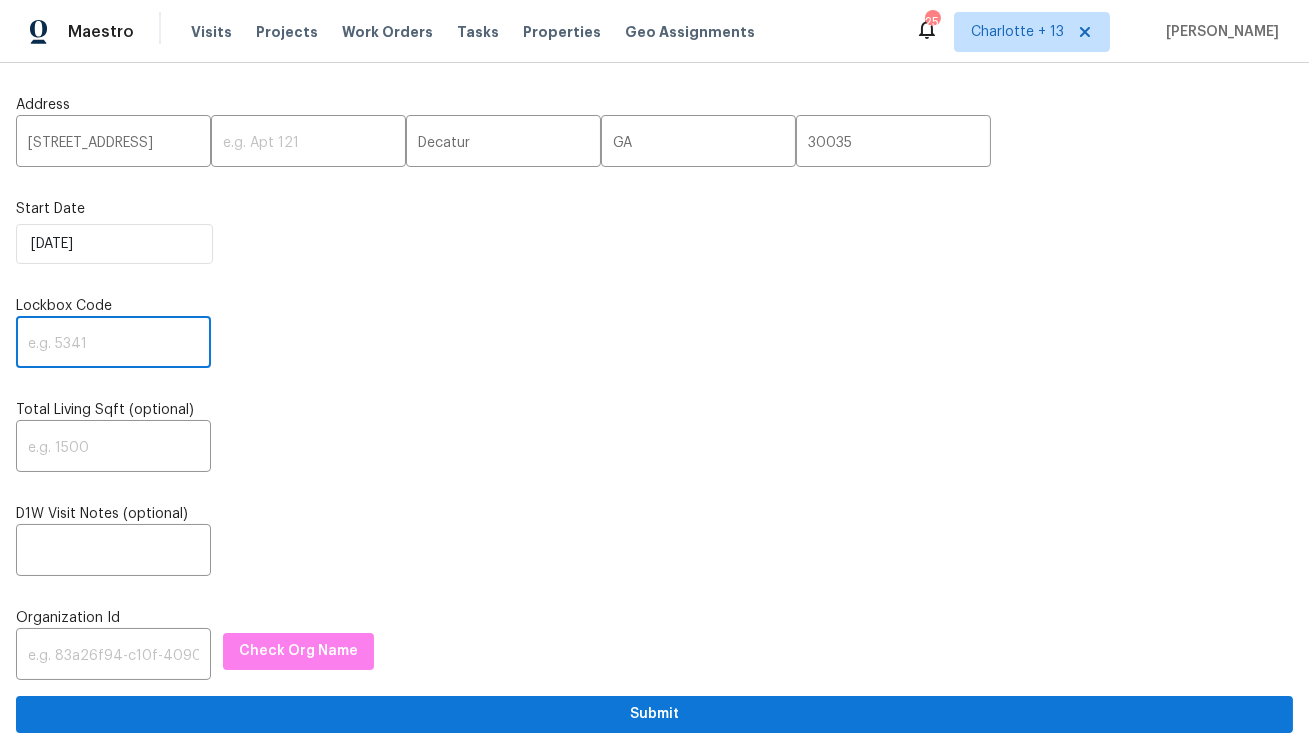 click at bounding box center (113, 344) 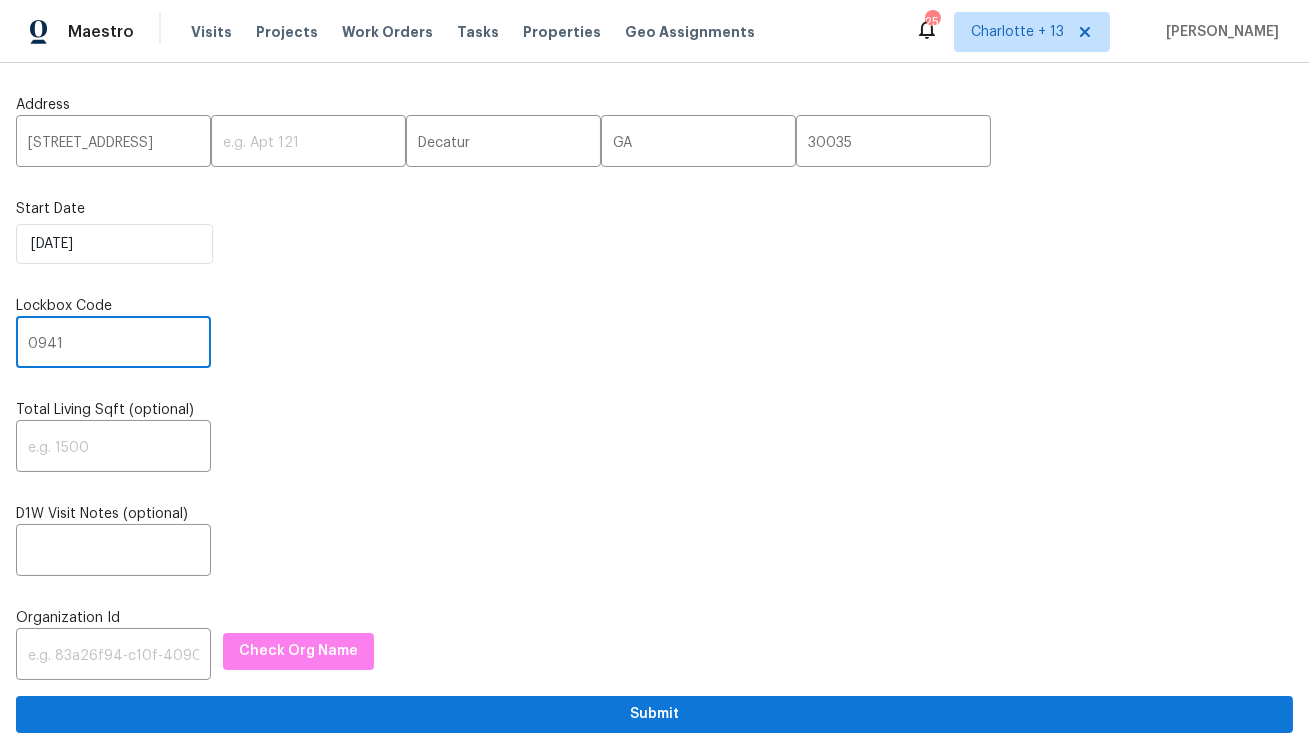 type on "0941" 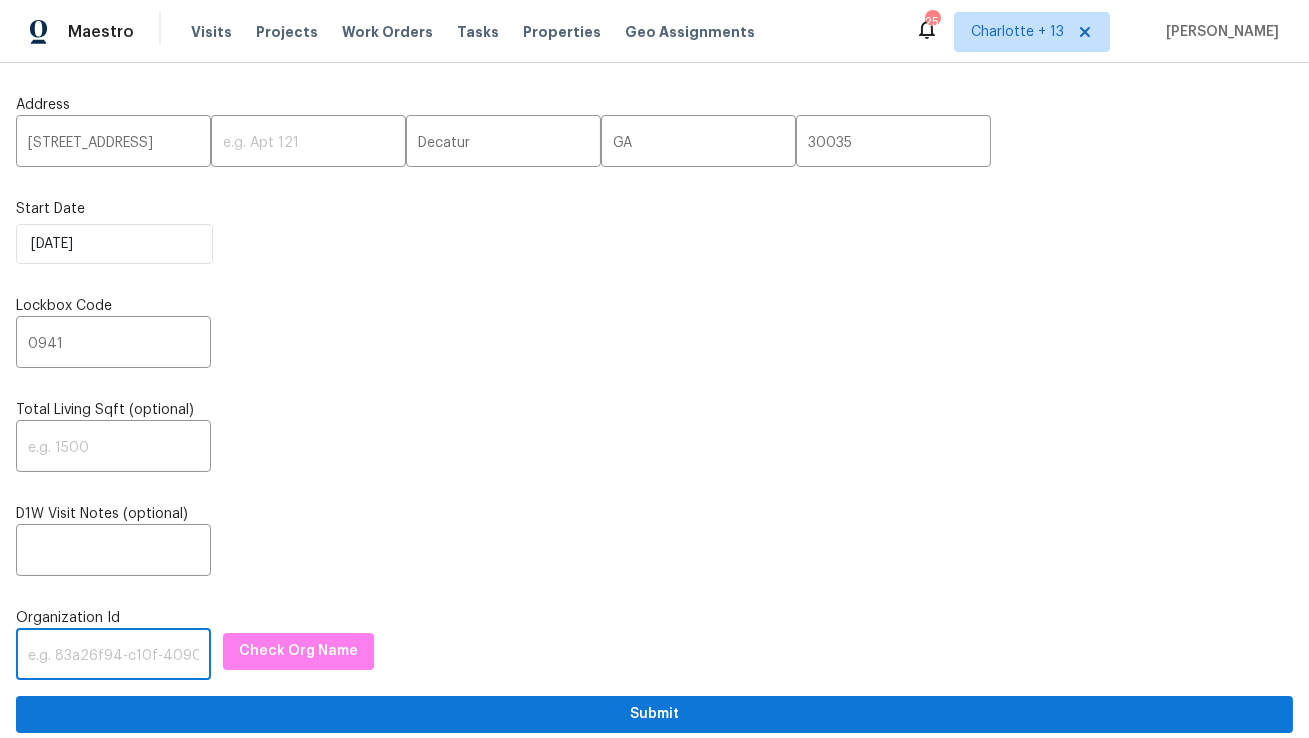 click at bounding box center (113, 656) 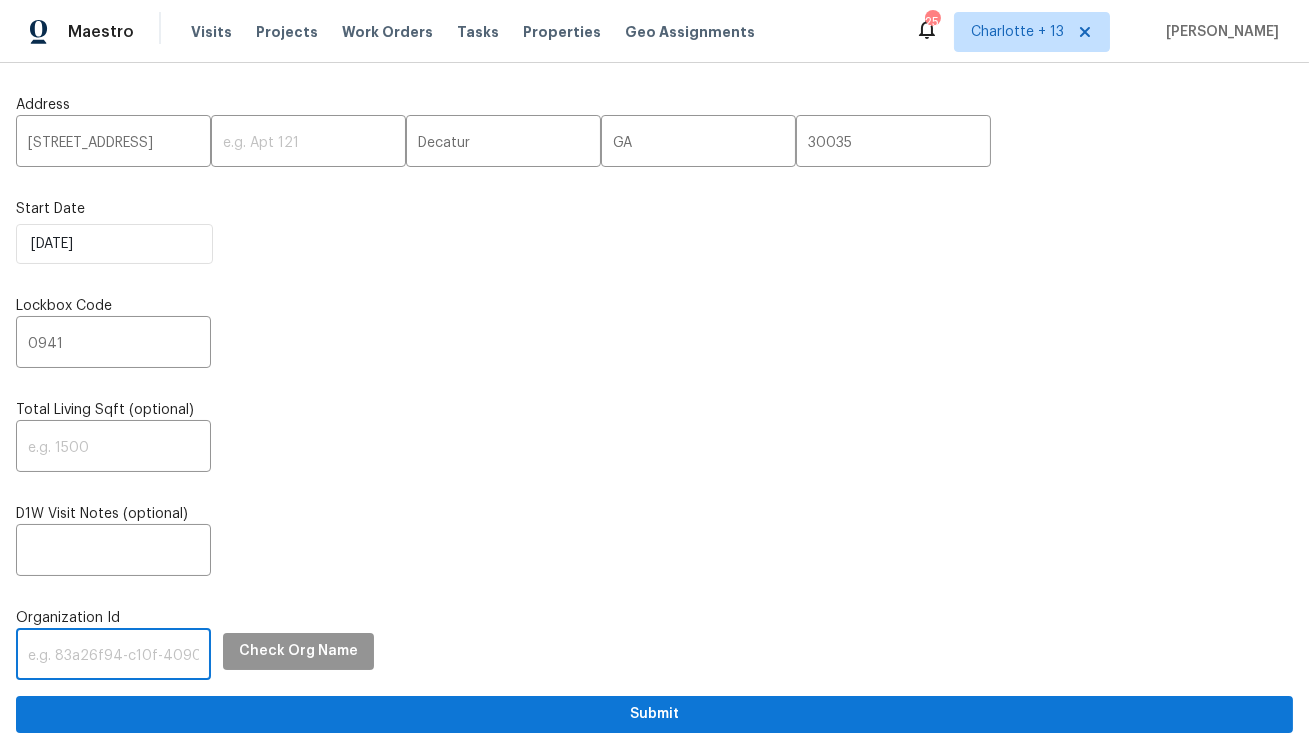 paste on "1349d153-b359-4f9b-b4dd-758ff939cc37" 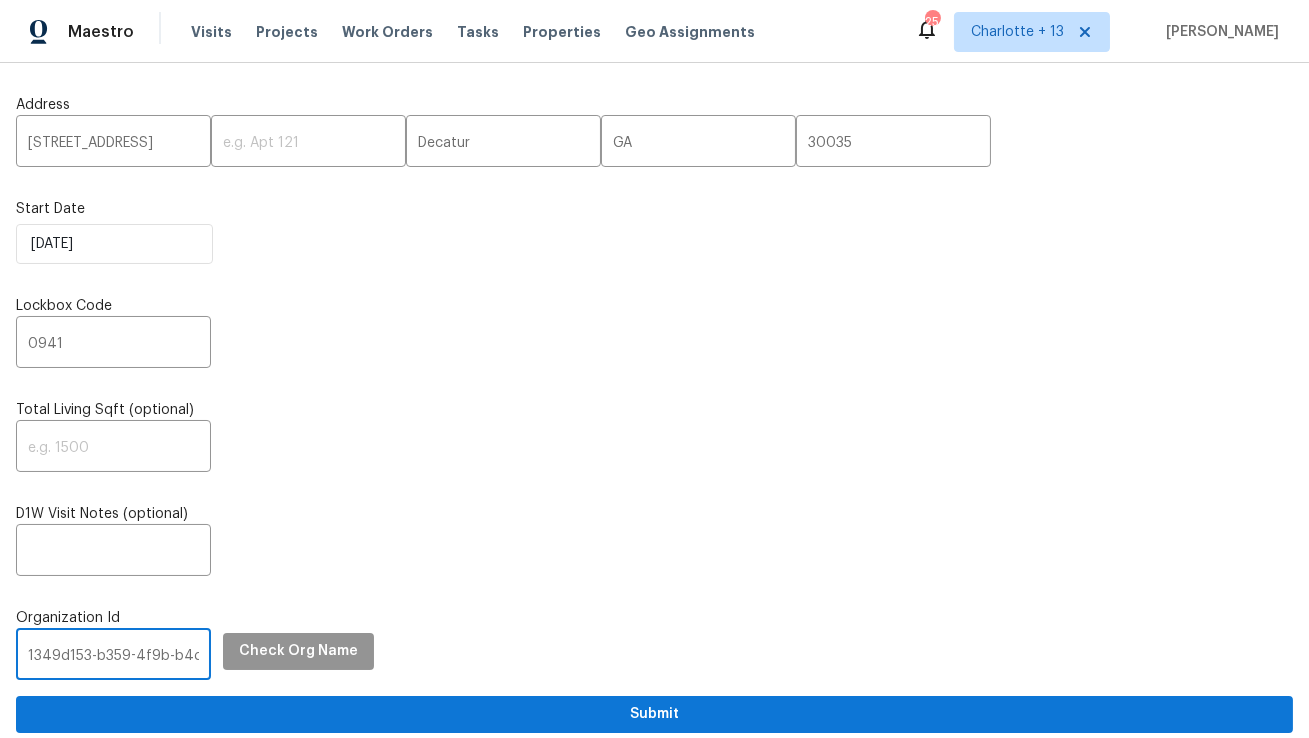 scroll, scrollTop: 0, scrollLeft: 118, axis: horizontal 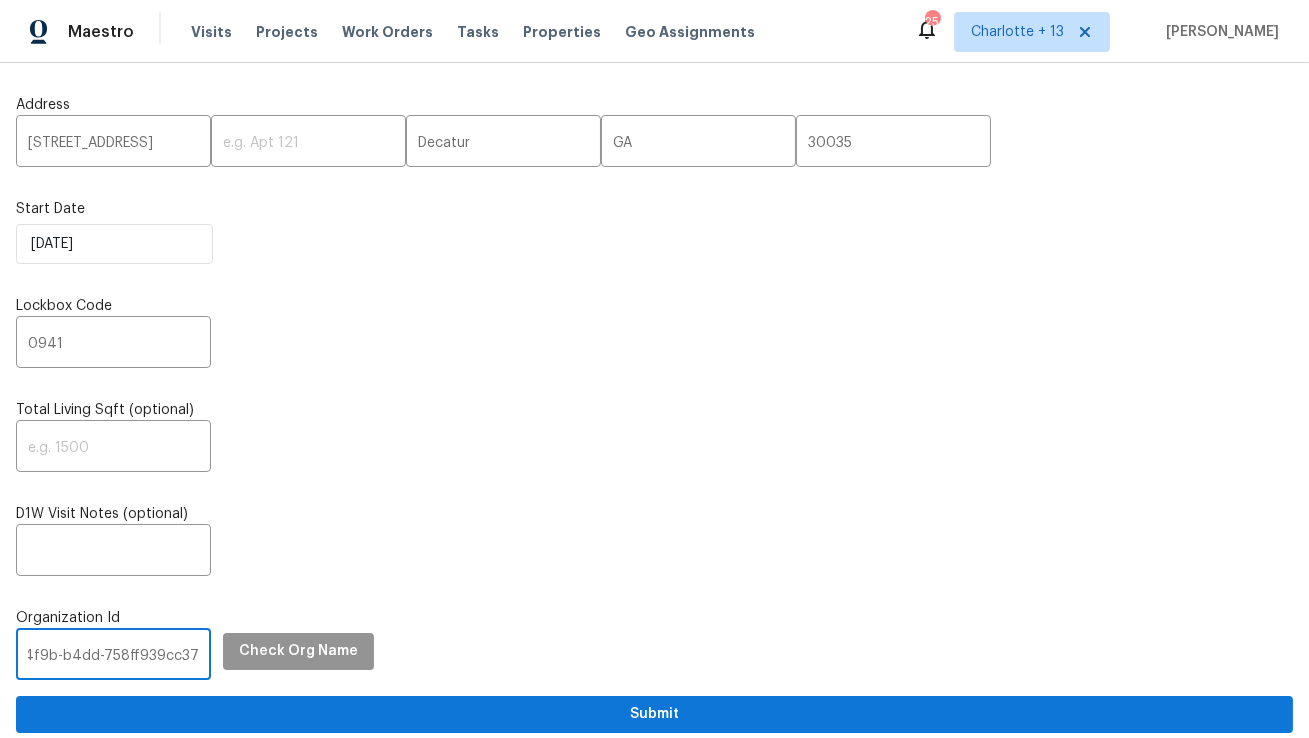 type on "1349d153-b359-4f9b-b4dd-758ff939cc37" 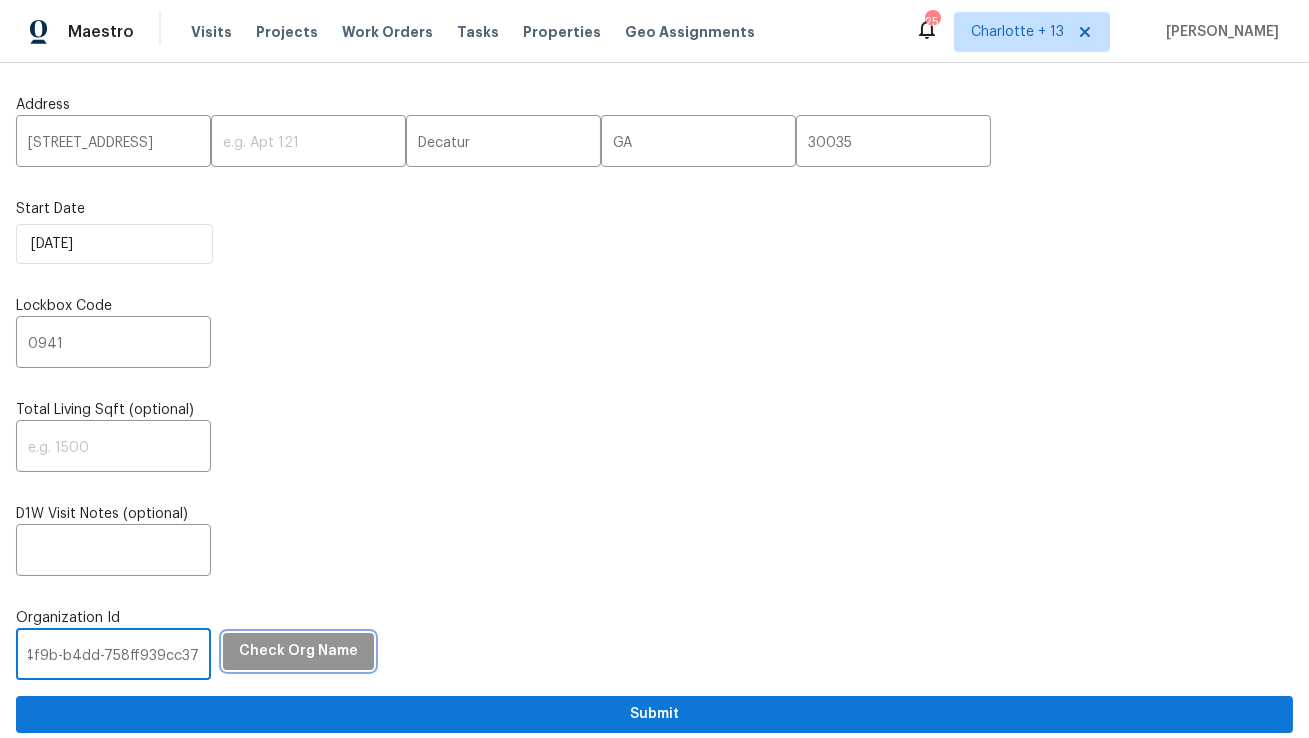scroll, scrollTop: 0, scrollLeft: 0, axis: both 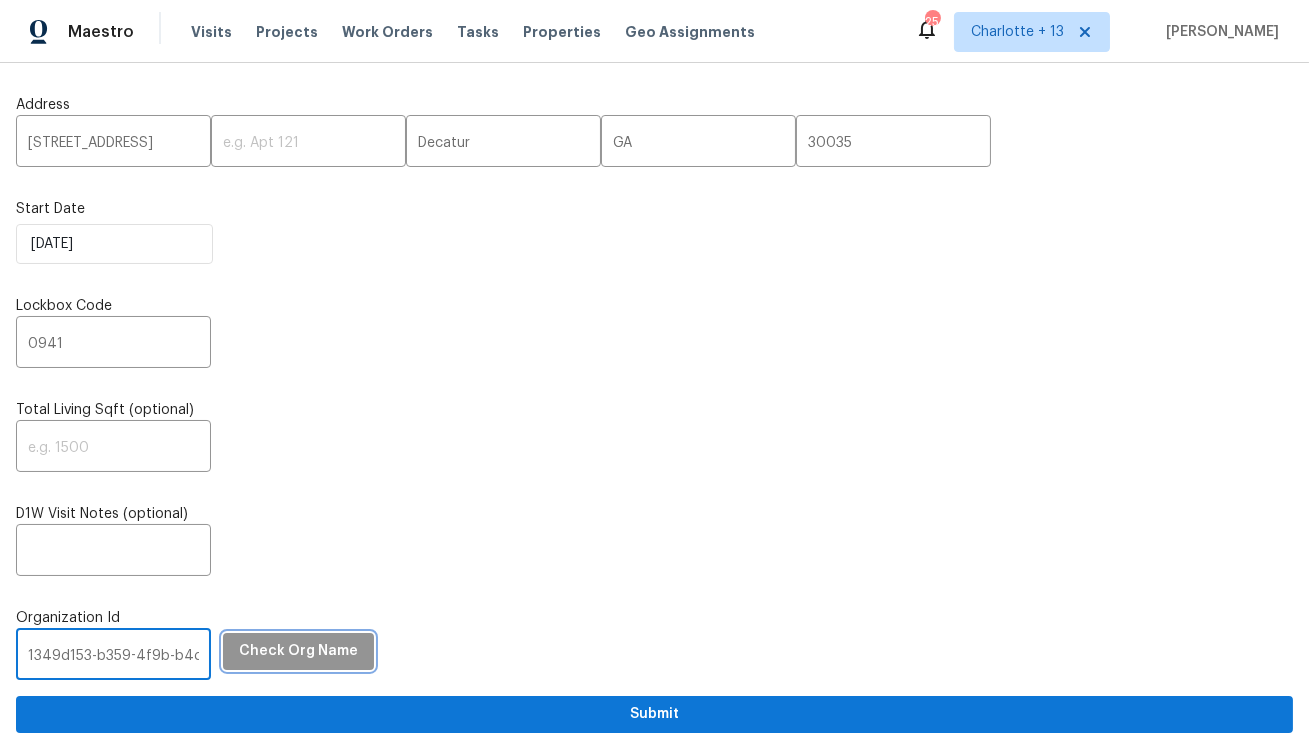 click on "Check Org Name" at bounding box center (298, 651) 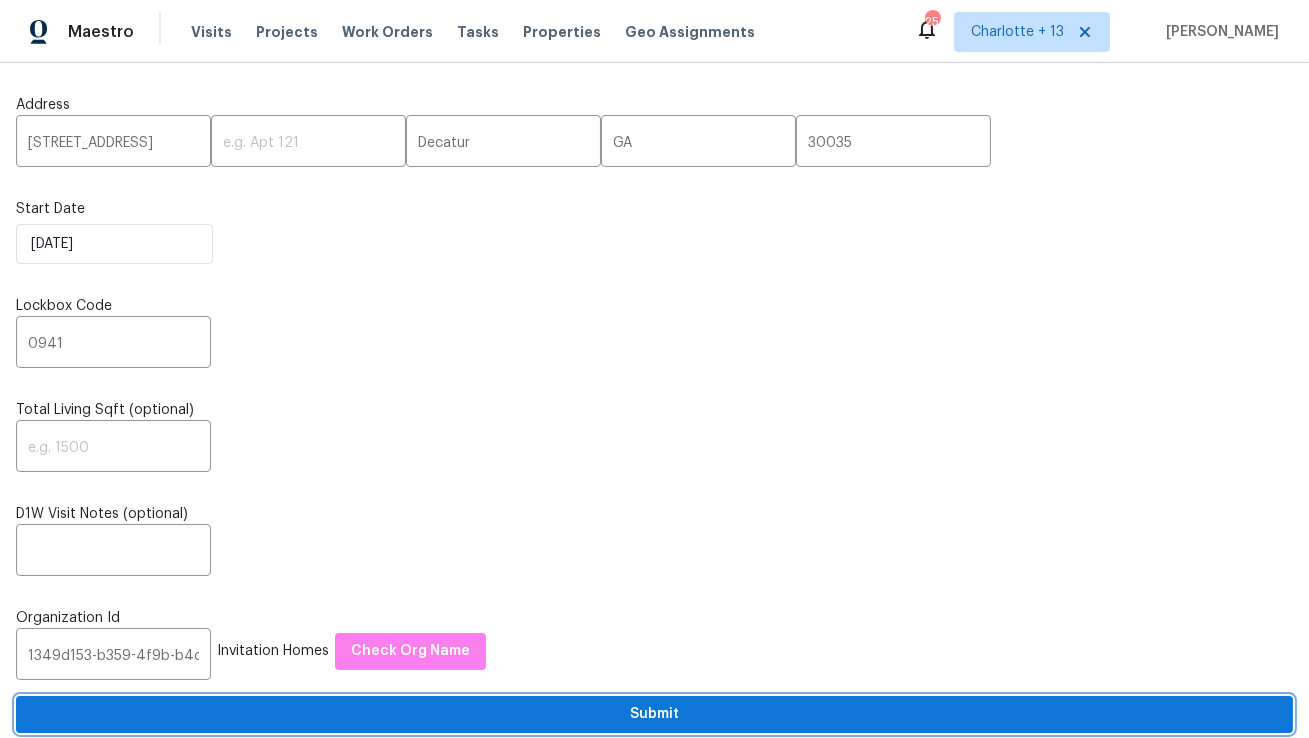 click on "Submit" at bounding box center [654, 714] 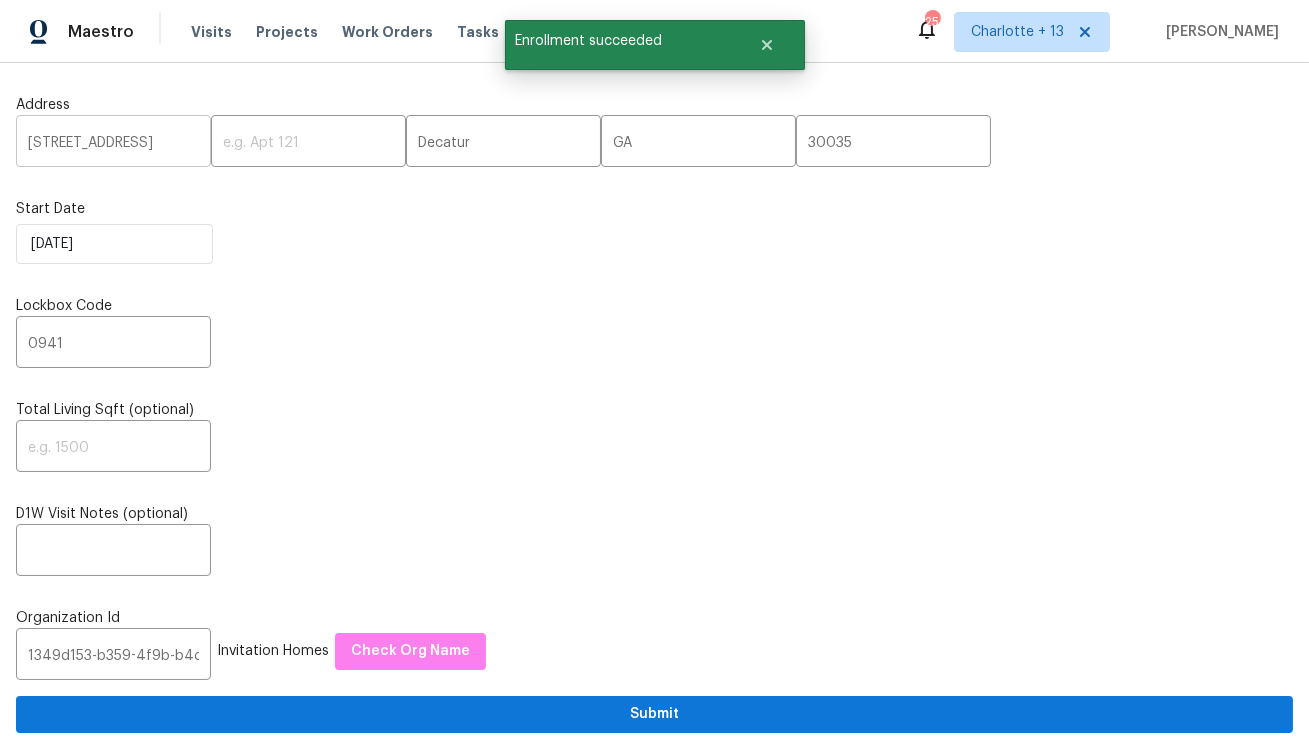 click on "2469 Newgate Dr" at bounding box center (113, 143) 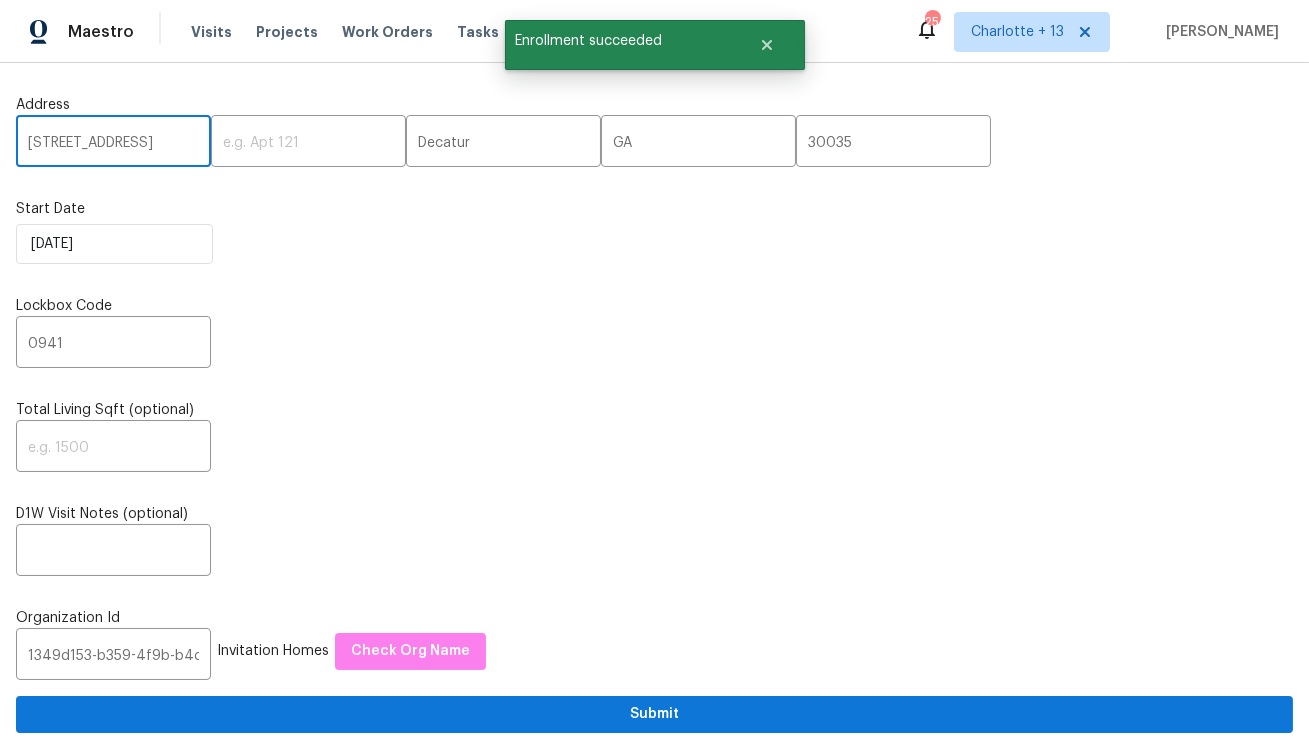 click on "2469 Newgate Dr" at bounding box center (113, 143) 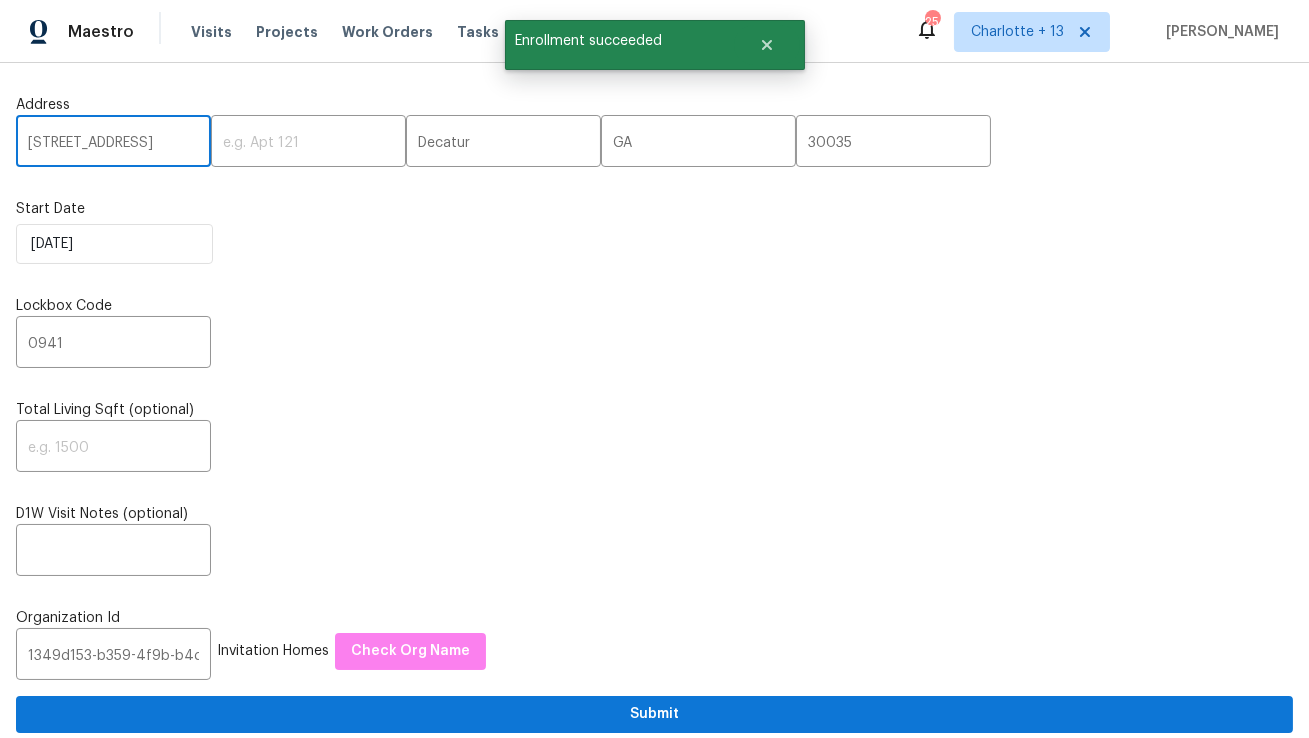 click on "2469 Newgate Dr" at bounding box center [113, 143] 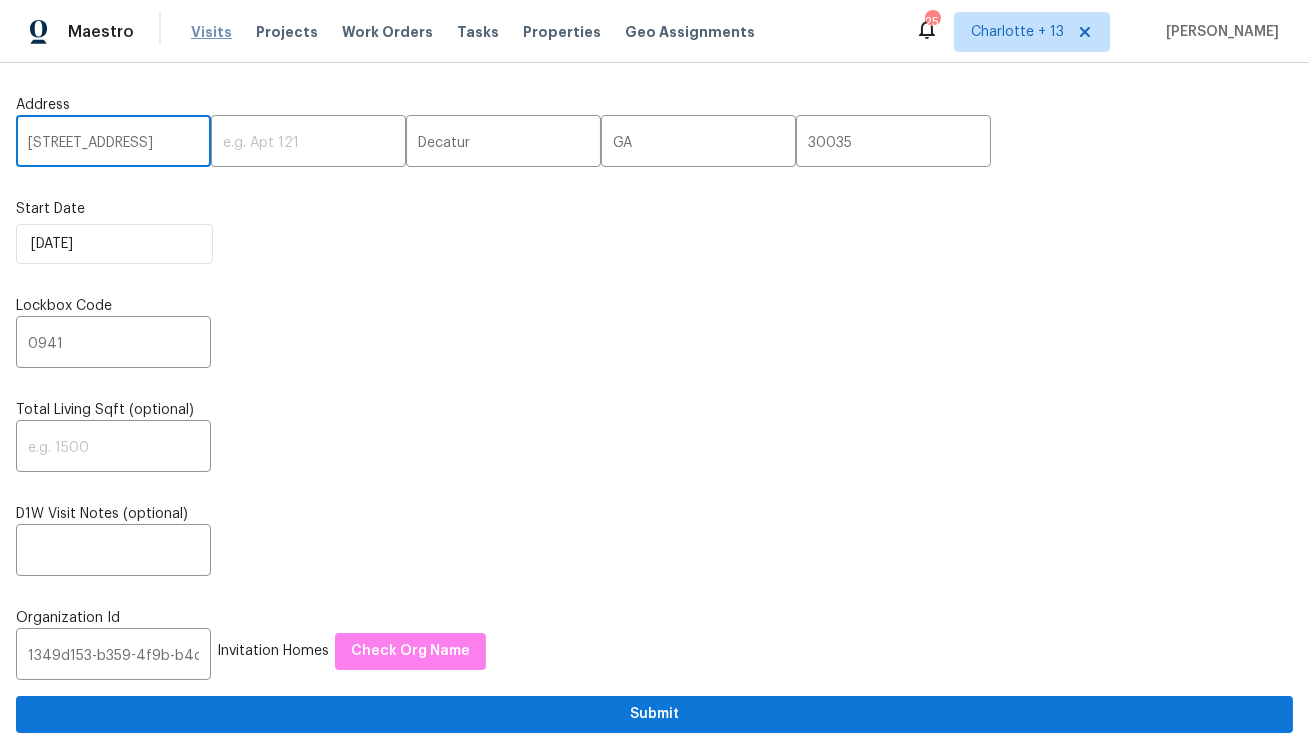 click on "Visits" at bounding box center [211, 32] 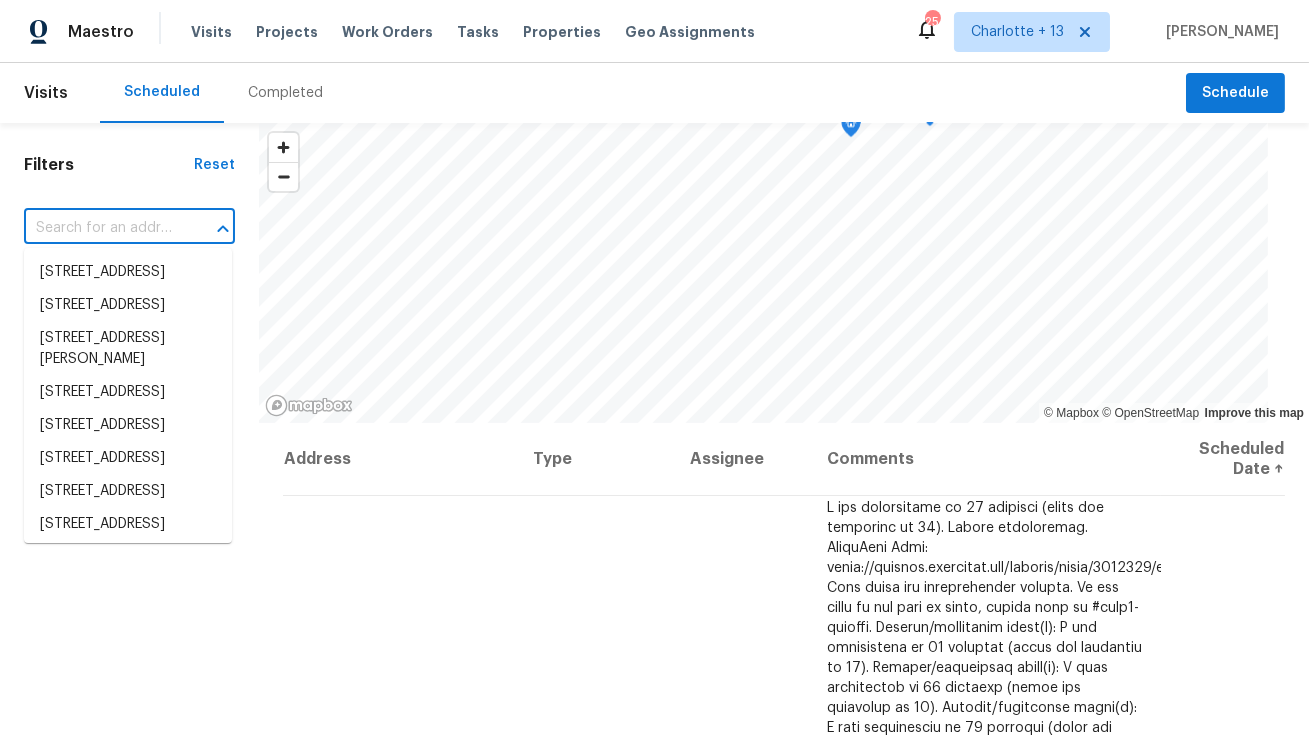 click at bounding box center [101, 228] 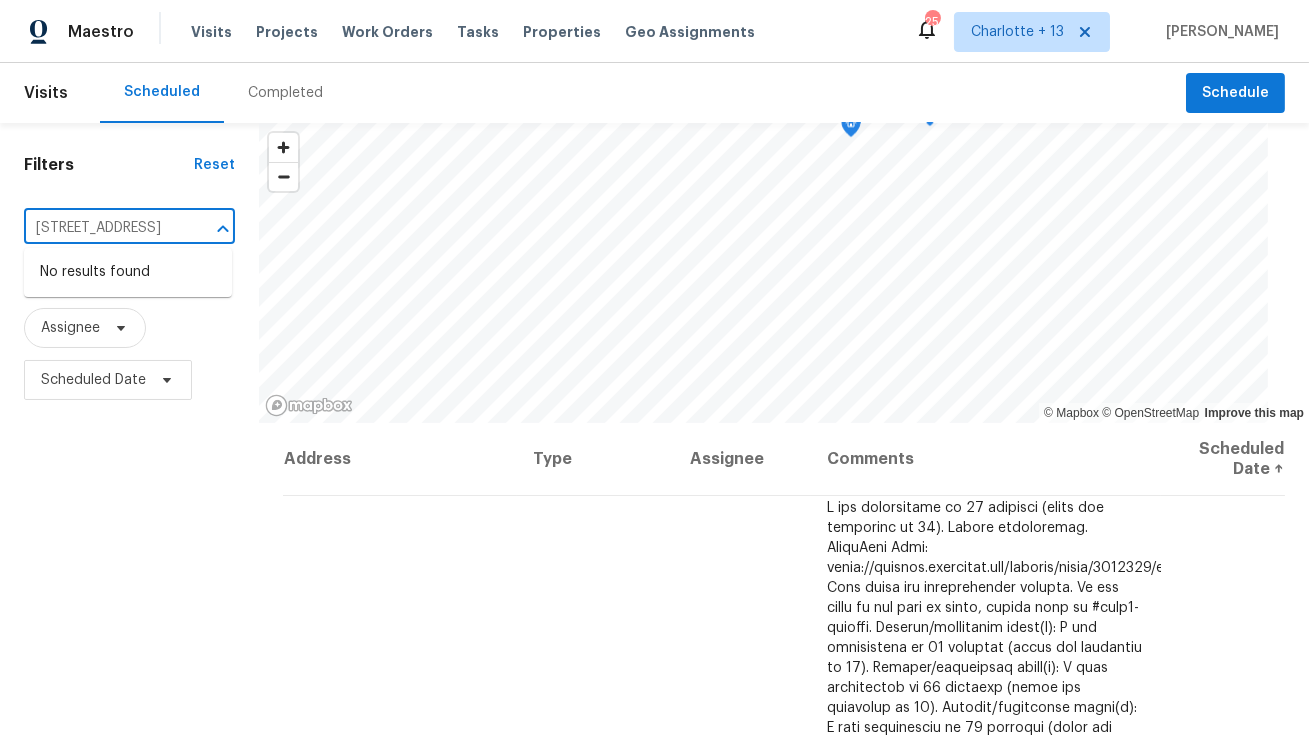 type on "2469 Newgate Dr" 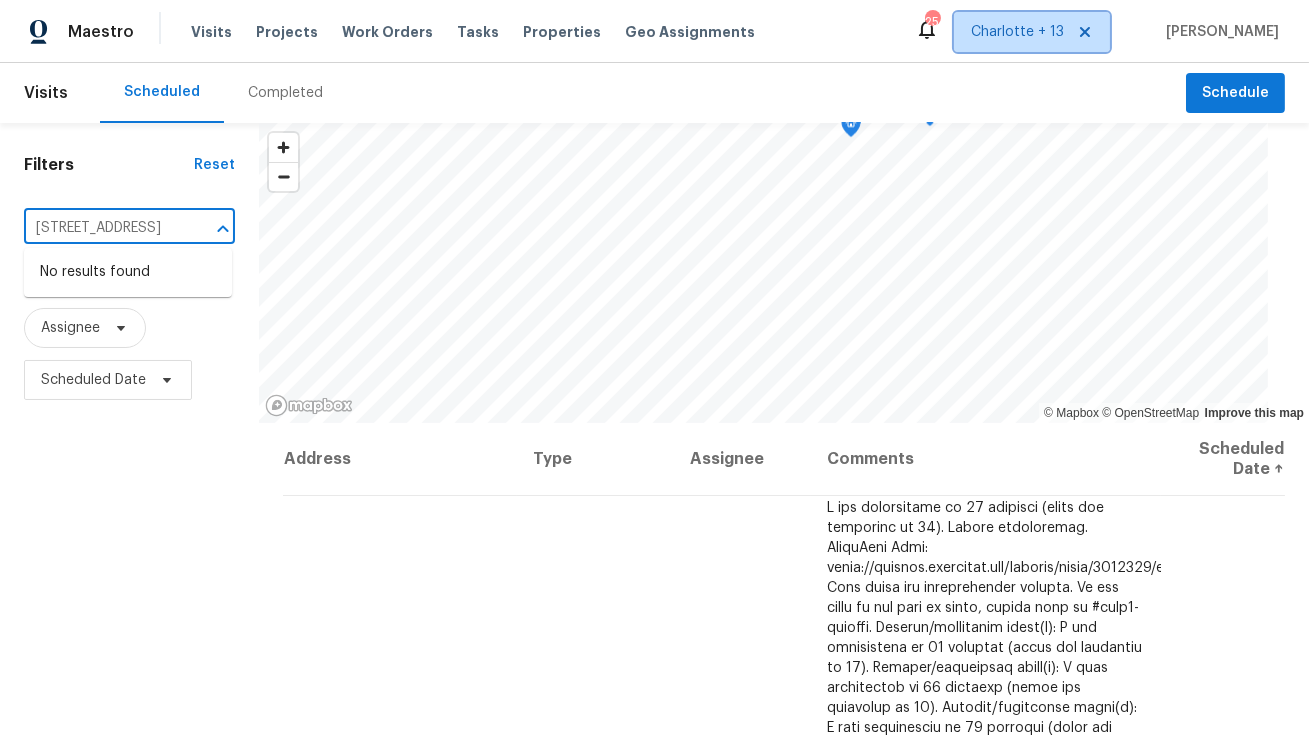 type 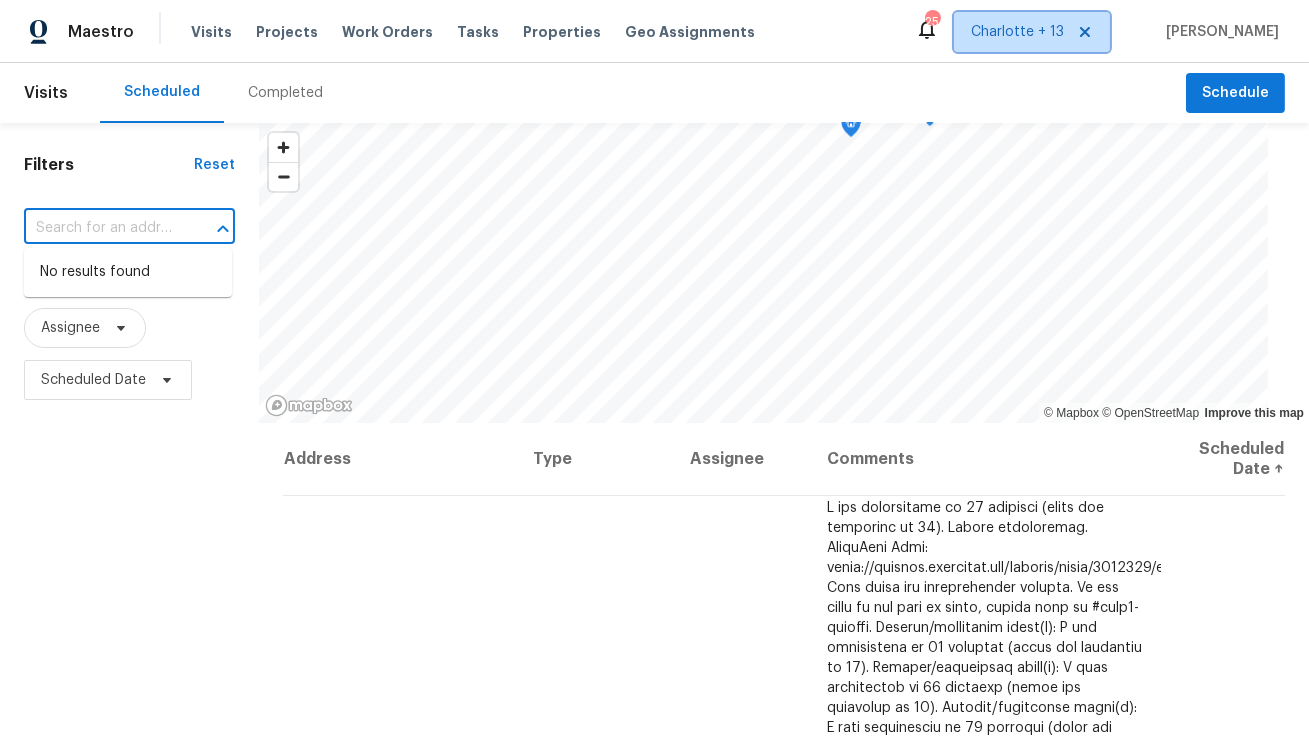 click on "Charlotte + 13" at bounding box center (1017, 32) 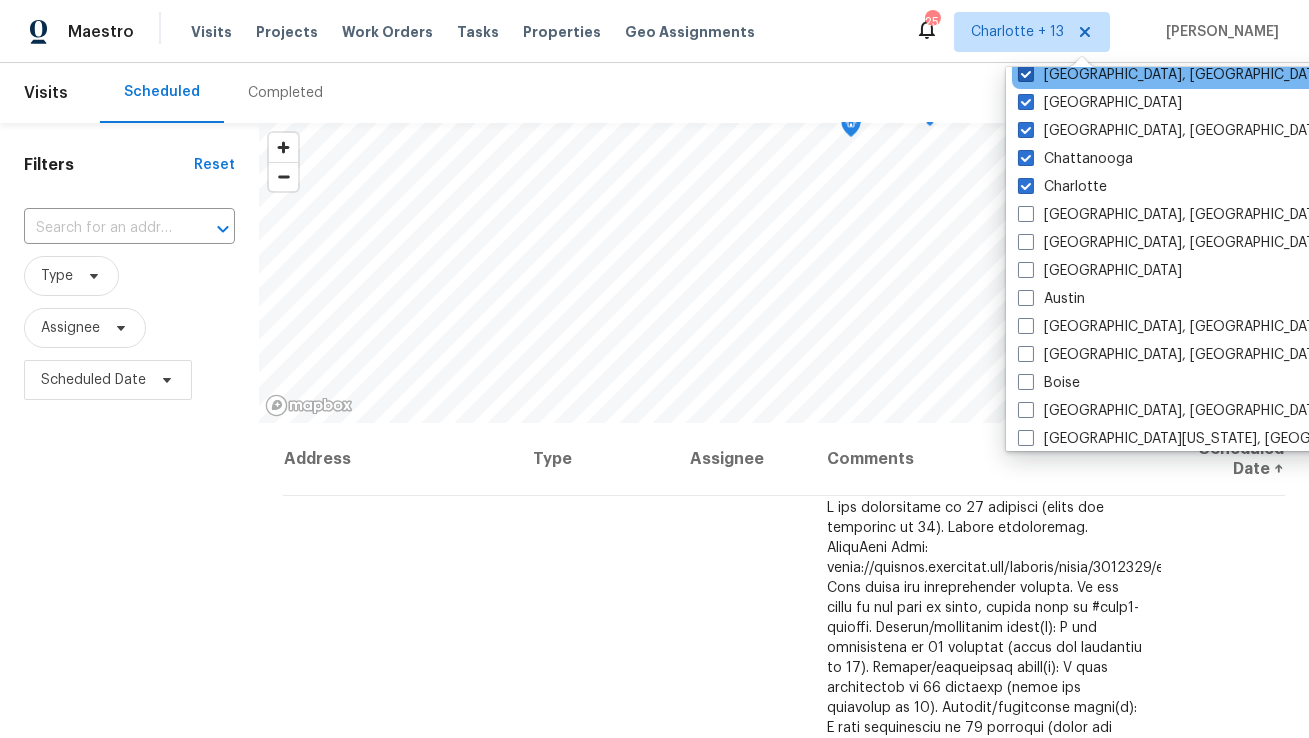 scroll, scrollTop: 371, scrollLeft: 0, axis: vertical 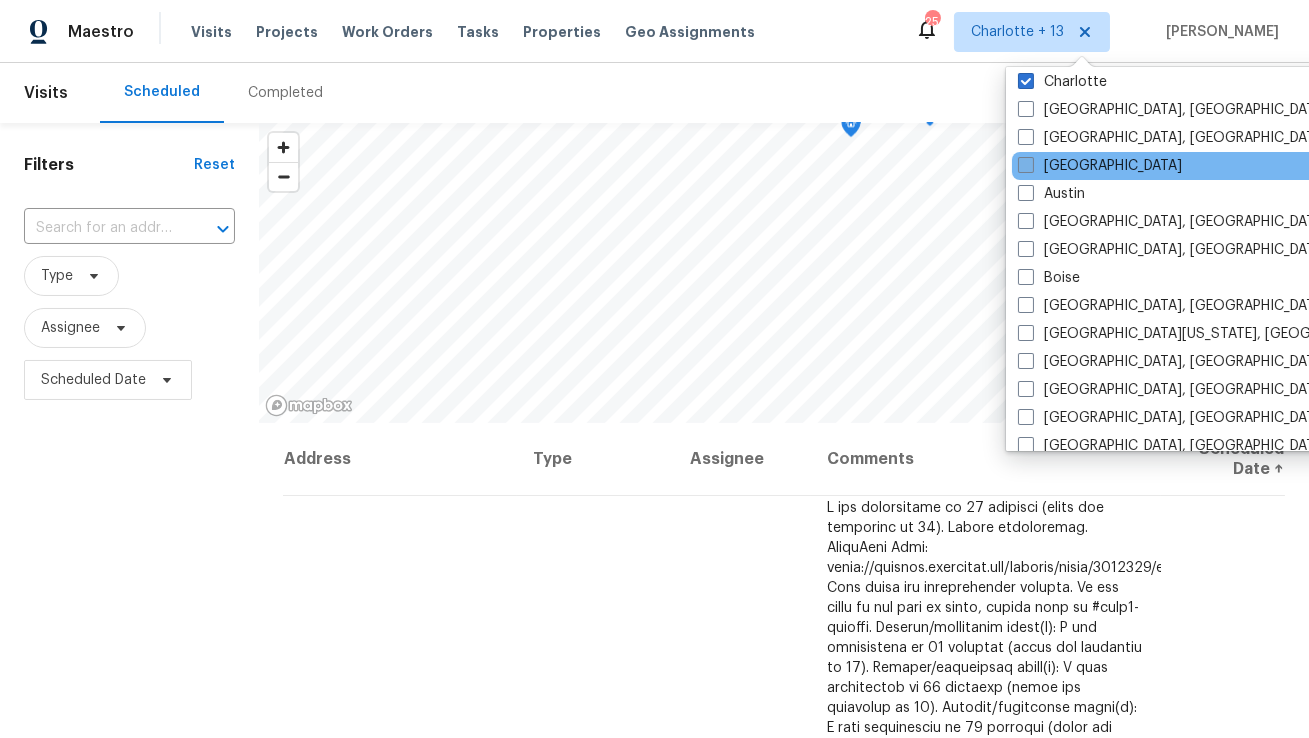 drag, startPoint x: 1083, startPoint y: 164, endPoint x: 1056, endPoint y: 168, distance: 27.294687 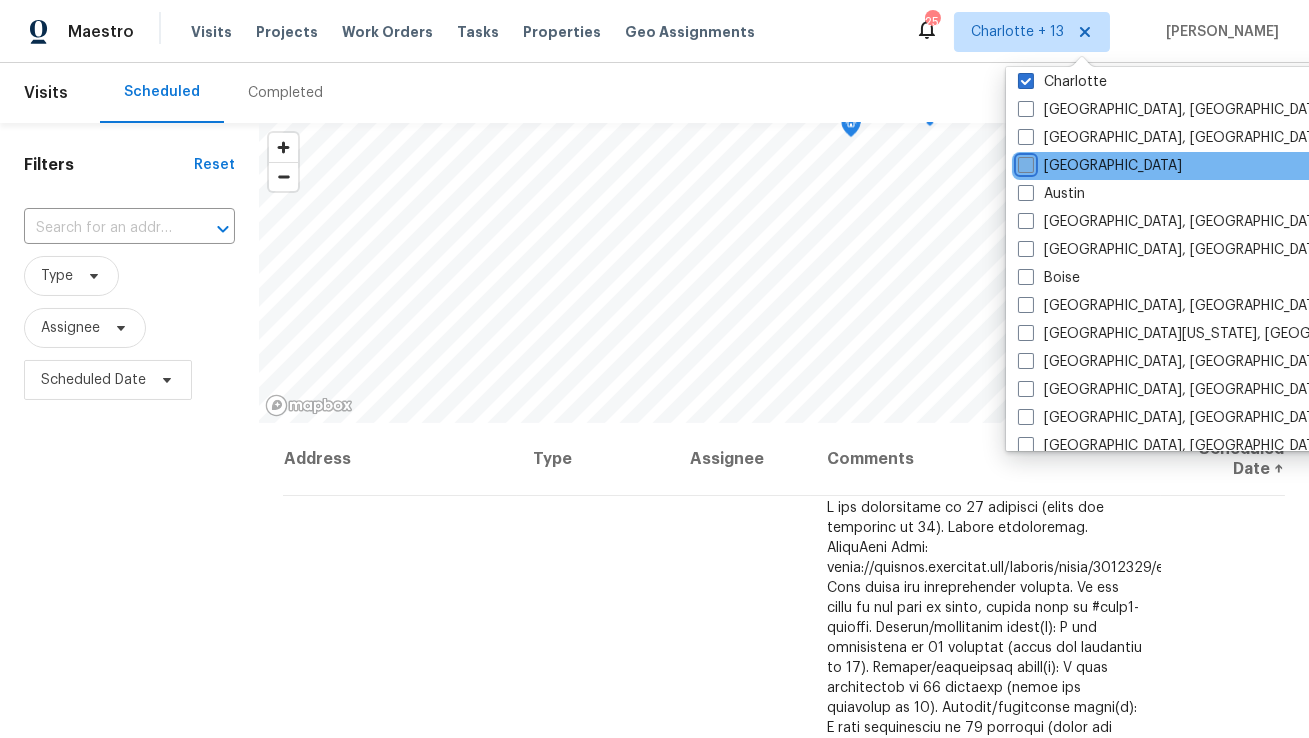 click on "Atlanta" at bounding box center (1024, 162) 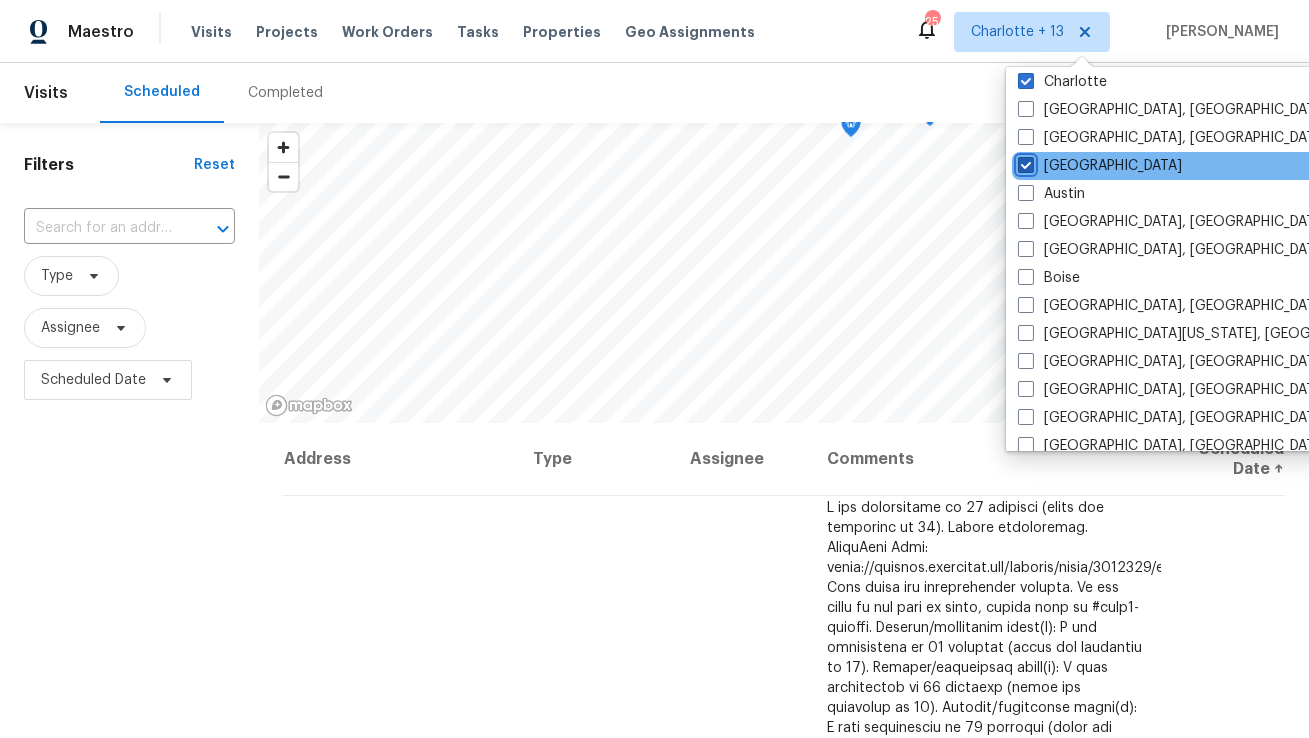 checkbox on "true" 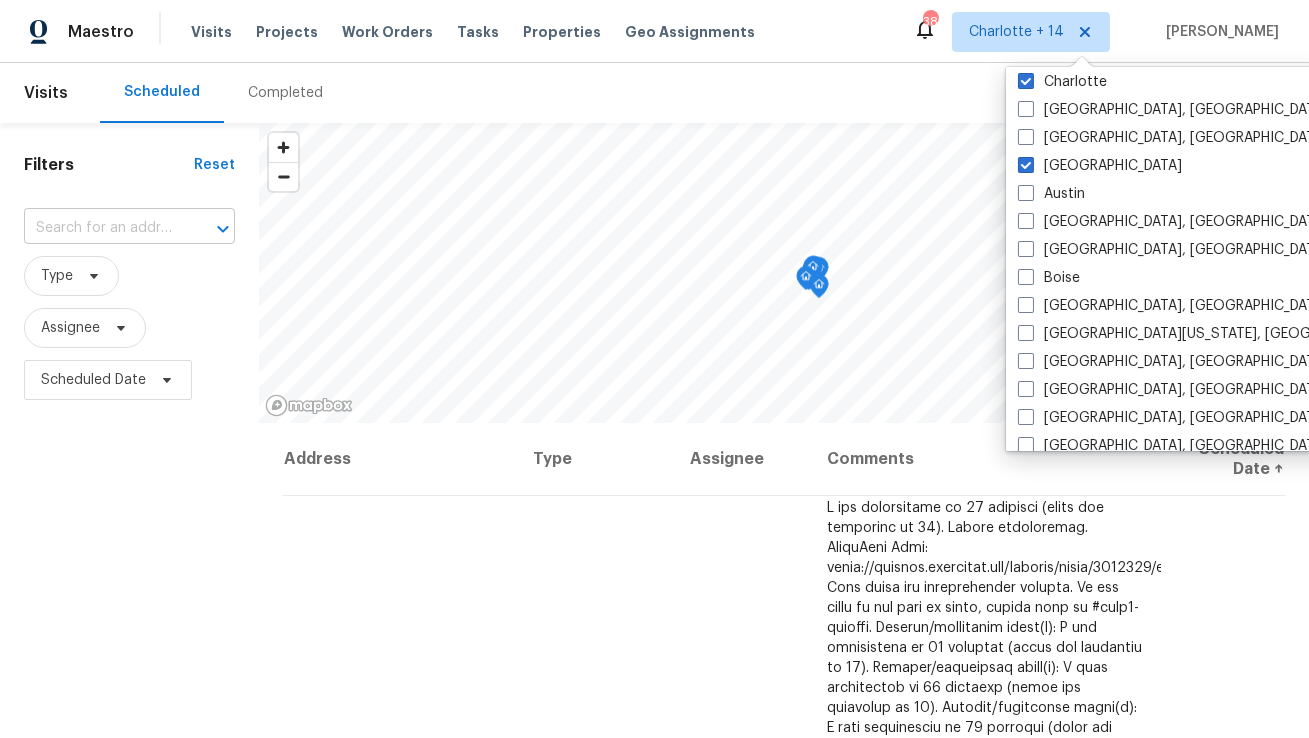 click at bounding box center (101, 228) 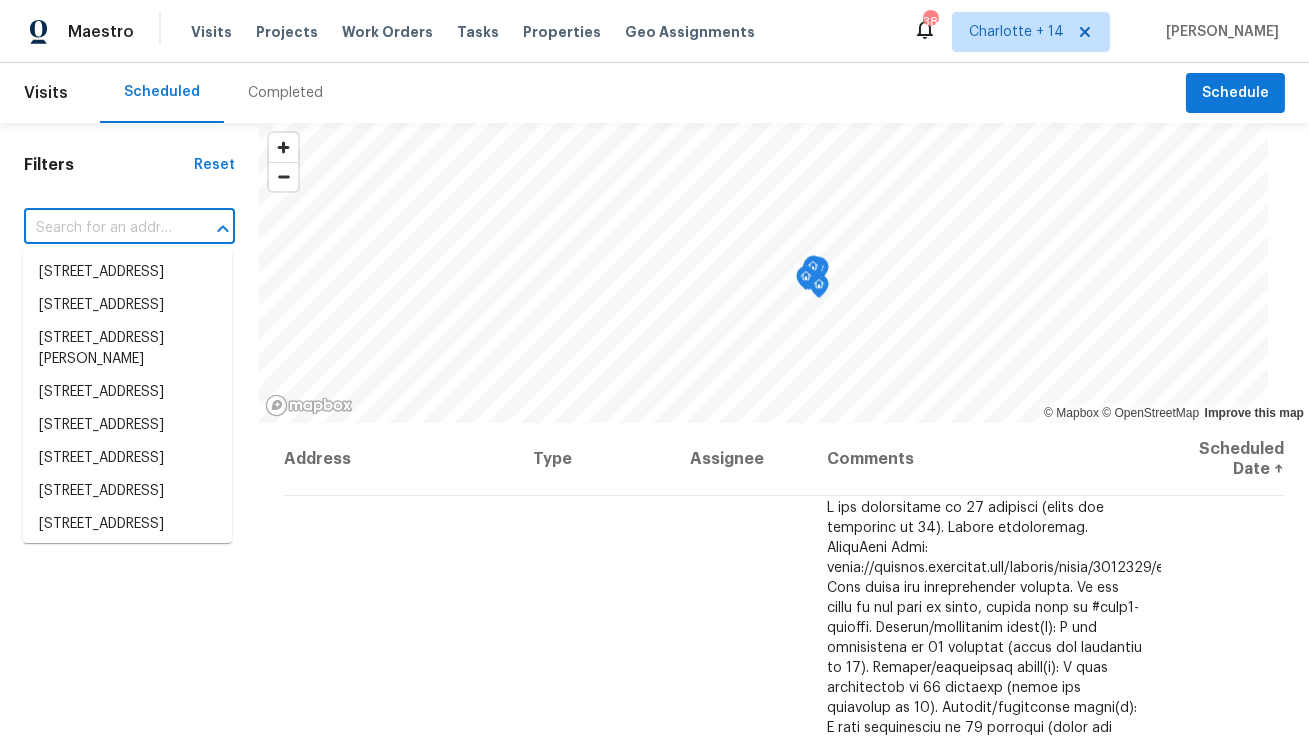paste on "2469 Newgate Dr" 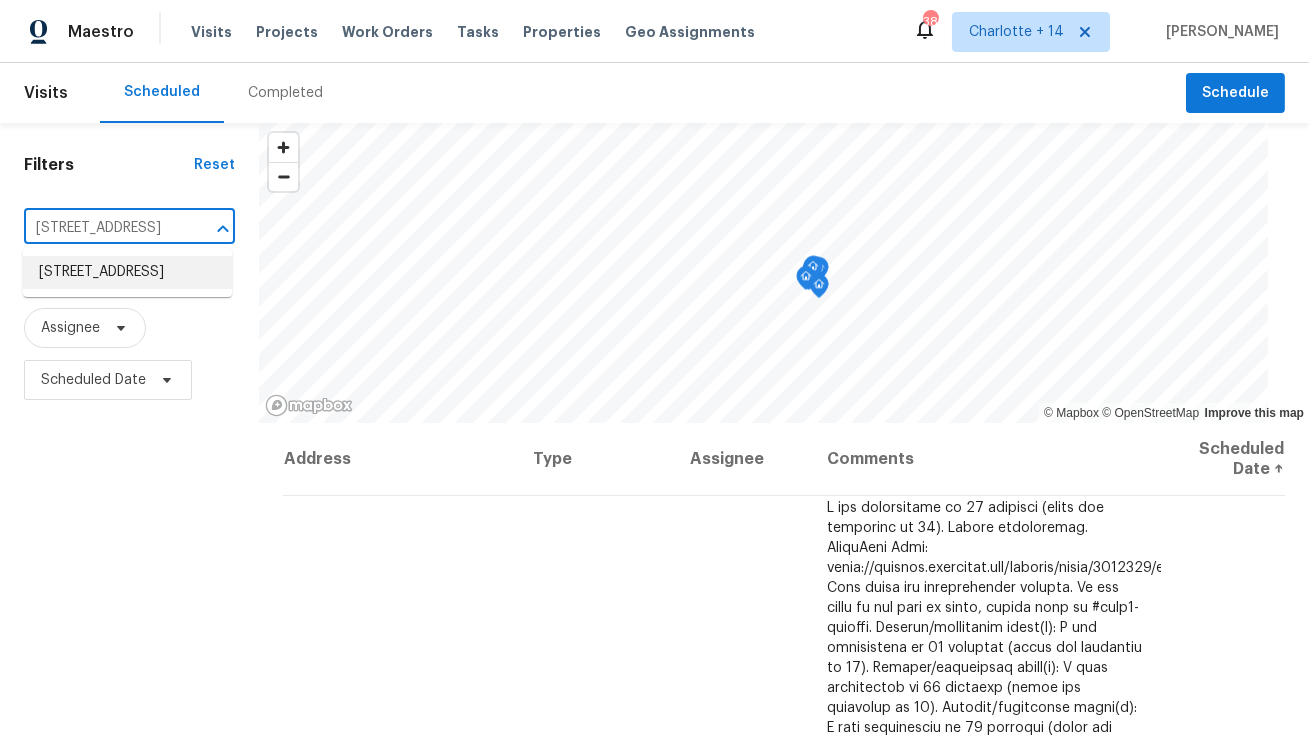 click on "2469 Newgate Dr, Decatur, GA 30035" at bounding box center [127, 272] 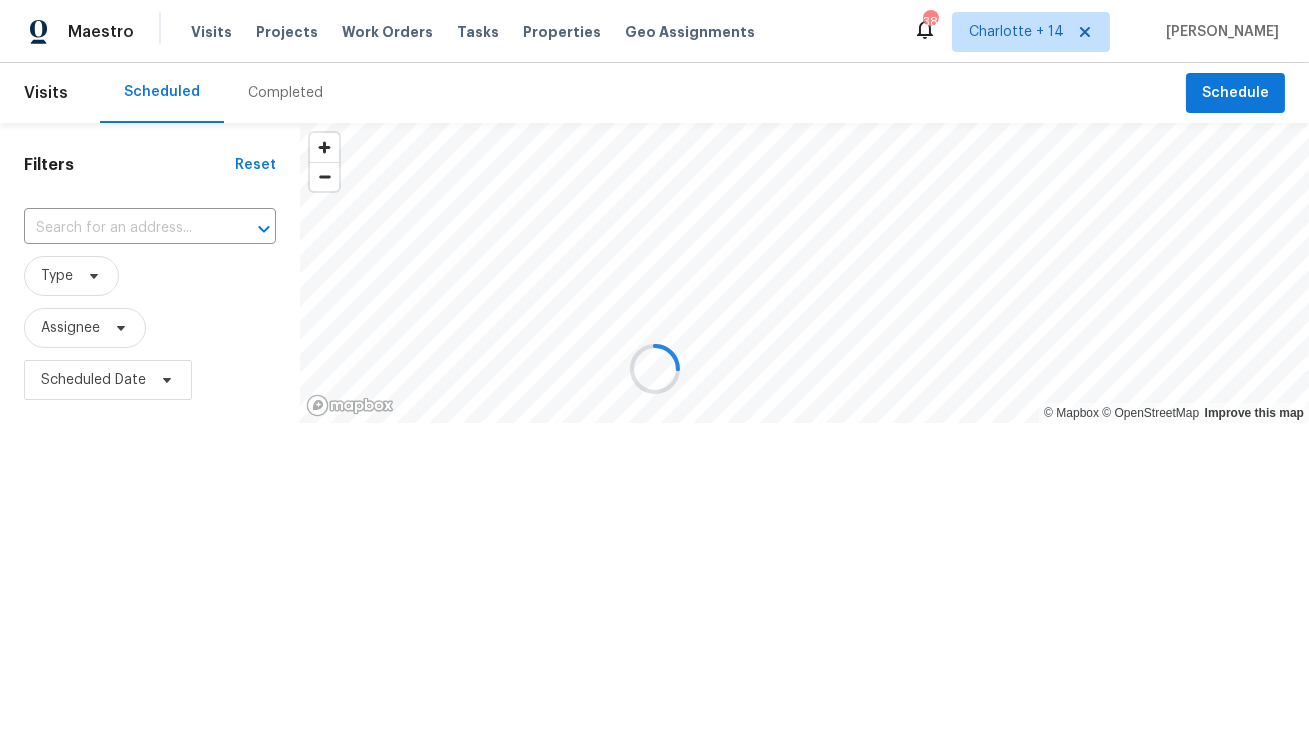 type on "[STREET_ADDRESS]" 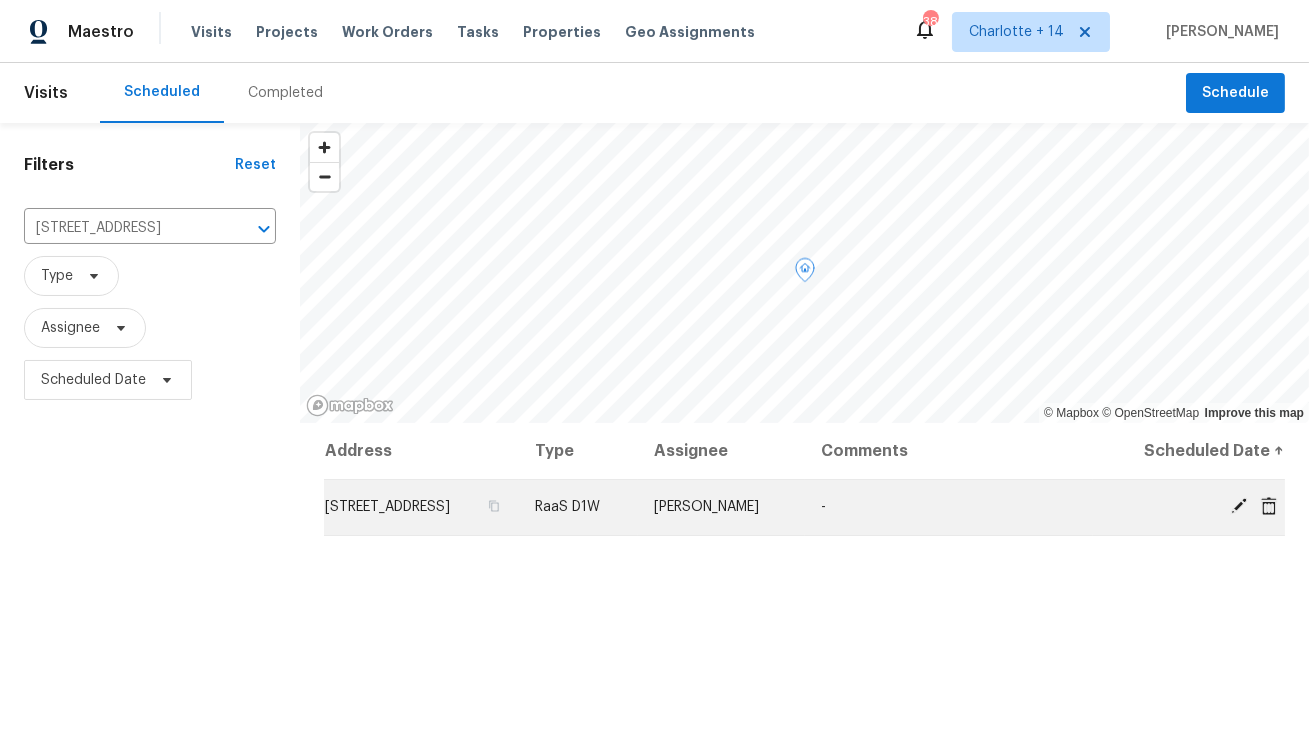 click 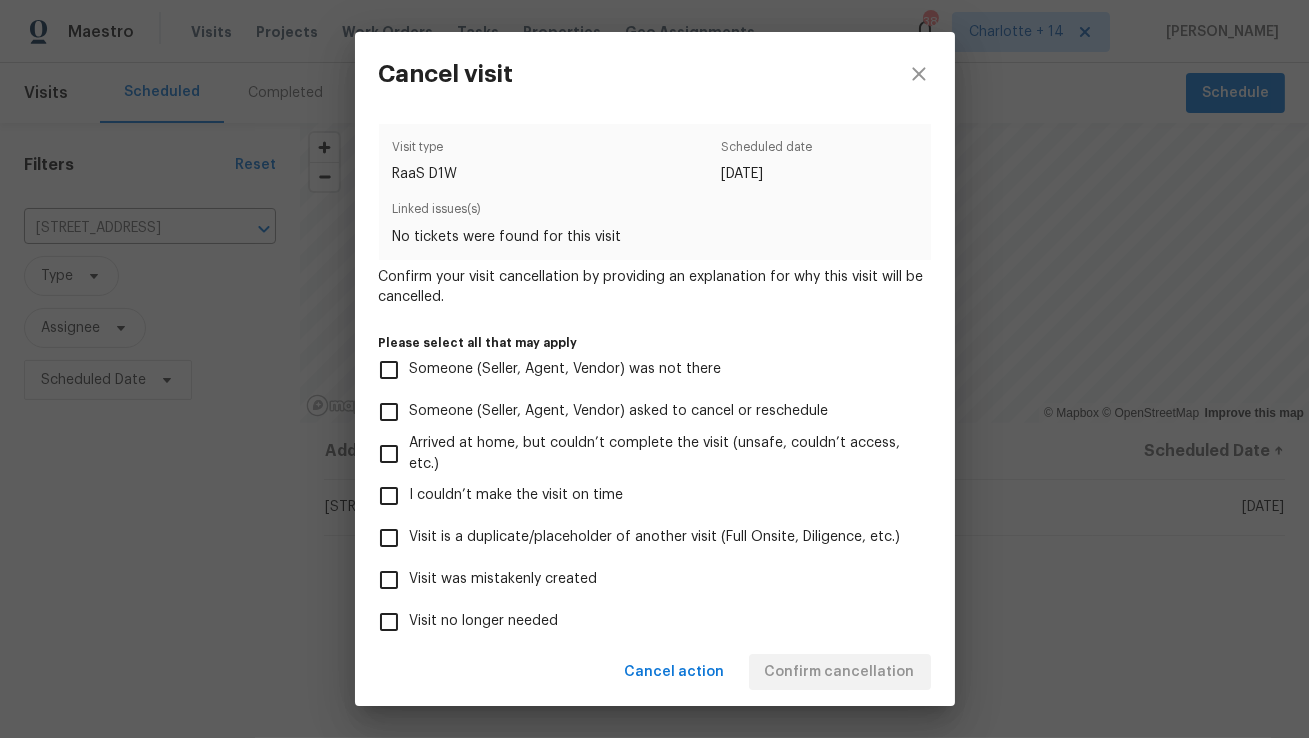 click on "Visit was mistakenly created" at bounding box center (504, 579) 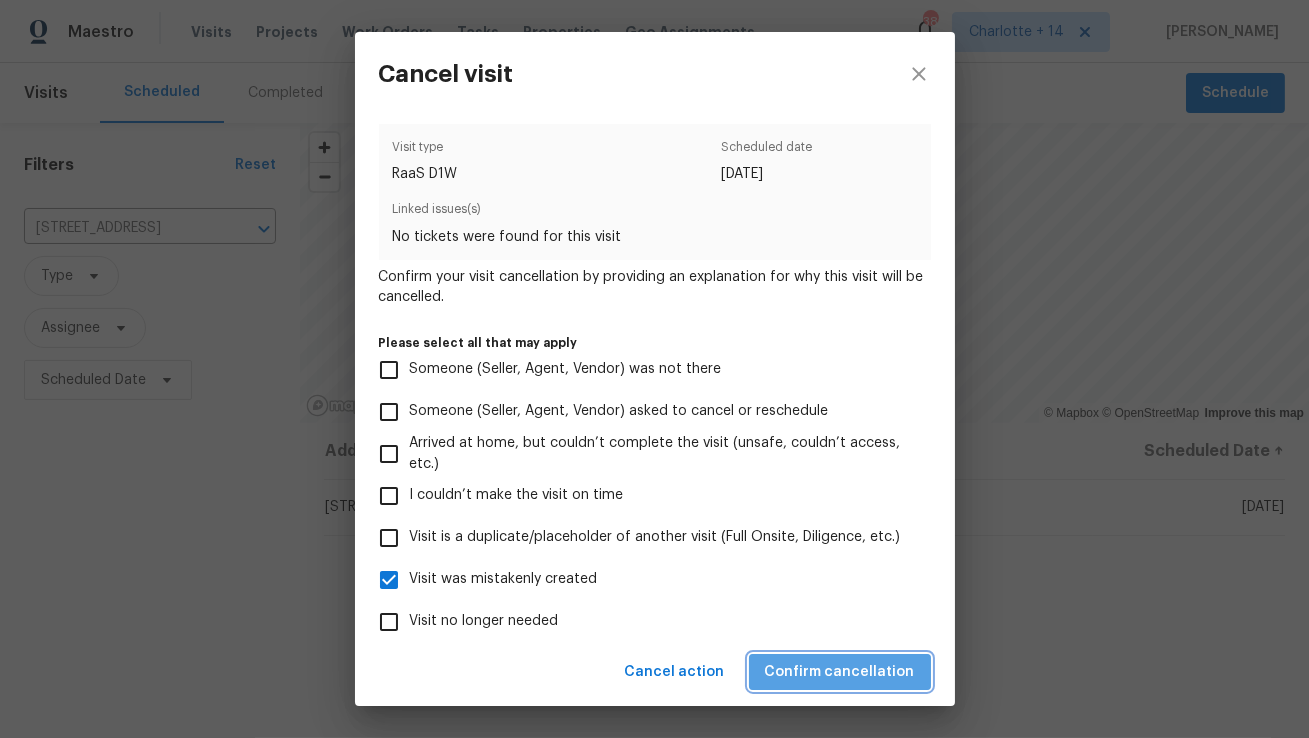 click on "Confirm cancellation" at bounding box center (840, 672) 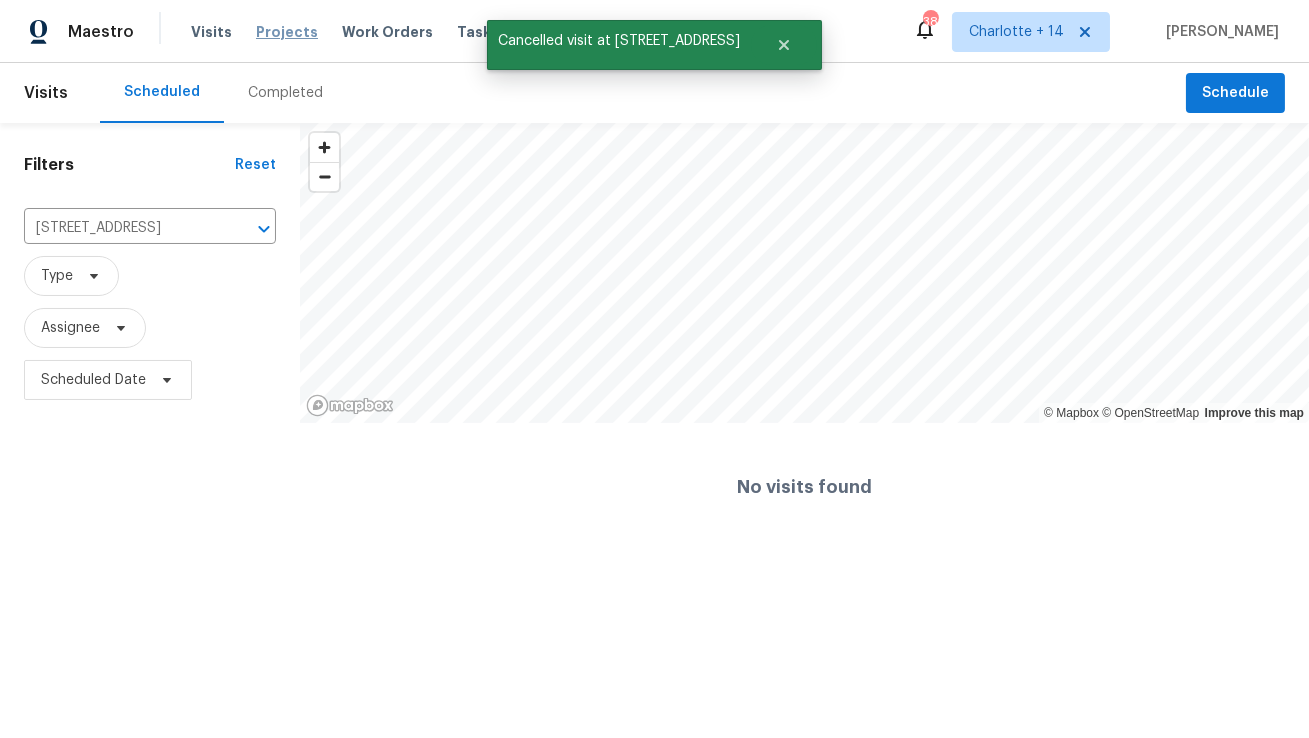 click on "Projects" at bounding box center (287, 32) 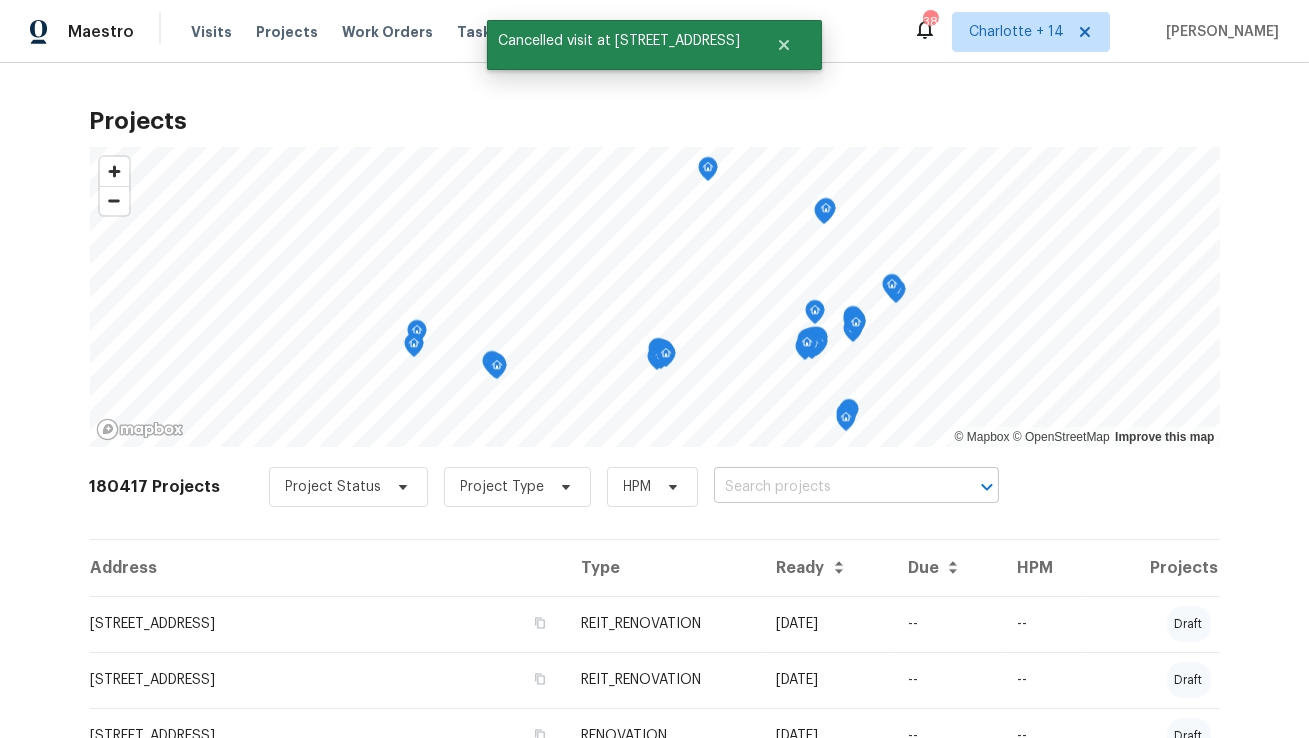 click at bounding box center (828, 487) 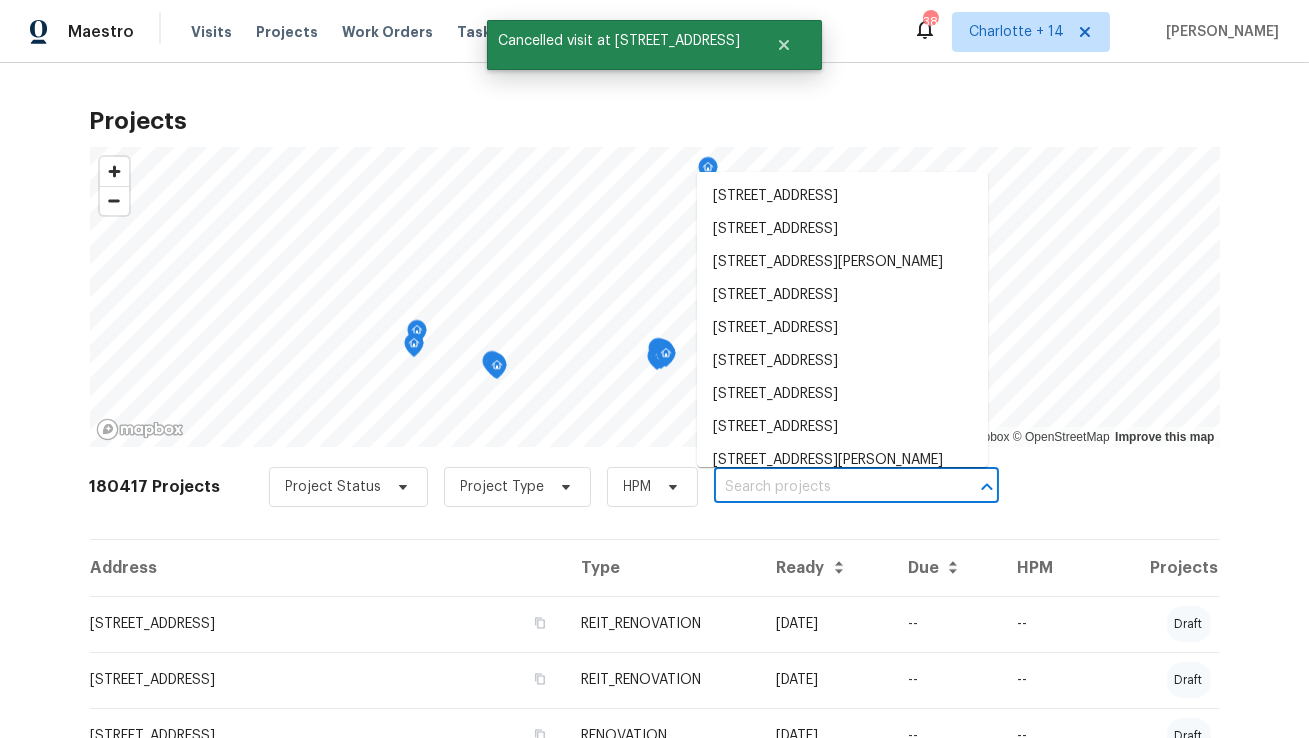 paste on "2469 Newgate Dr" 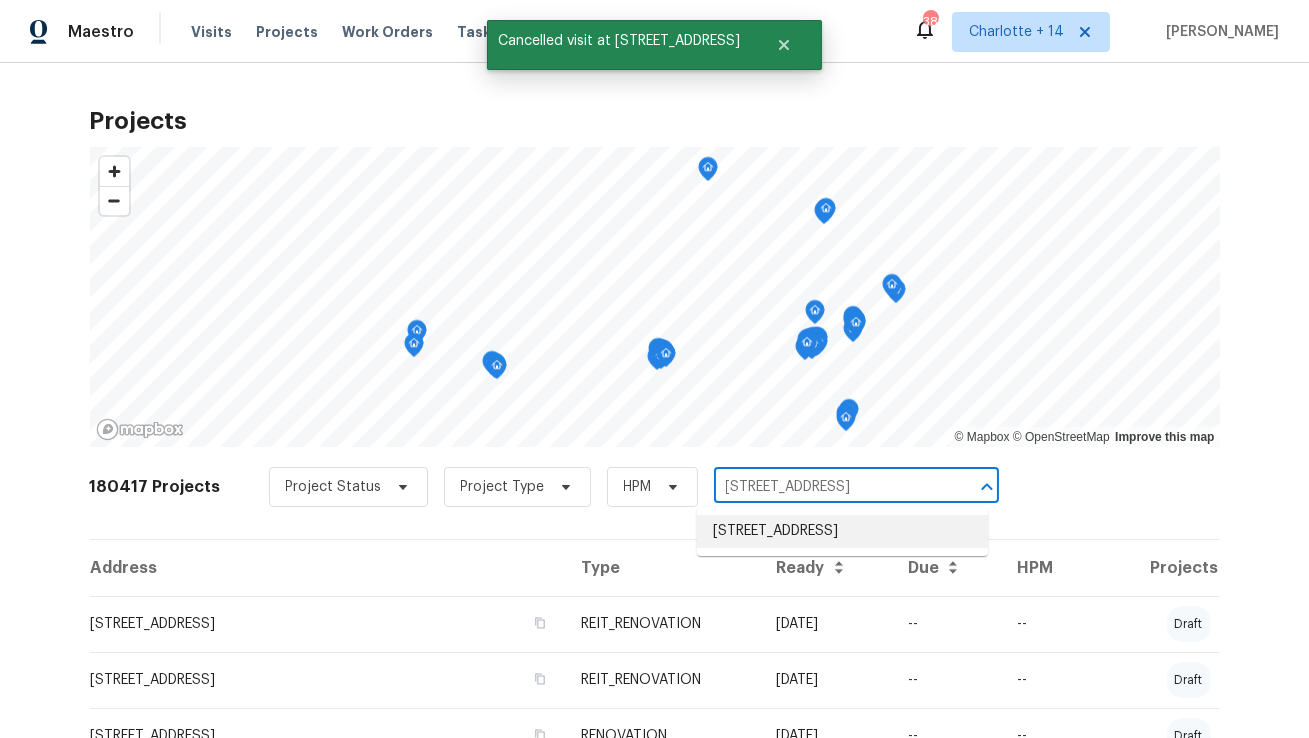 click on "2469 Newgate Dr, Decatur, GA 30035" at bounding box center (842, 531) 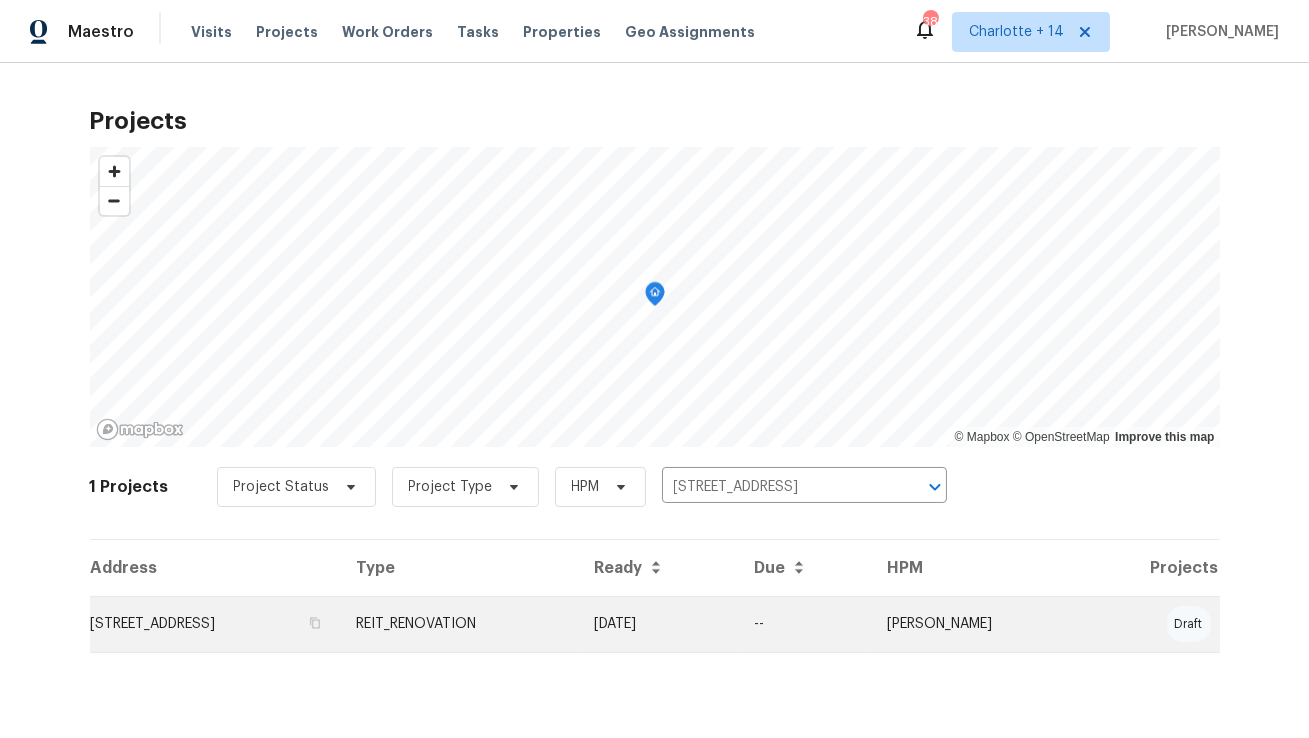 click on "2469 Newgate Dr, Decatur, GA 30035" at bounding box center (215, 624) 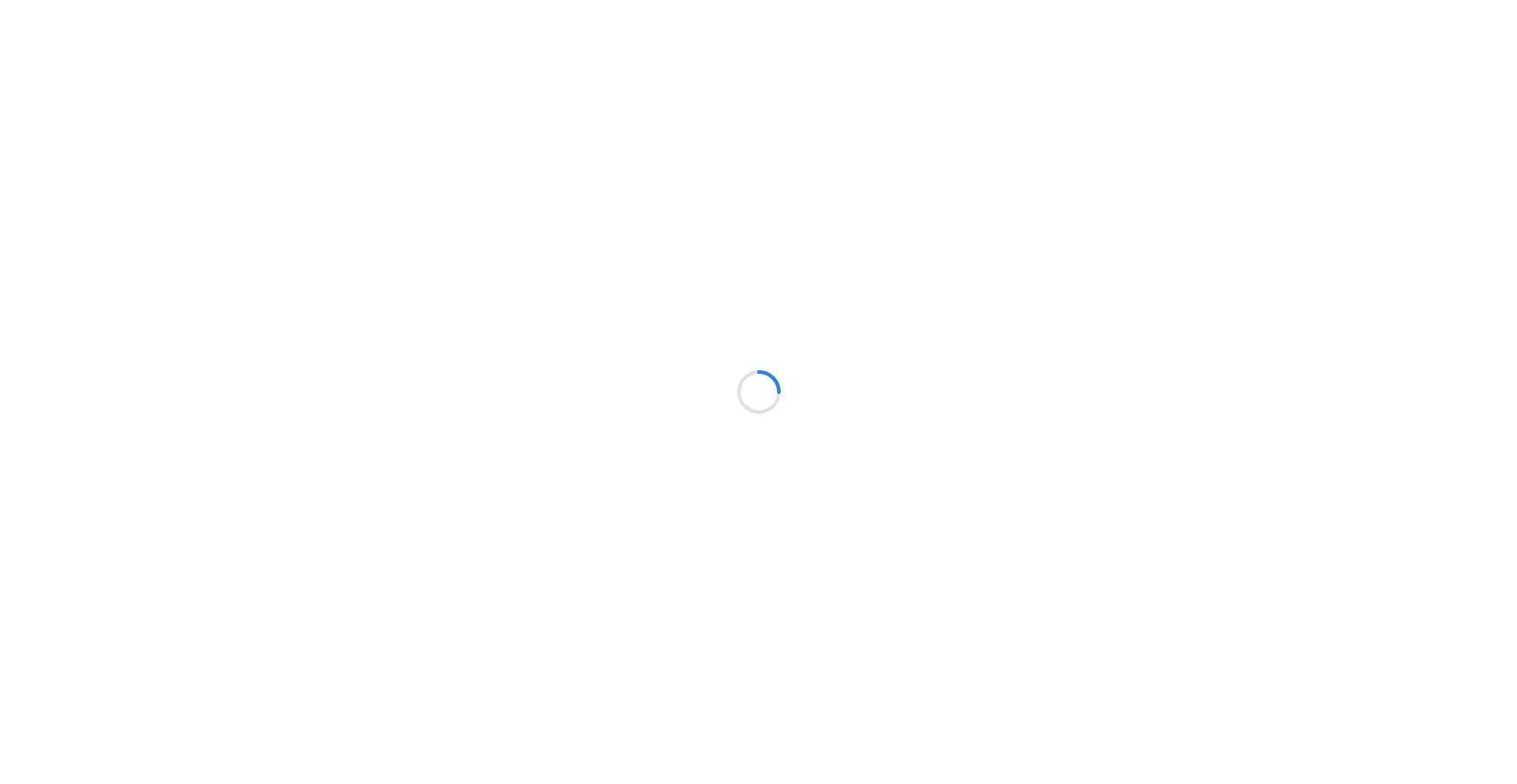 scroll, scrollTop: 0, scrollLeft: 0, axis: both 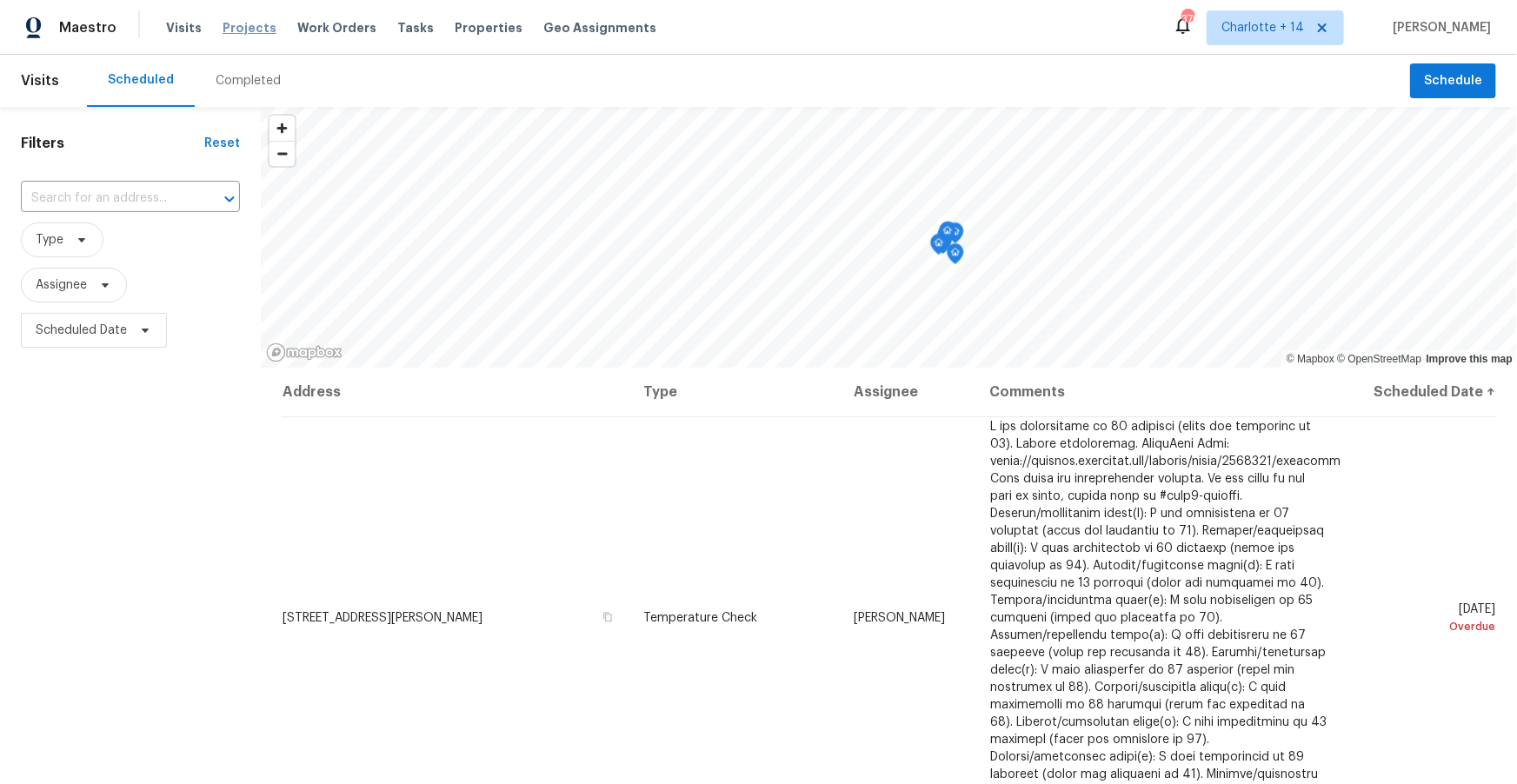 click on "Projects" at bounding box center [250, 28] 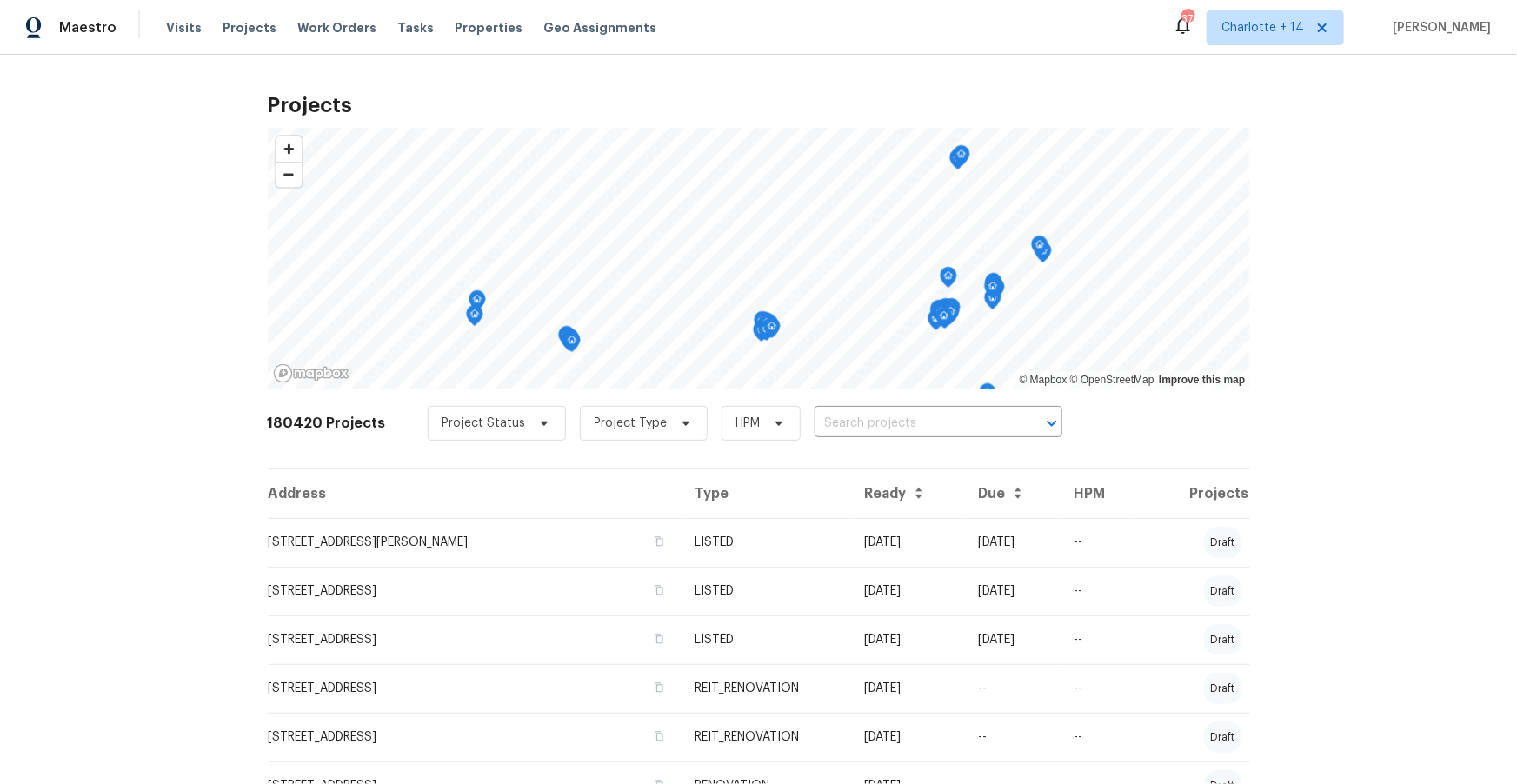 click at bounding box center [914, 423] 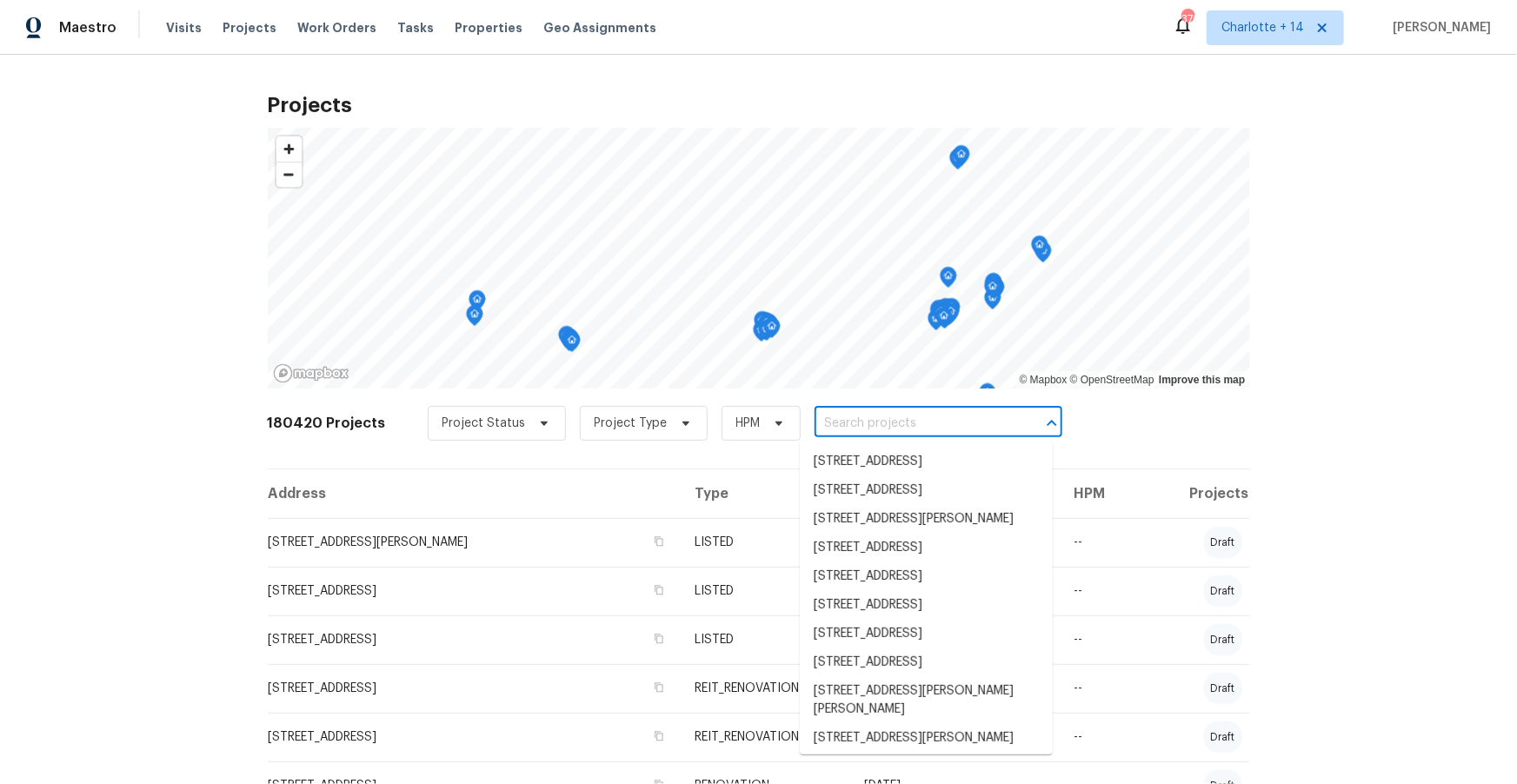 paste on "[STREET_ADDRESS]" 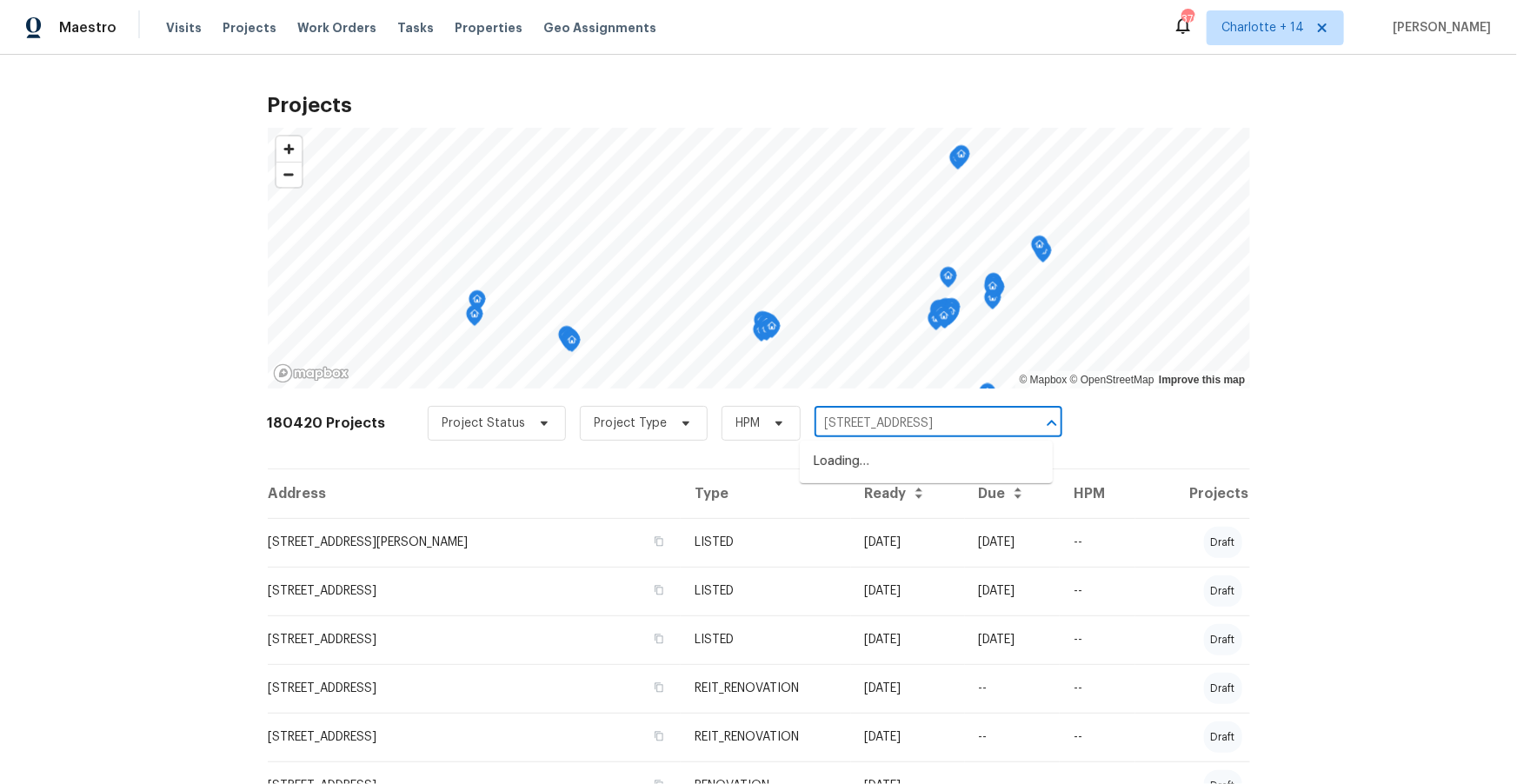 scroll, scrollTop: 0, scrollLeft: 3, axis: horizontal 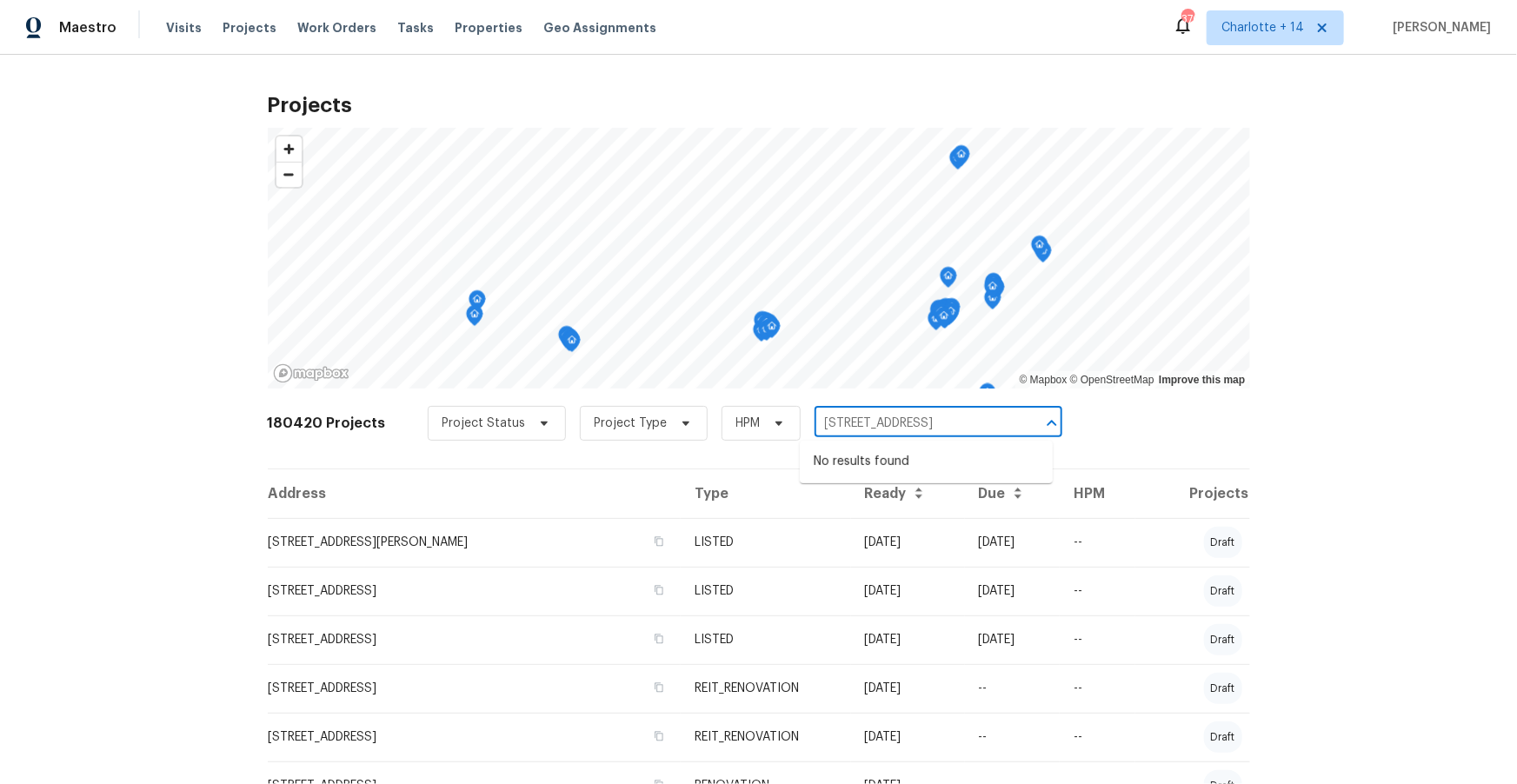 type on "1201 Alpha Dr, Pasadena, TX 77506" 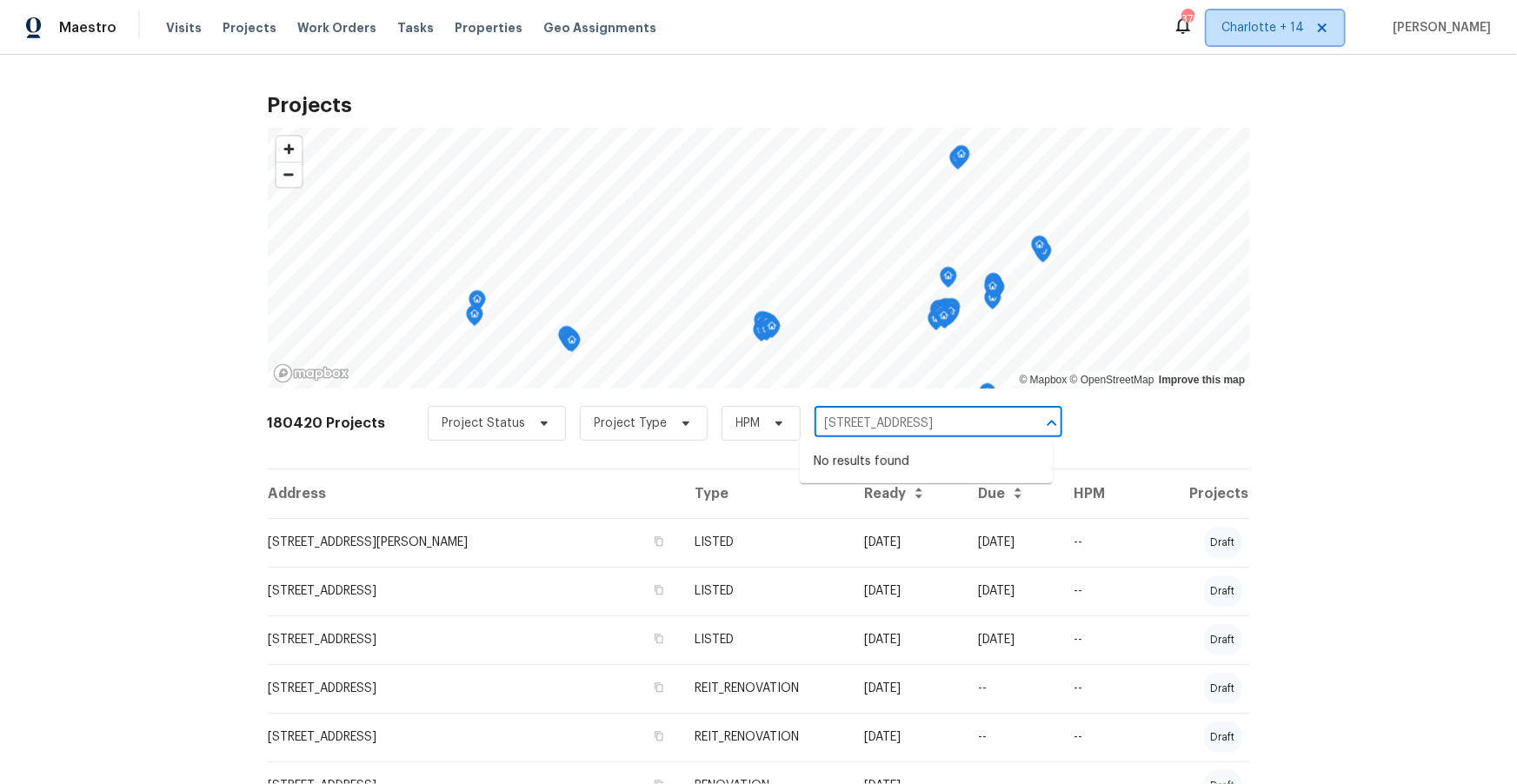 type 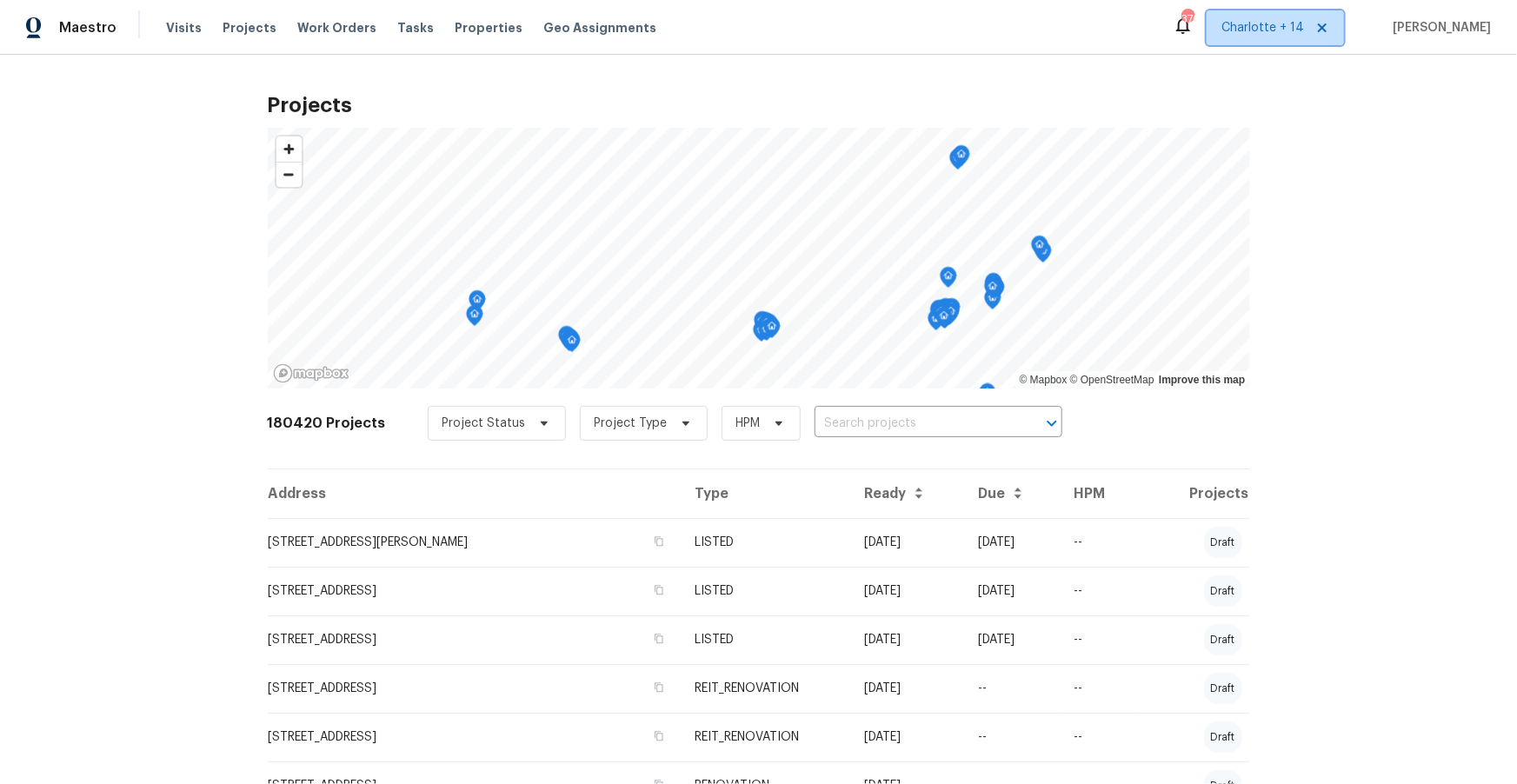 drag, startPoint x: 1304, startPoint y: 22, endPoint x: 1307, endPoint y: 32, distance: 10.440307 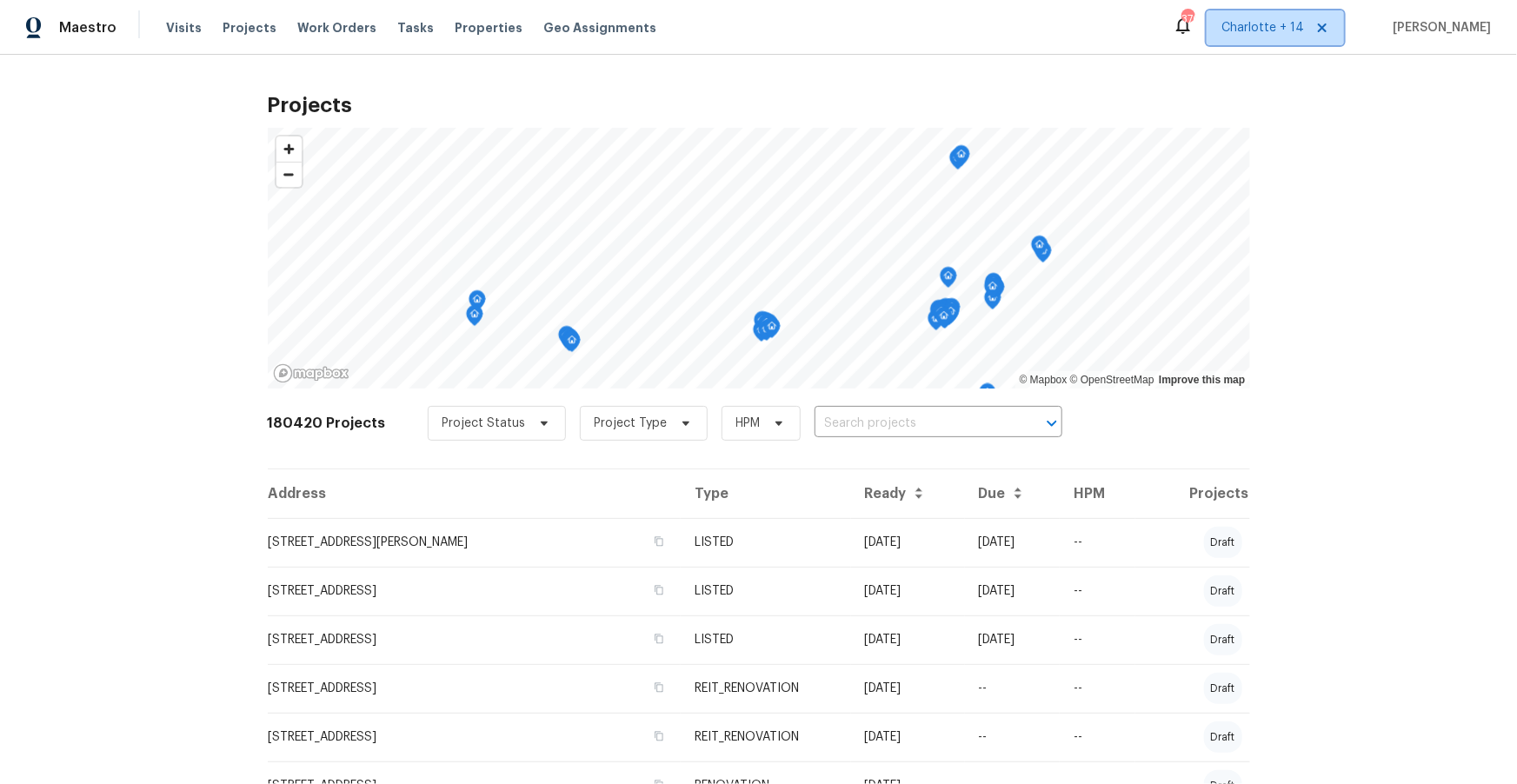 click on "Charlotte + 14" at bounding box center [1262, 28] 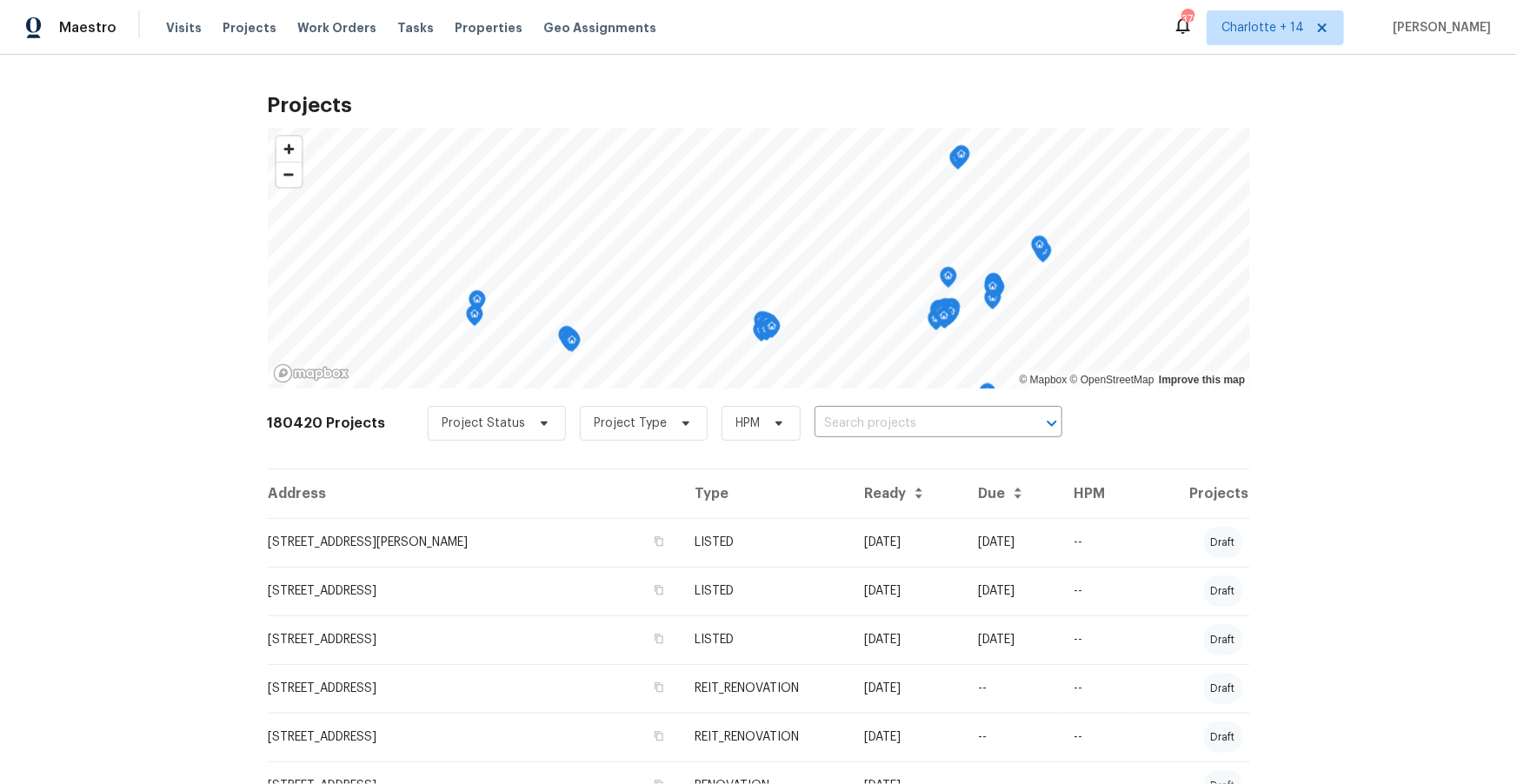 scroll, scrollTop: 0, scrollLeft: 0, axis: both 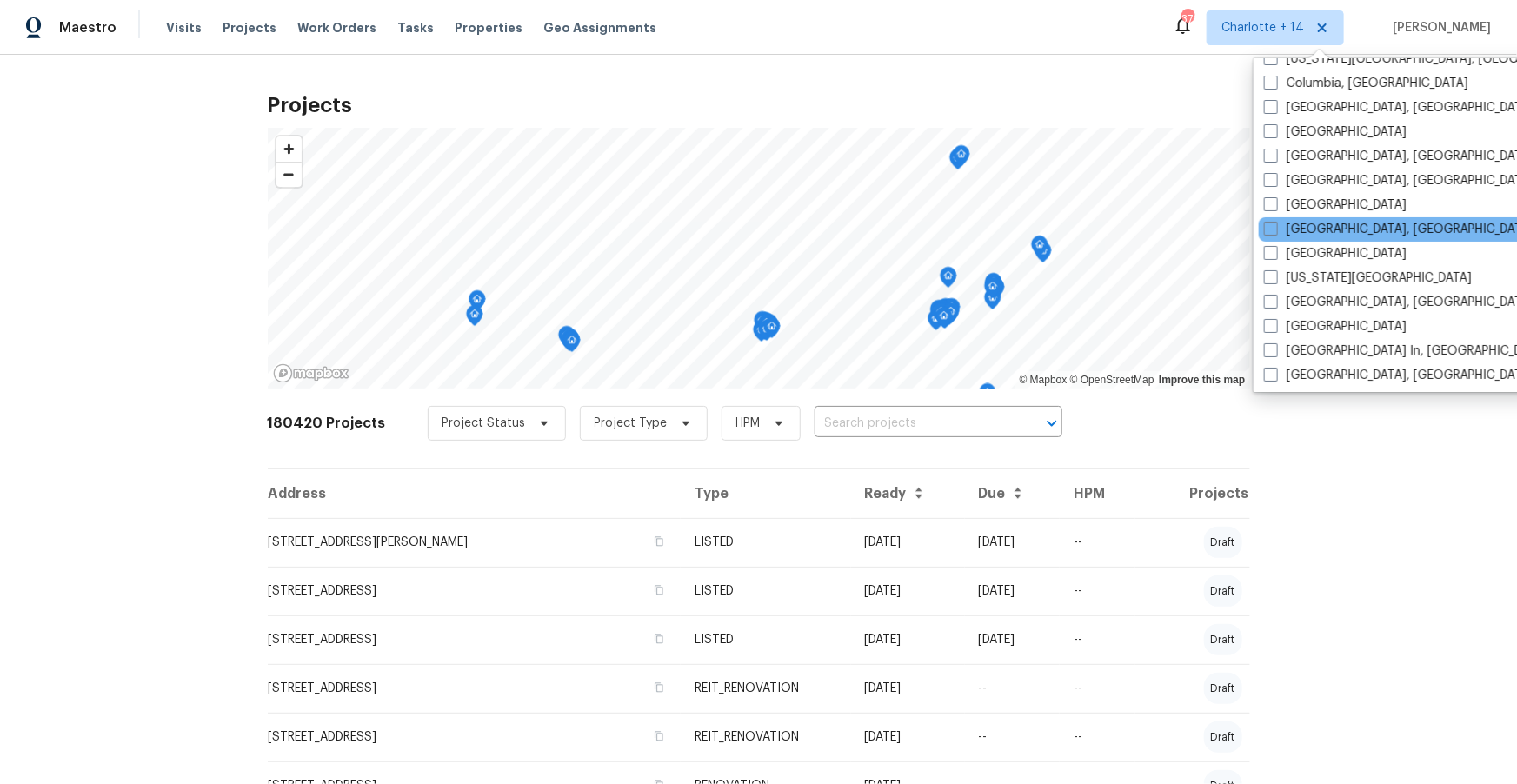 click on "Houston" at bounding box center [1335, 205] 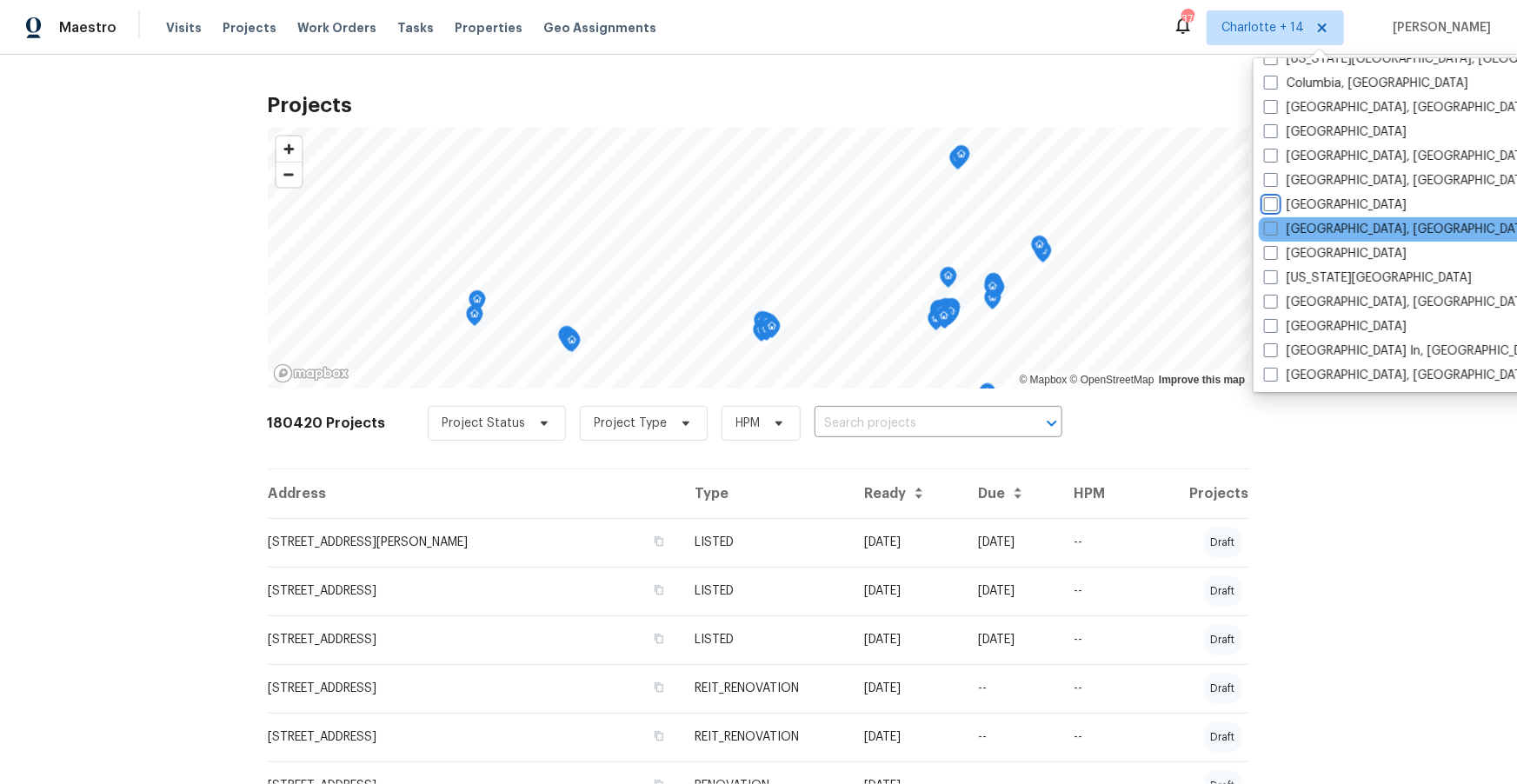 click on "Houston" at bounding box center (1269, 202) 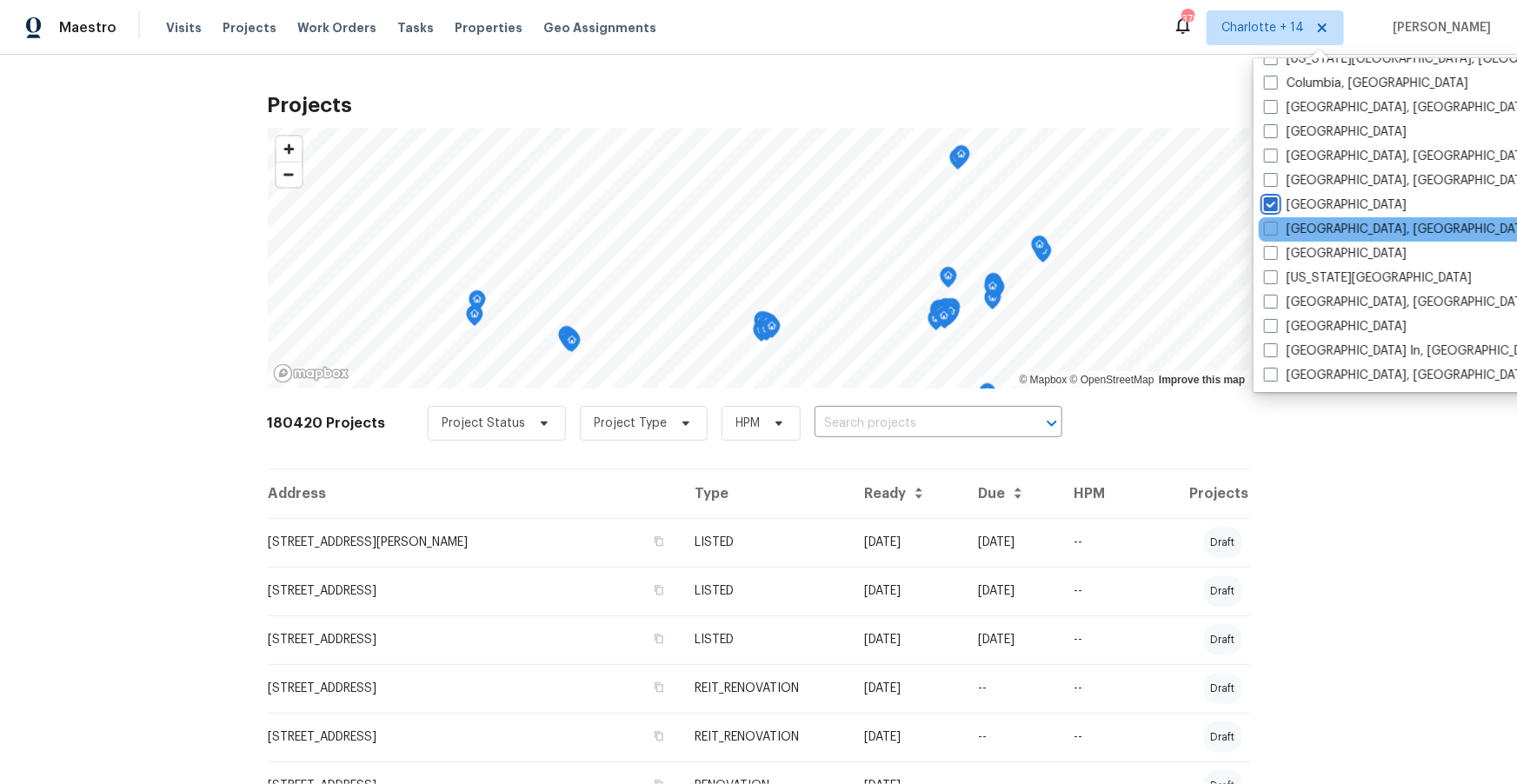 checkbox on "true" 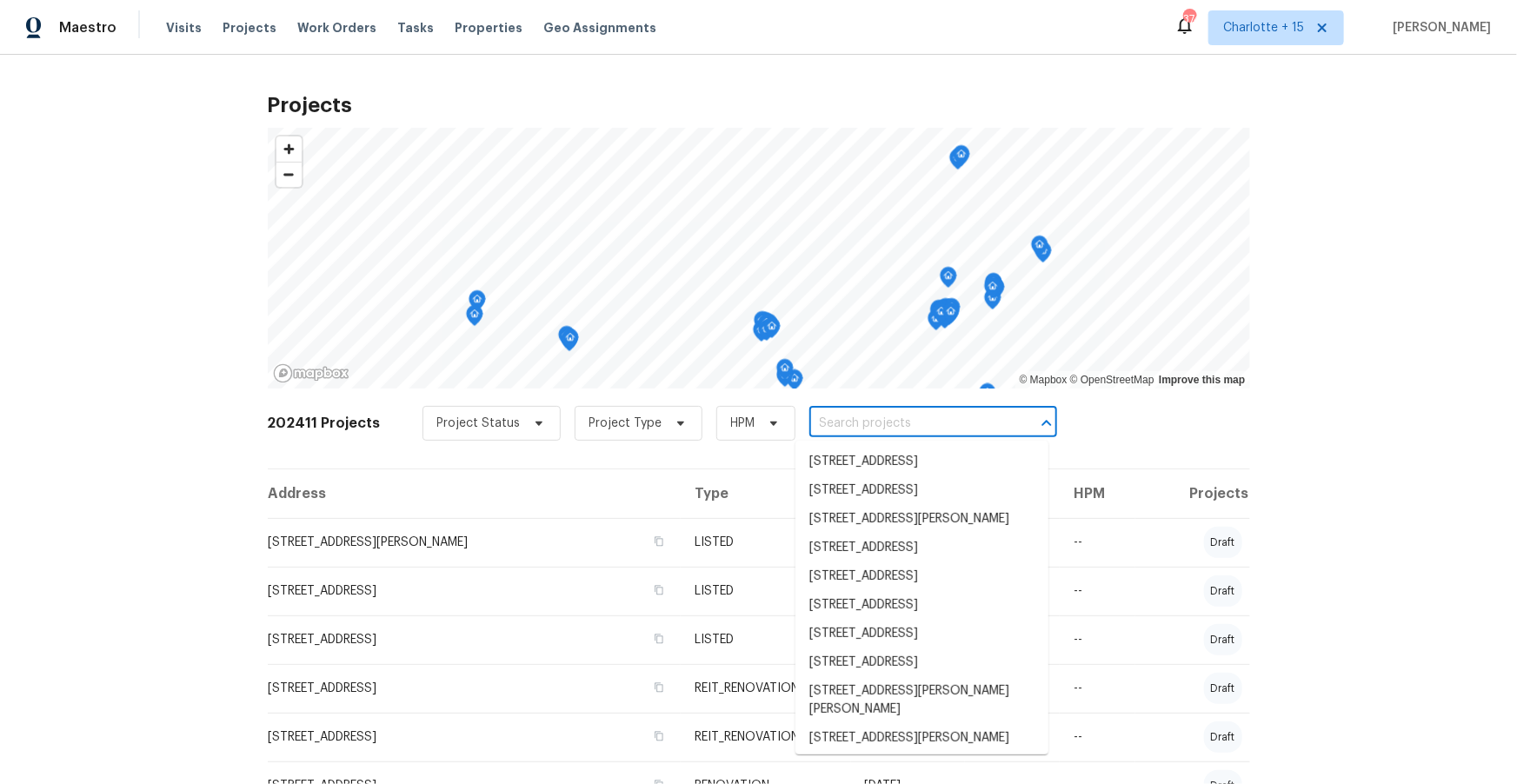 click at bounding box center [908, 423] 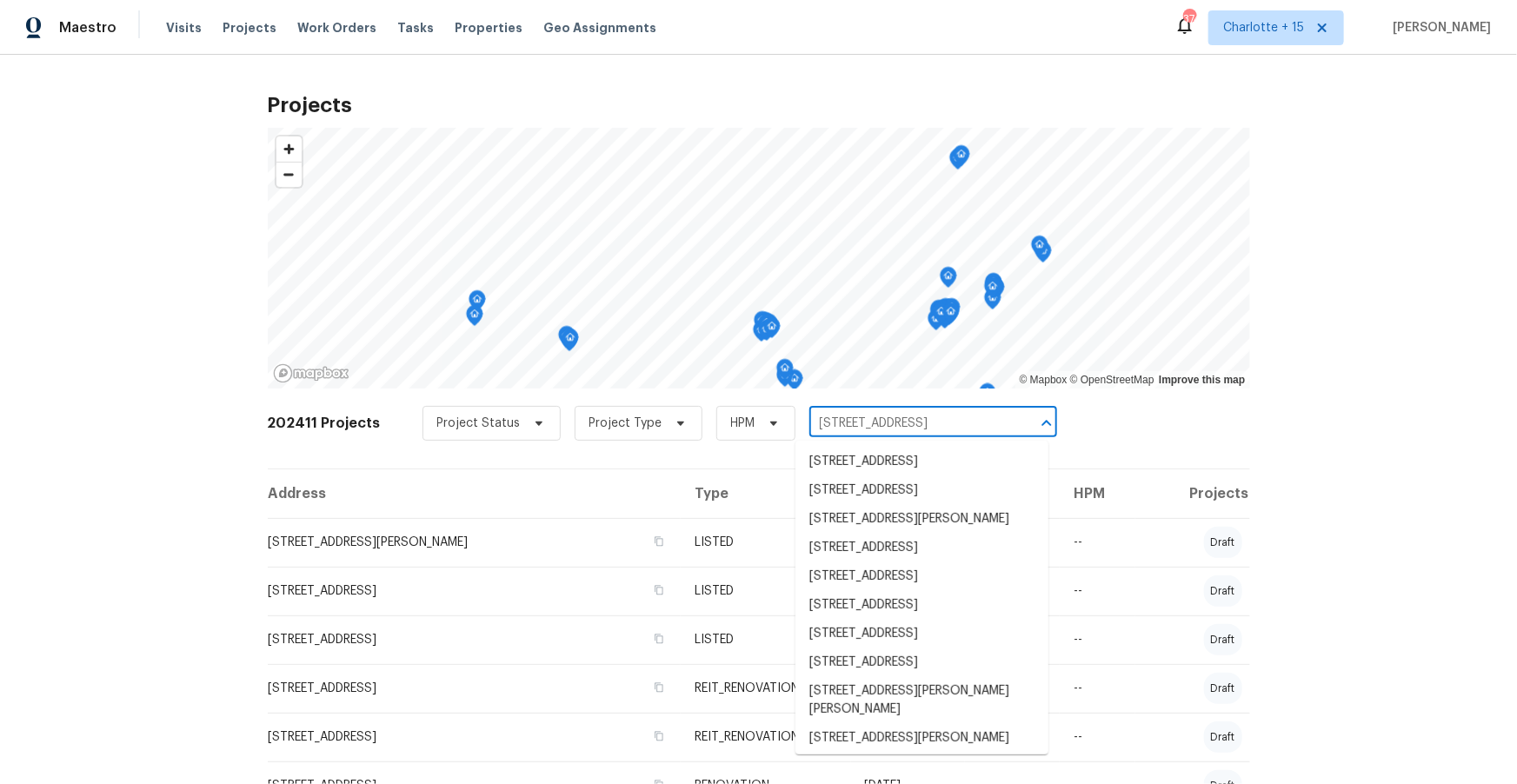 scroll, scrollTop: 0, scrollLeft: 3, axis: horizontal 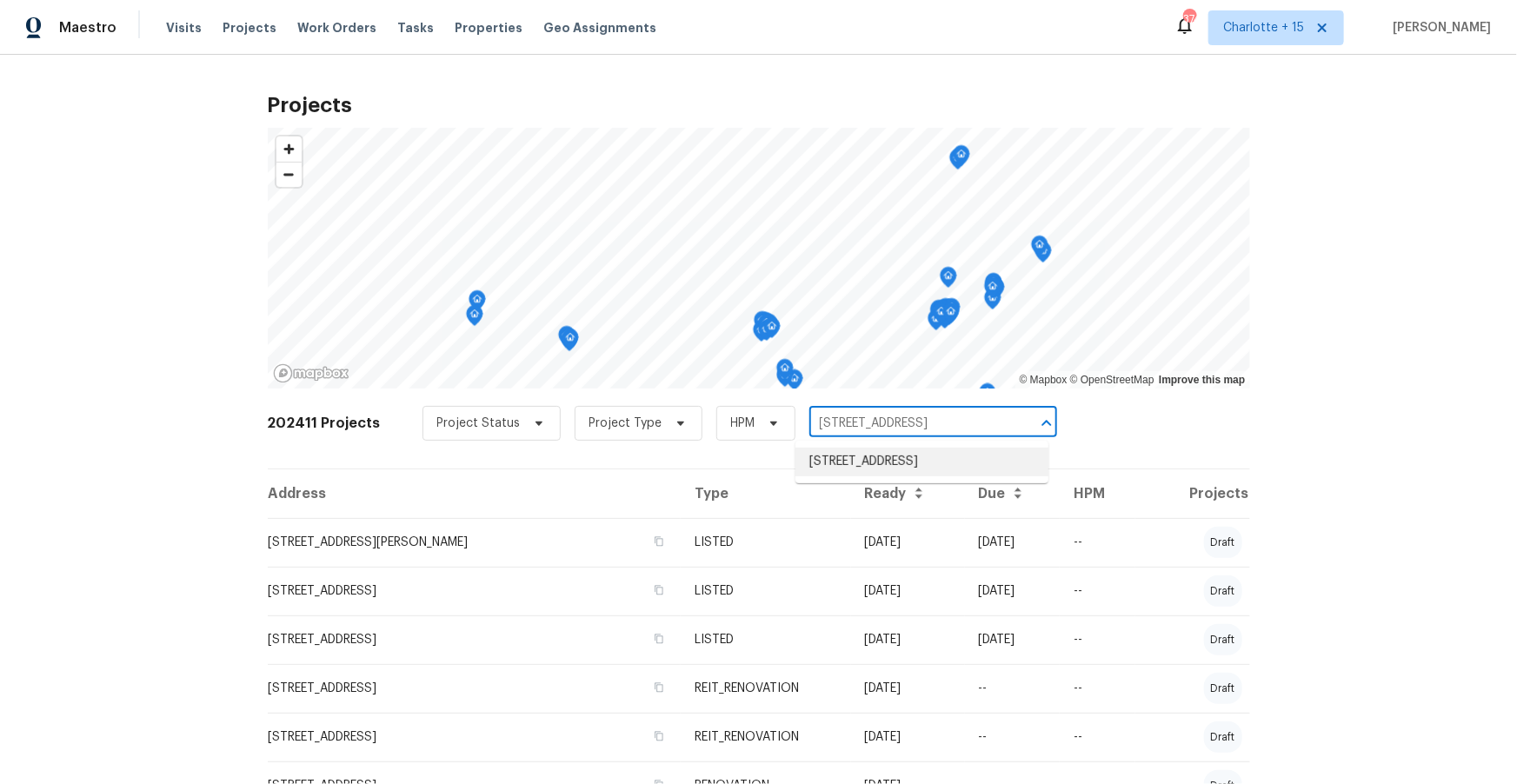 click on "1201 Alpha Dr, Pasadena, TX 77506" at bounding box center [922, 462] 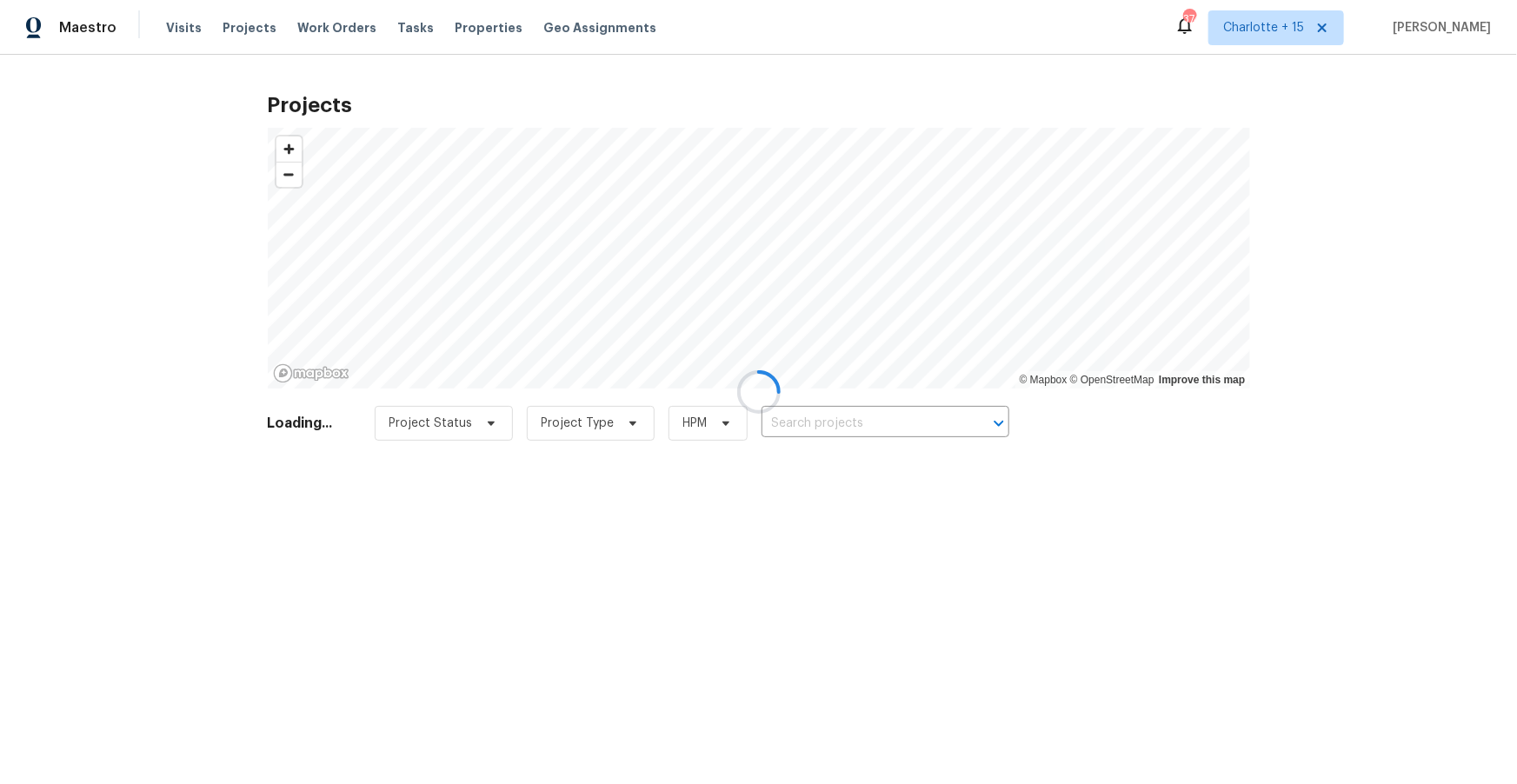 type on "1201 Alpha Dr, Pasadena, TX 77506" 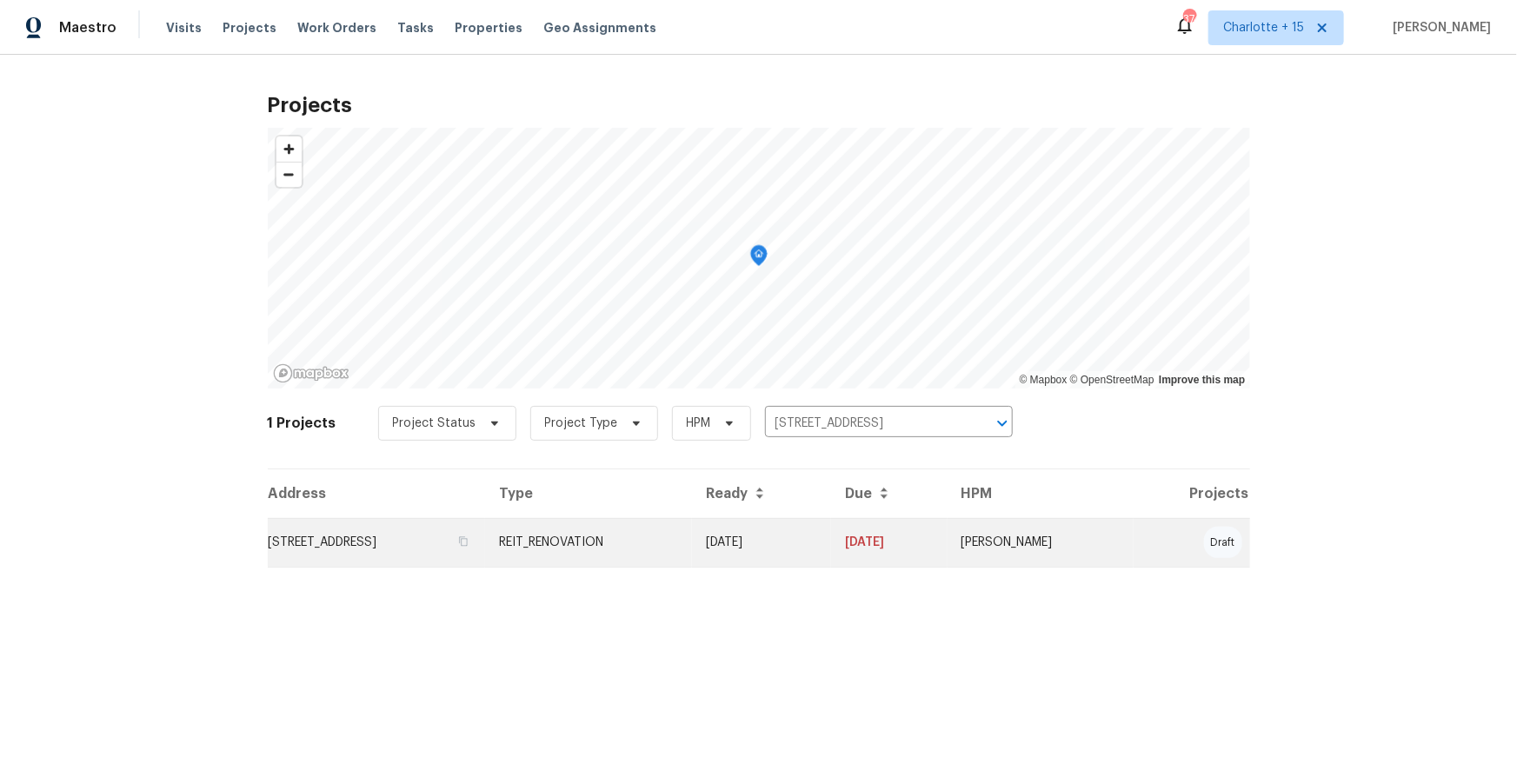 click on "REIT_RENOVATION" at bounding box center (589, 542) 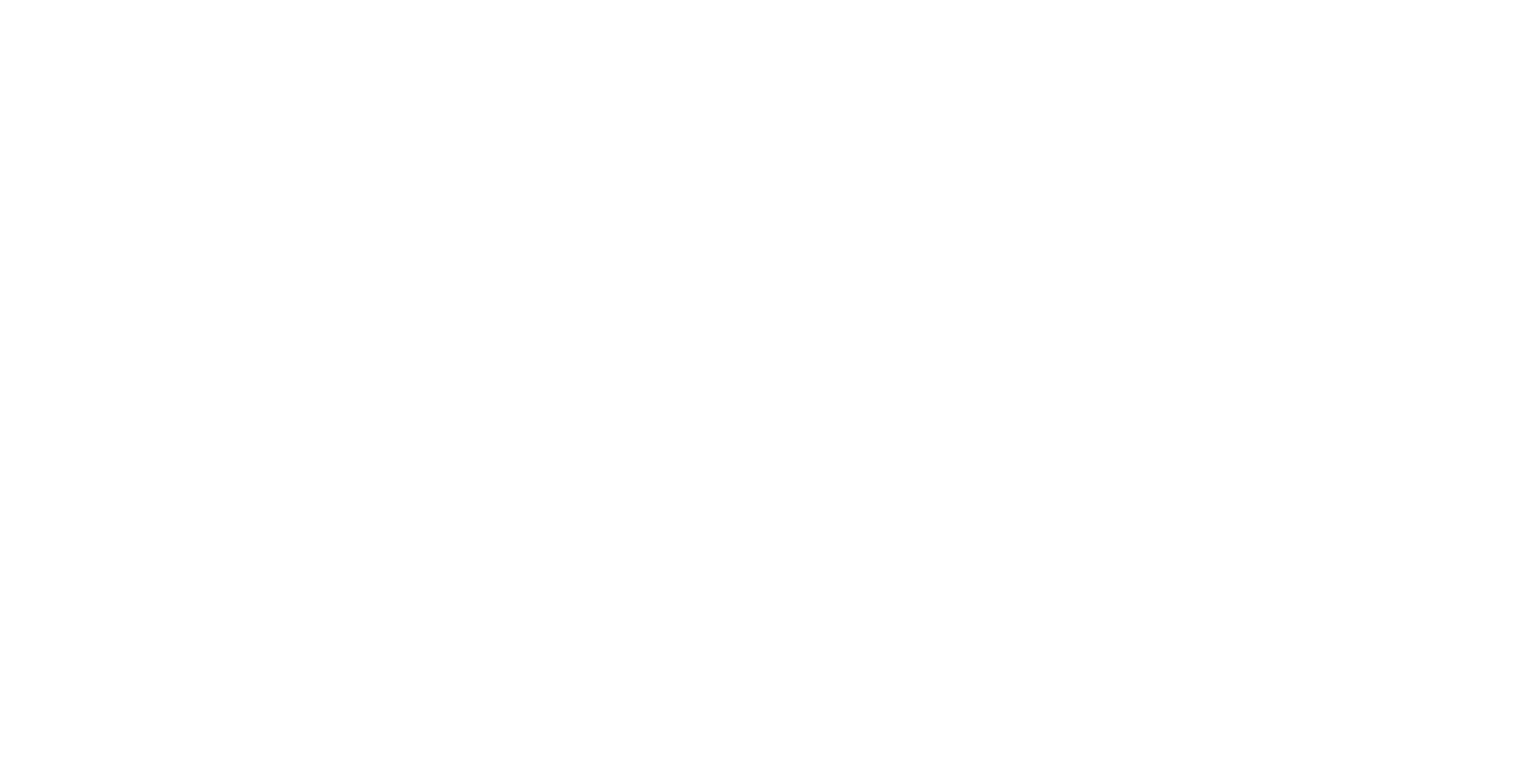 scroll, scrollTop: 0, scrollLeft: 0, axis: both 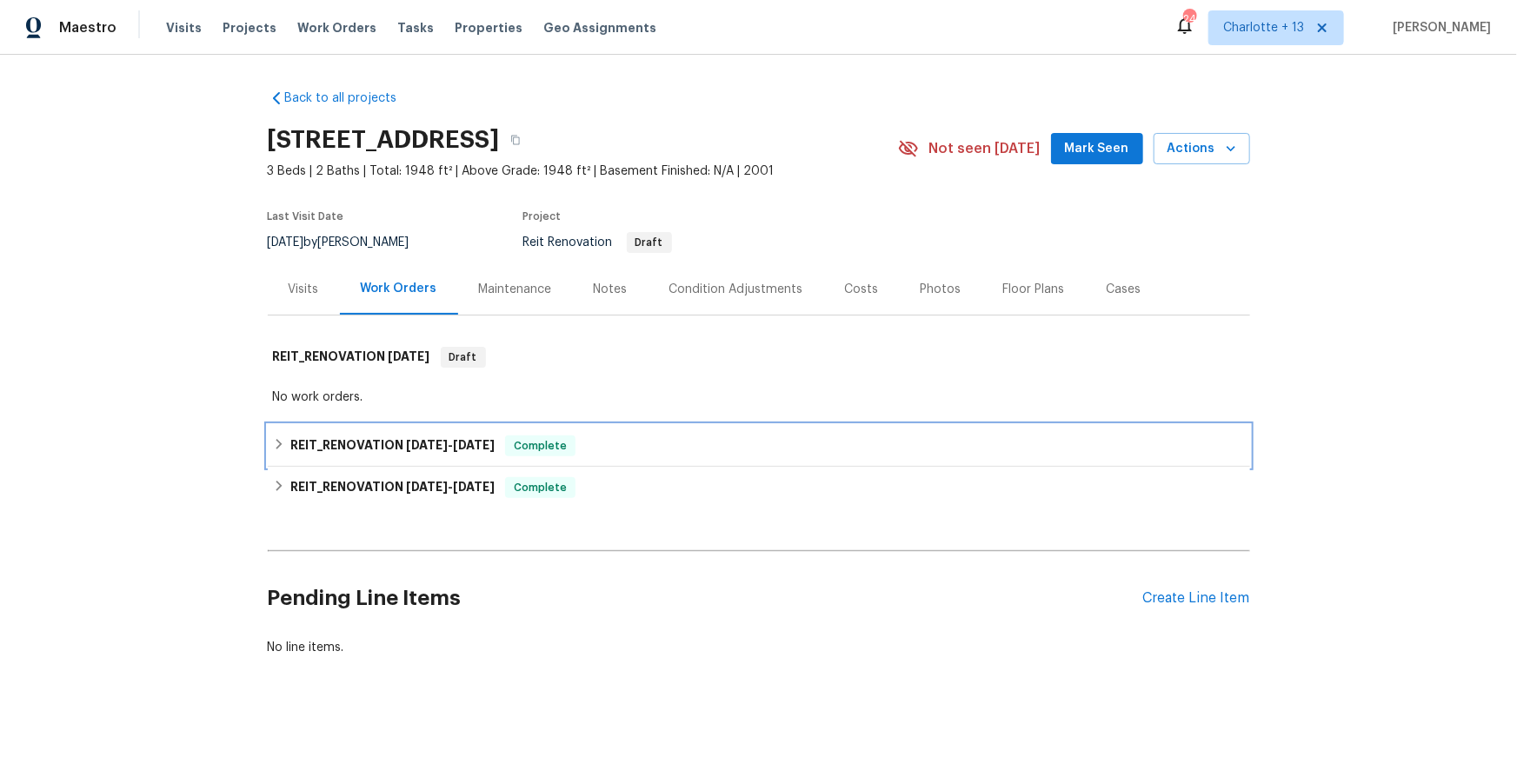 click on "REIT_RENOVATION   [DATE]  -  [DATE]" at bounding box center (392, 446) 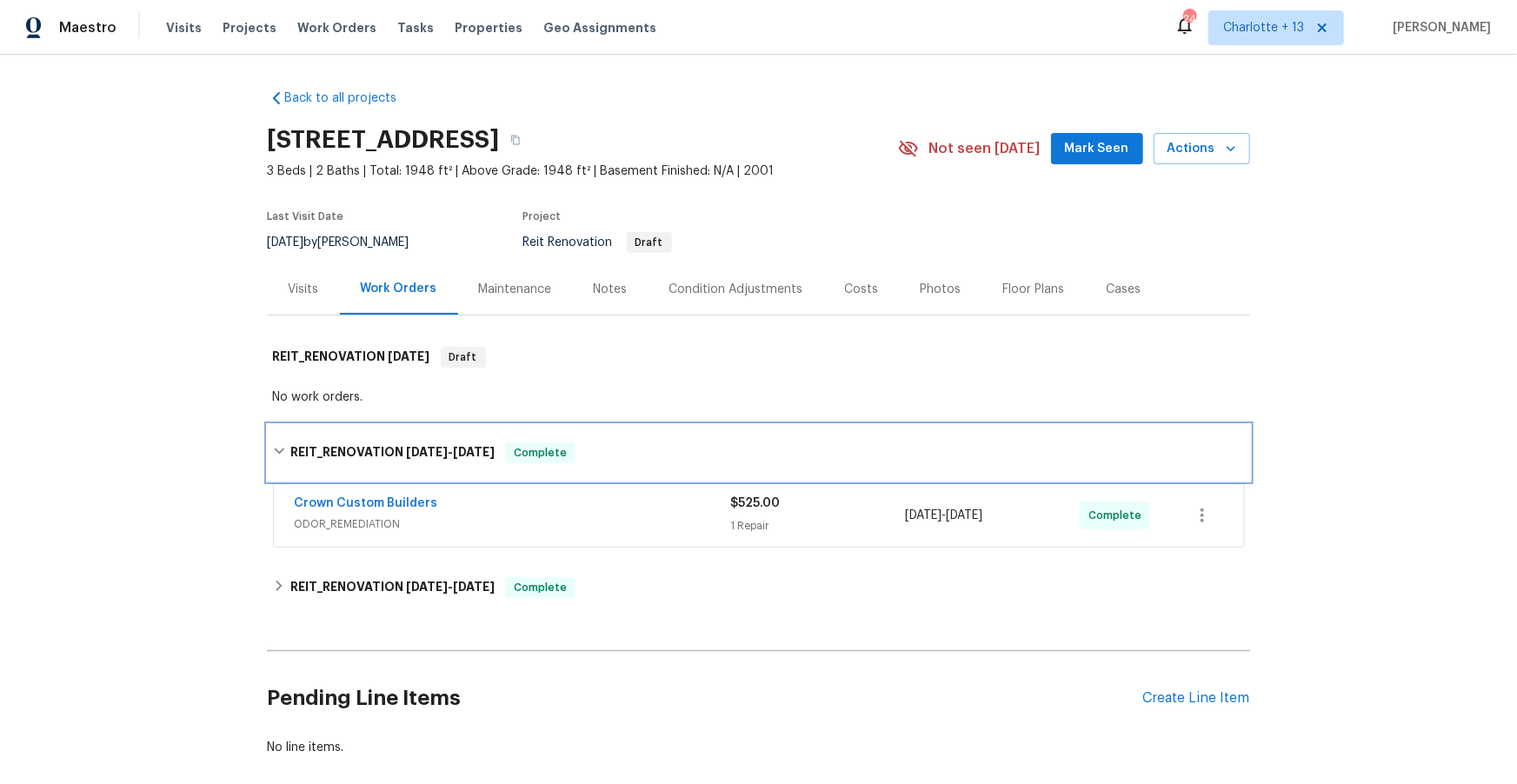 click on "REIT_RENOVATION   [DATE]  -  [DATE]" at bounding box center (392, 453) 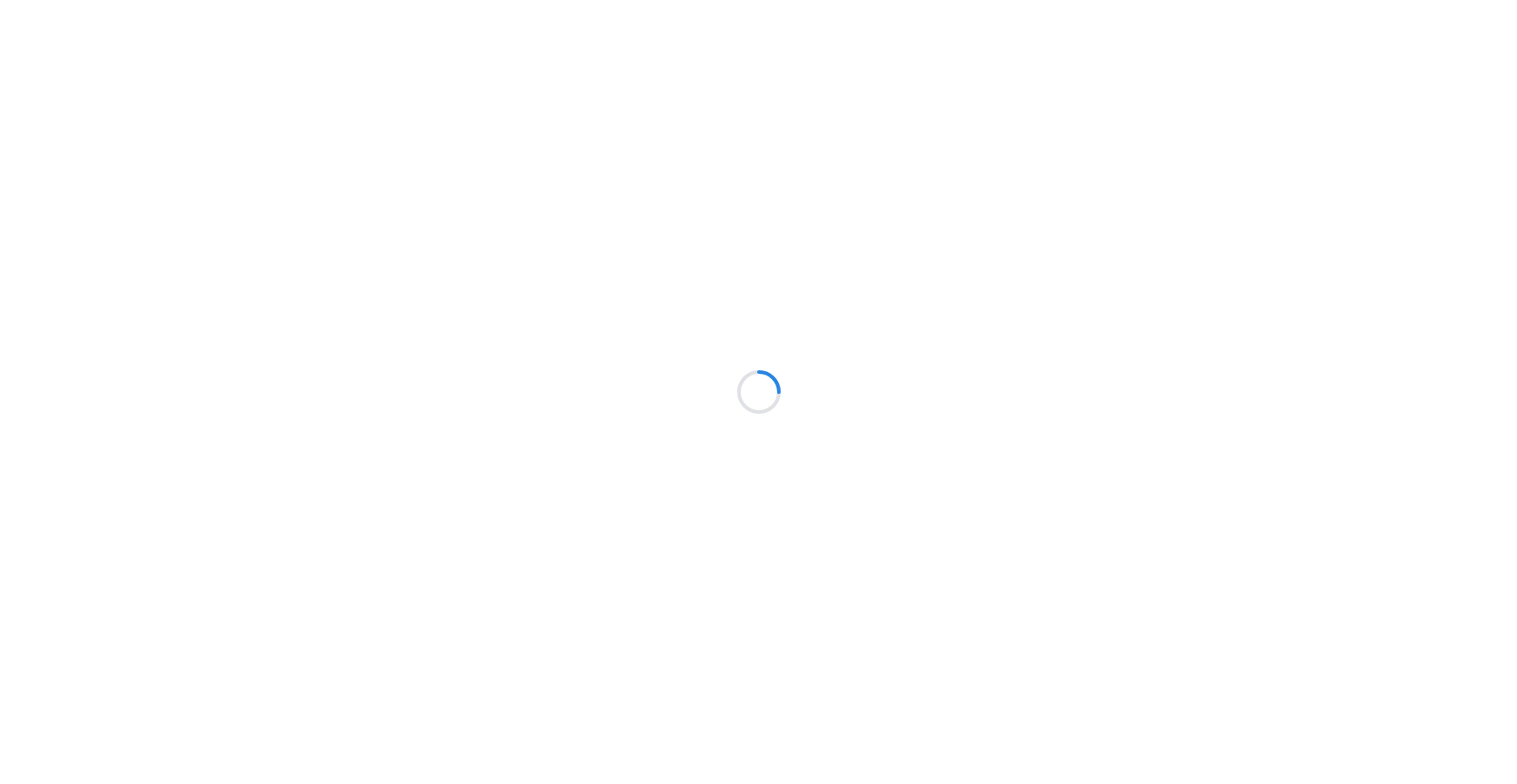 scroll, scrollTop: 0, scrollLeft: 0, axis: both 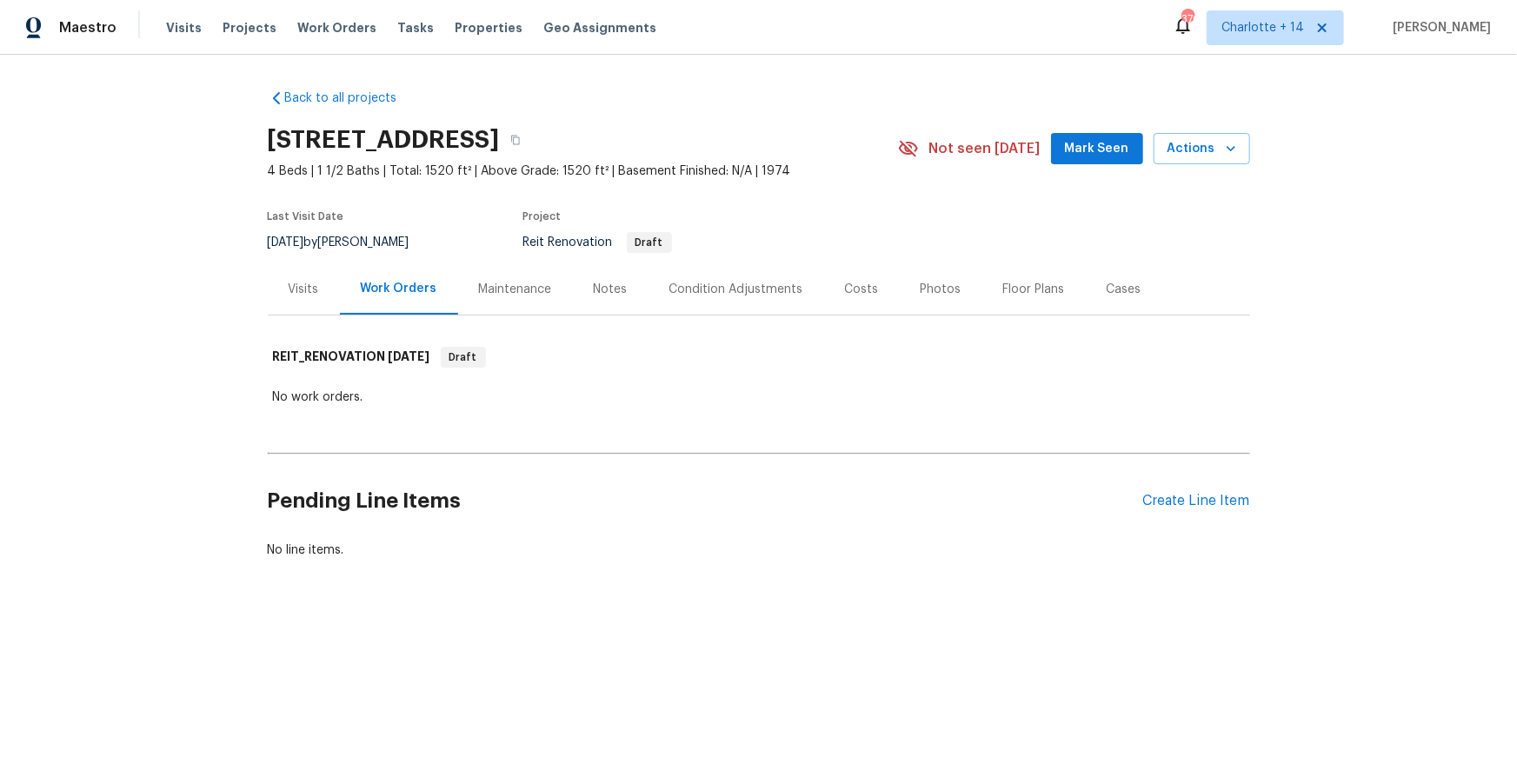 click on "Visits" at bounding box center [303, 289] 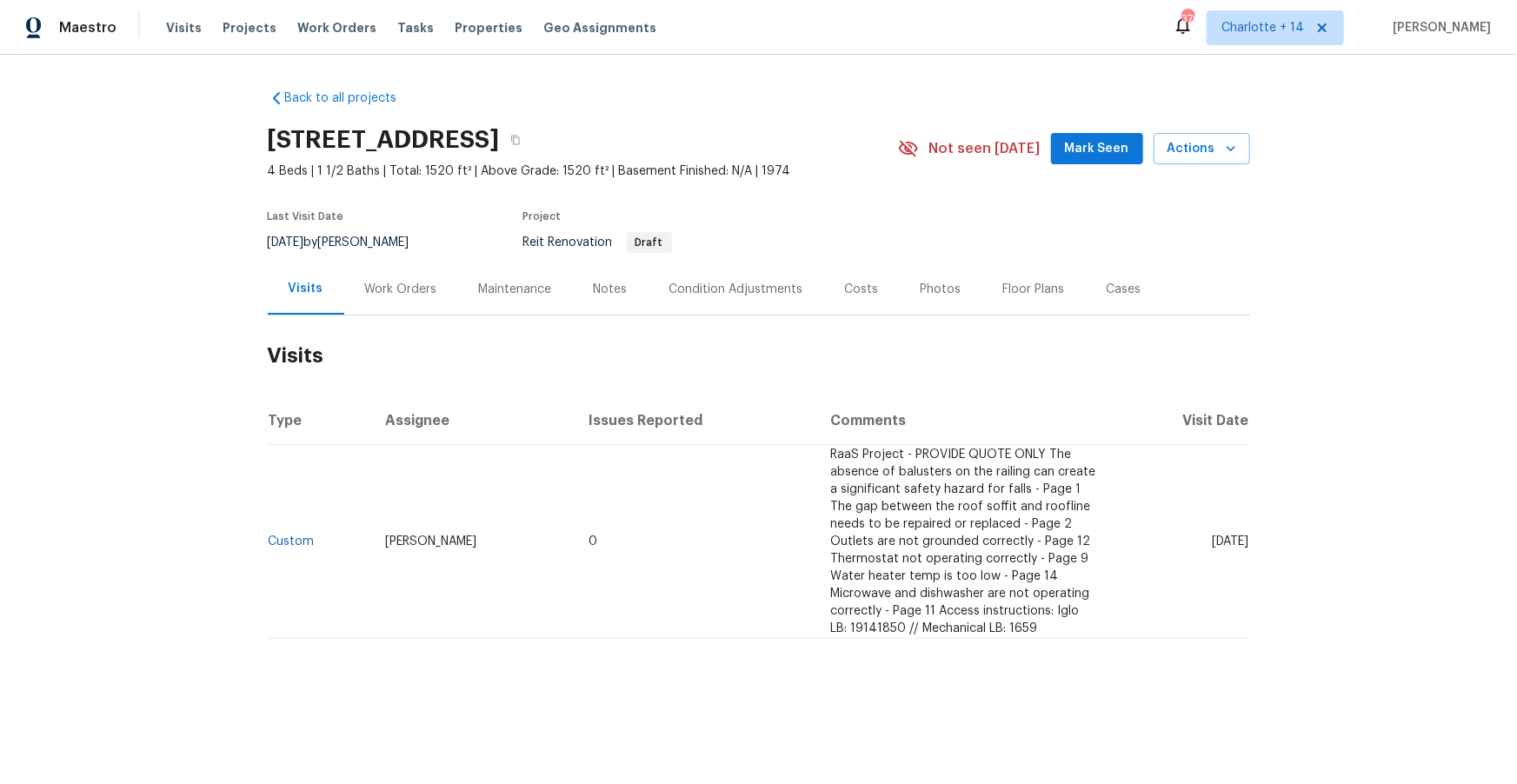 click on "RaaS Project - PROVIDE QUOTE ONLY
The absence of balusters on the railing can create a significant safety hazard for falls - Page 1
The gap between the roof soffit and roofline needs to be repaired or replaced - Page 2
Outlets are not grounded correctly - Page 12
Thermostat not operating correctly - Page 9
Water heater temp is too low - Page 14
Microwave and dishwasher are not operating correctly - Page 11
Access instructions: Iglo LB: 19141850 // Mechanical LB: 1659" at bounding box center (963, 541) 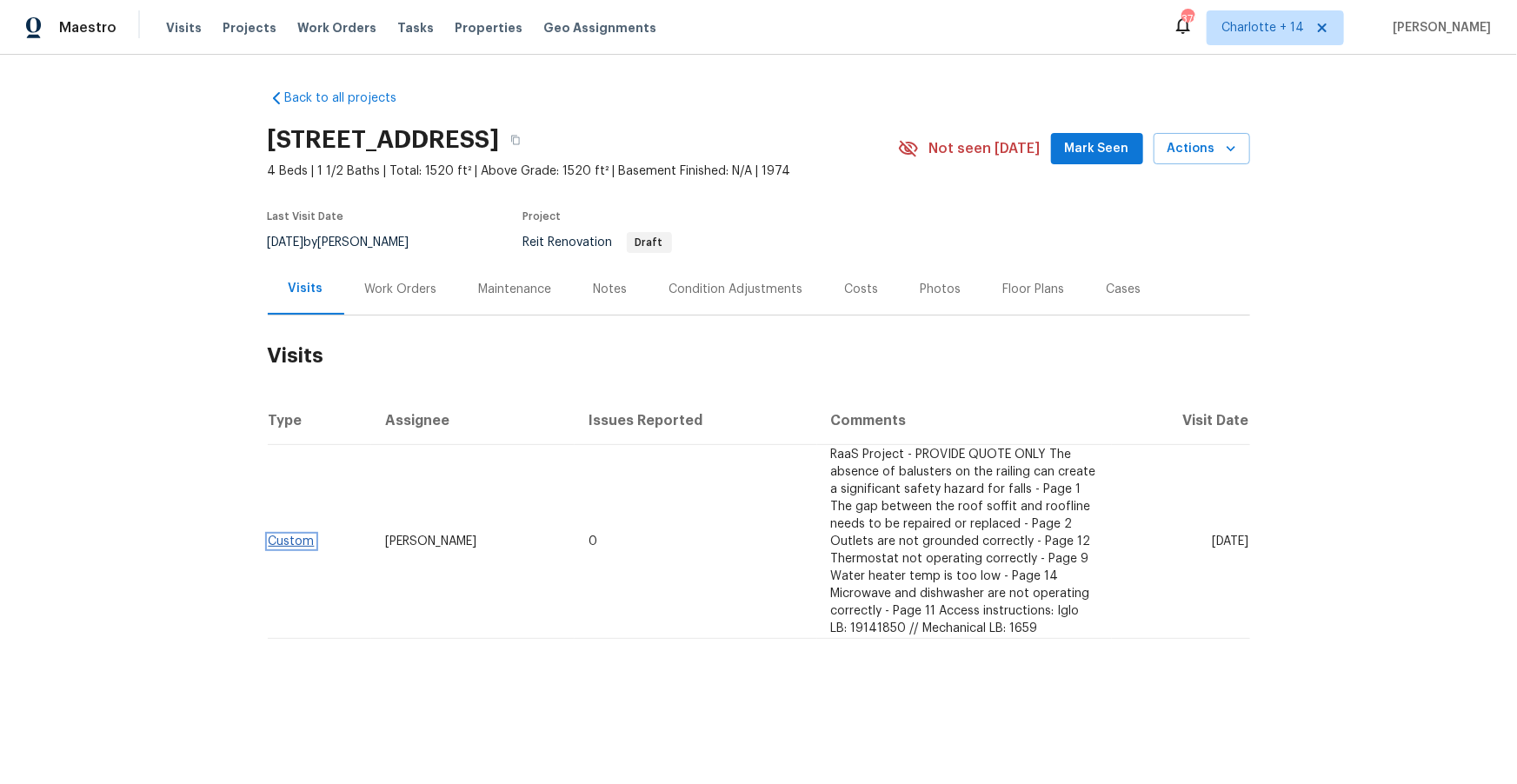 click on "Custom" at bounding box center (291, 541) 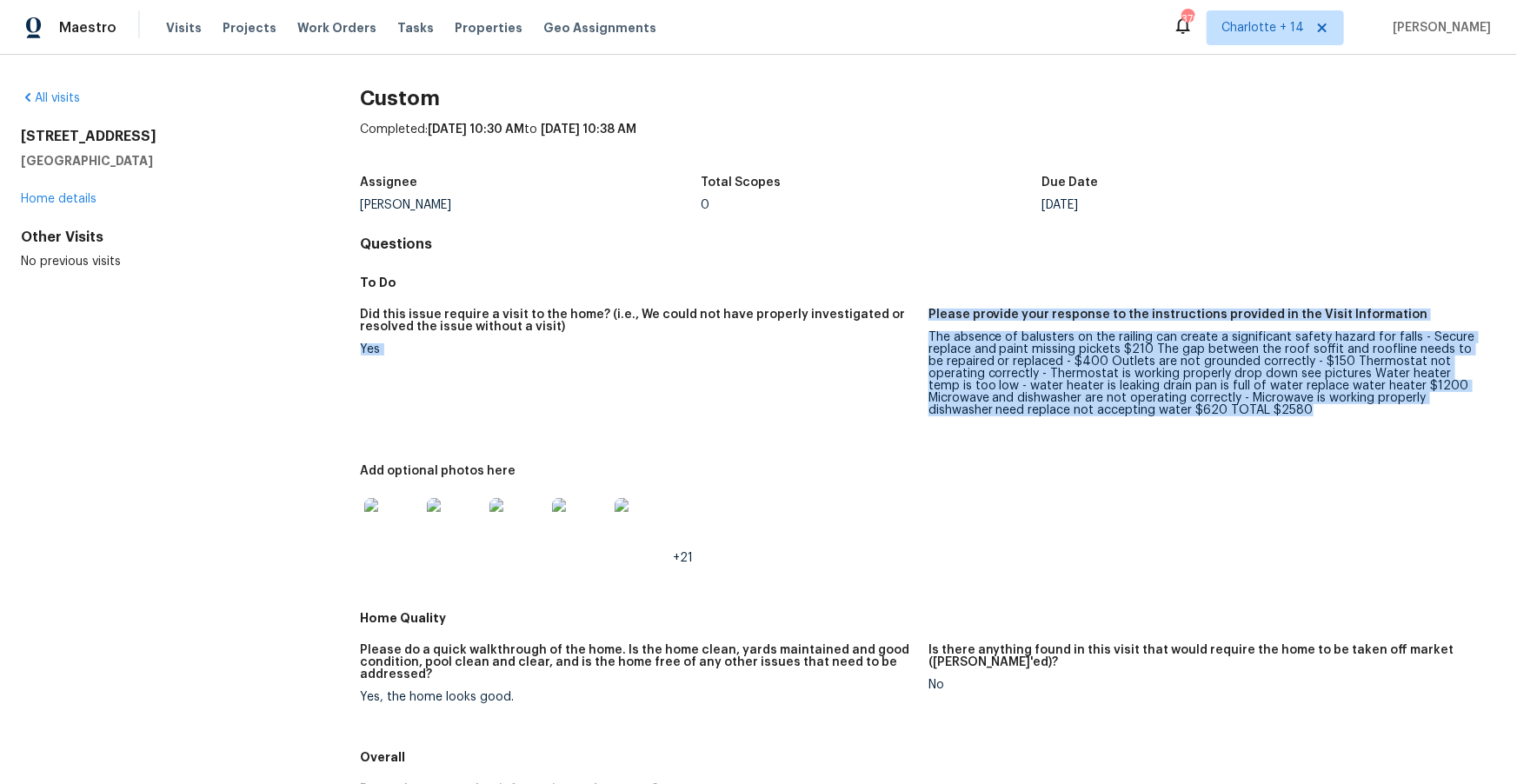 drag, startPoint x: 925, startPoint y: 336, endPoint x: 1208, endPoint y: 429, distance: 297.88924 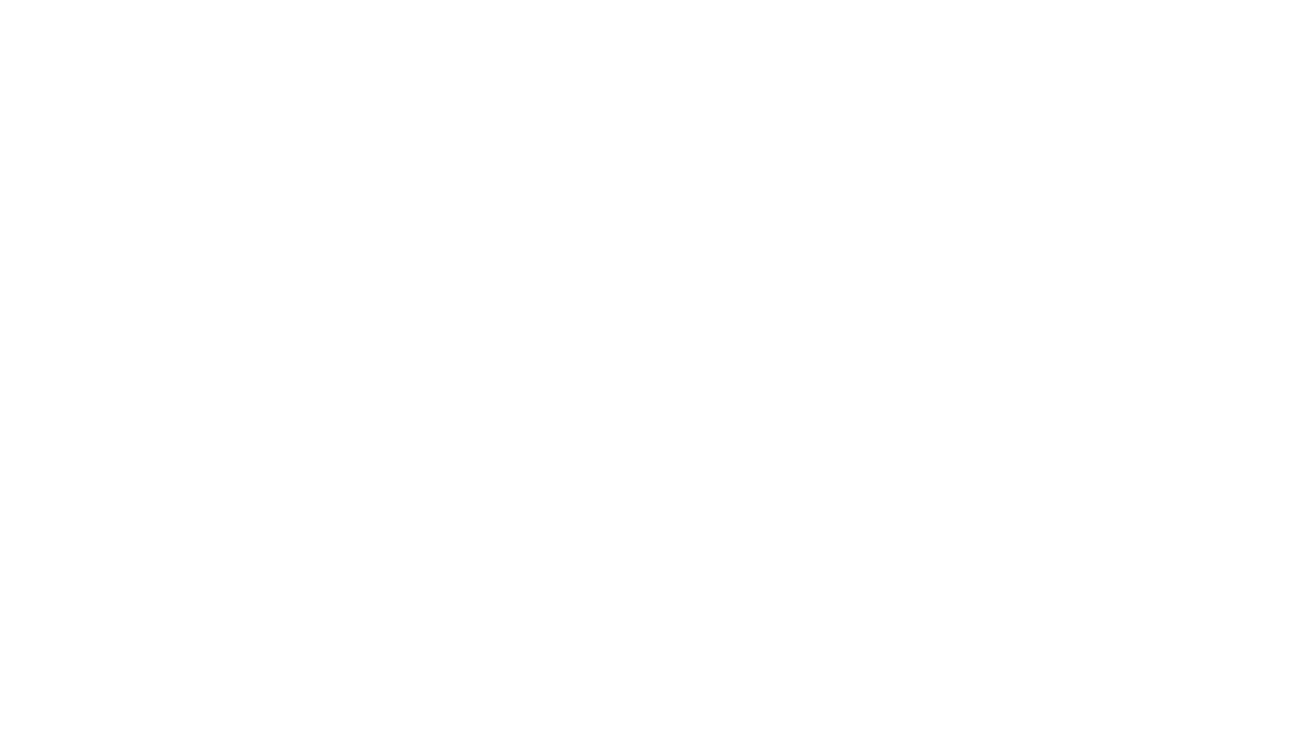 scroll, scrollTop: 0, scrollLeft: 0, axis: both 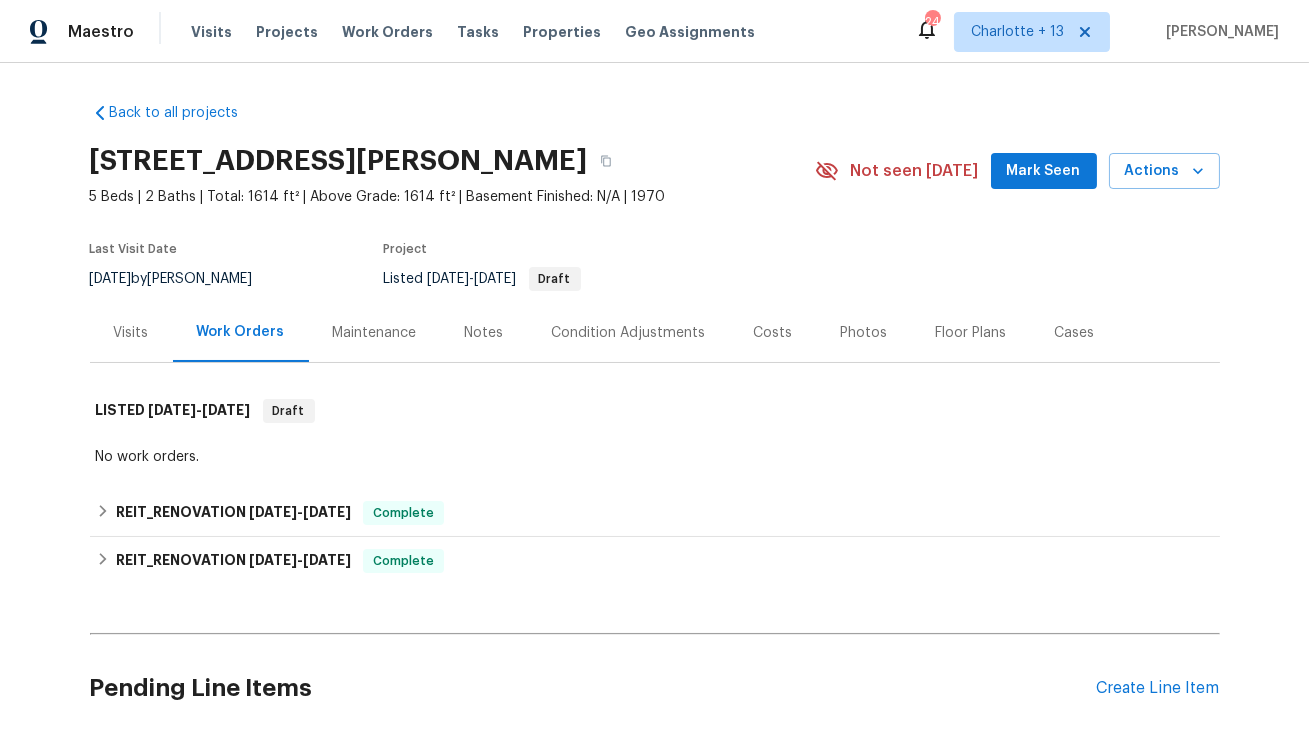 click on "Costs" at bounding box center [773, 333] 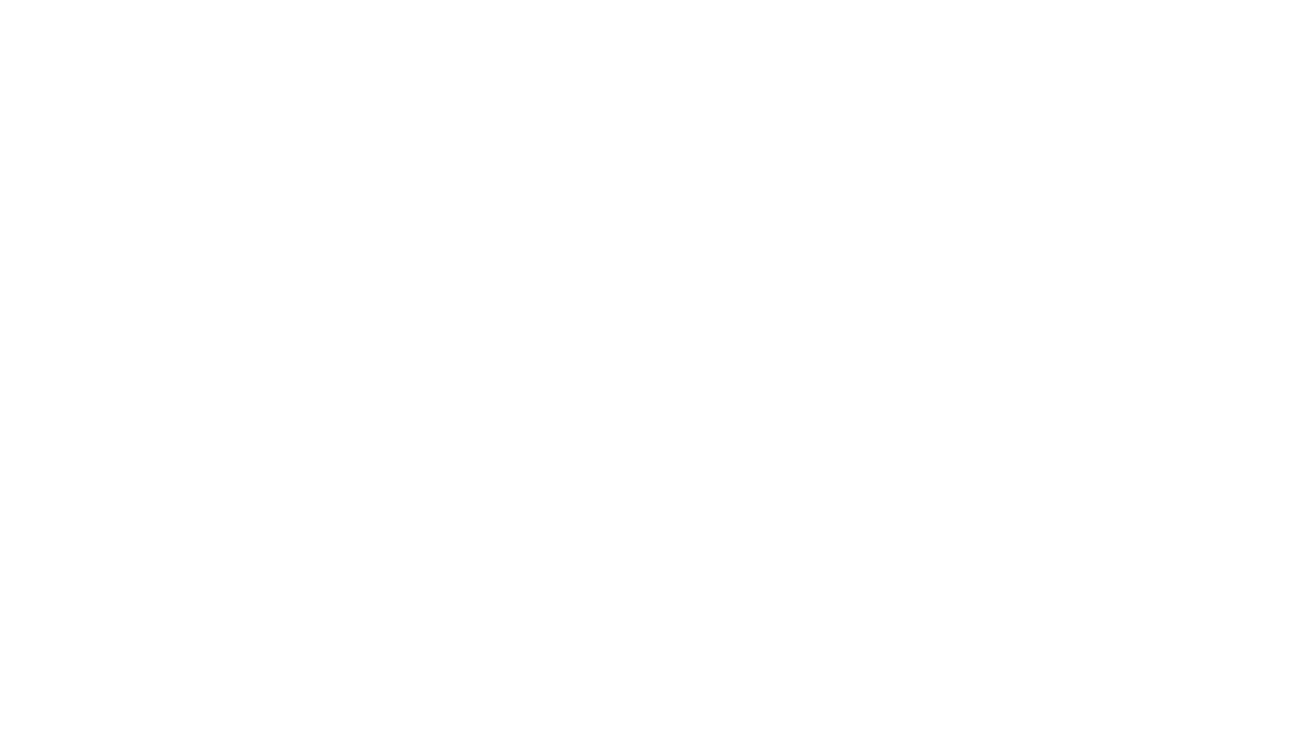scroll, scrollTop: 0, scrollLeft: 0, axis: both 